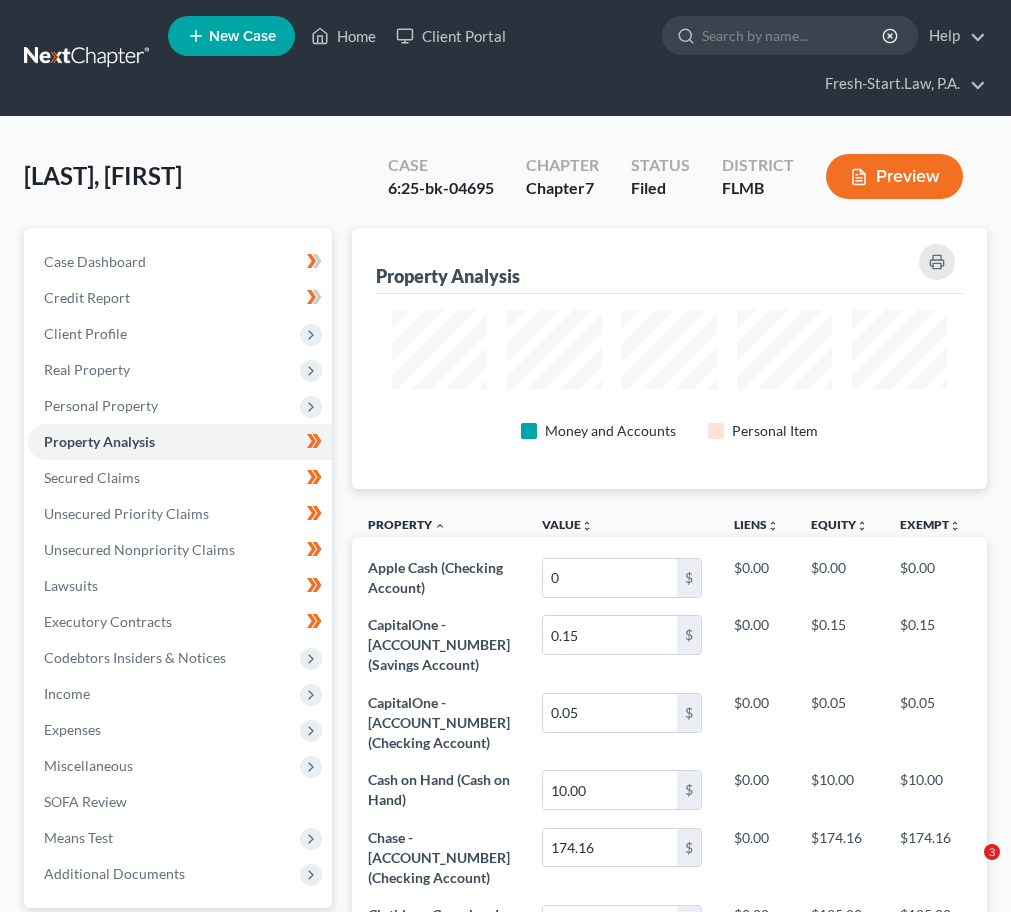 scroll, scrollTop: 0, scrollLeft: 0, axis: both 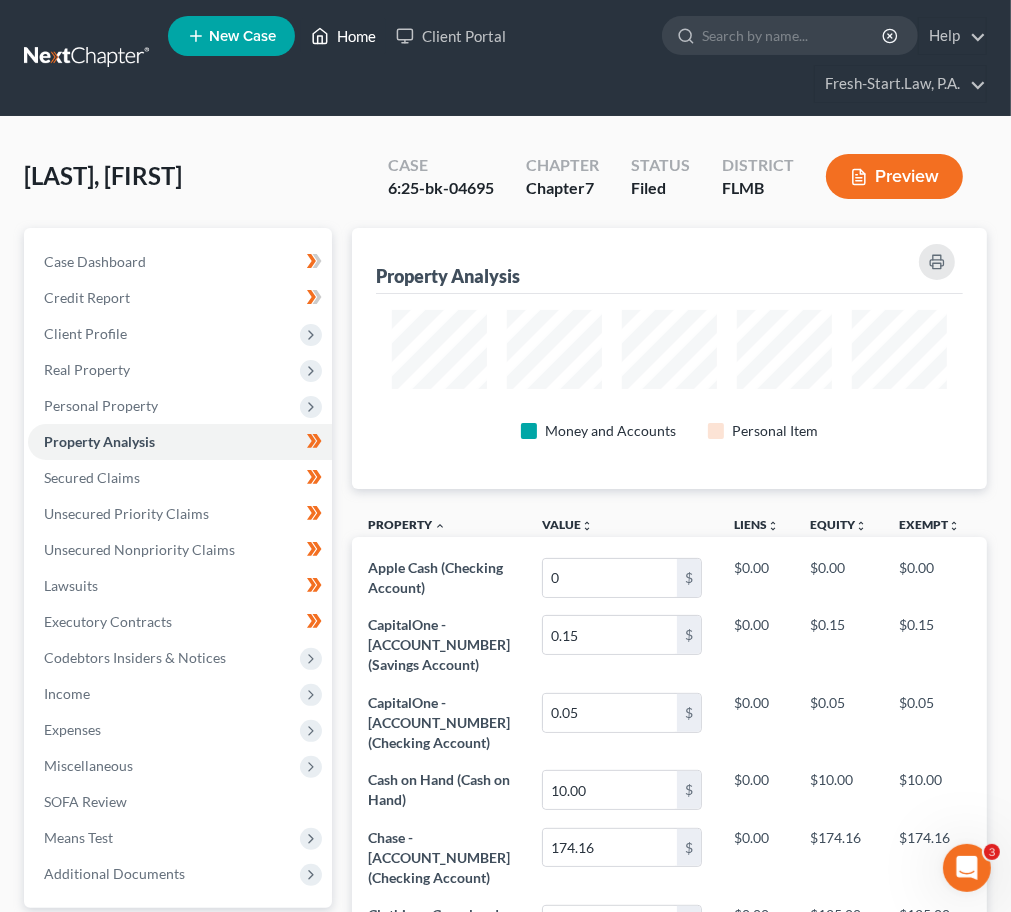 click on "Home" at bounding box center (343, 36) 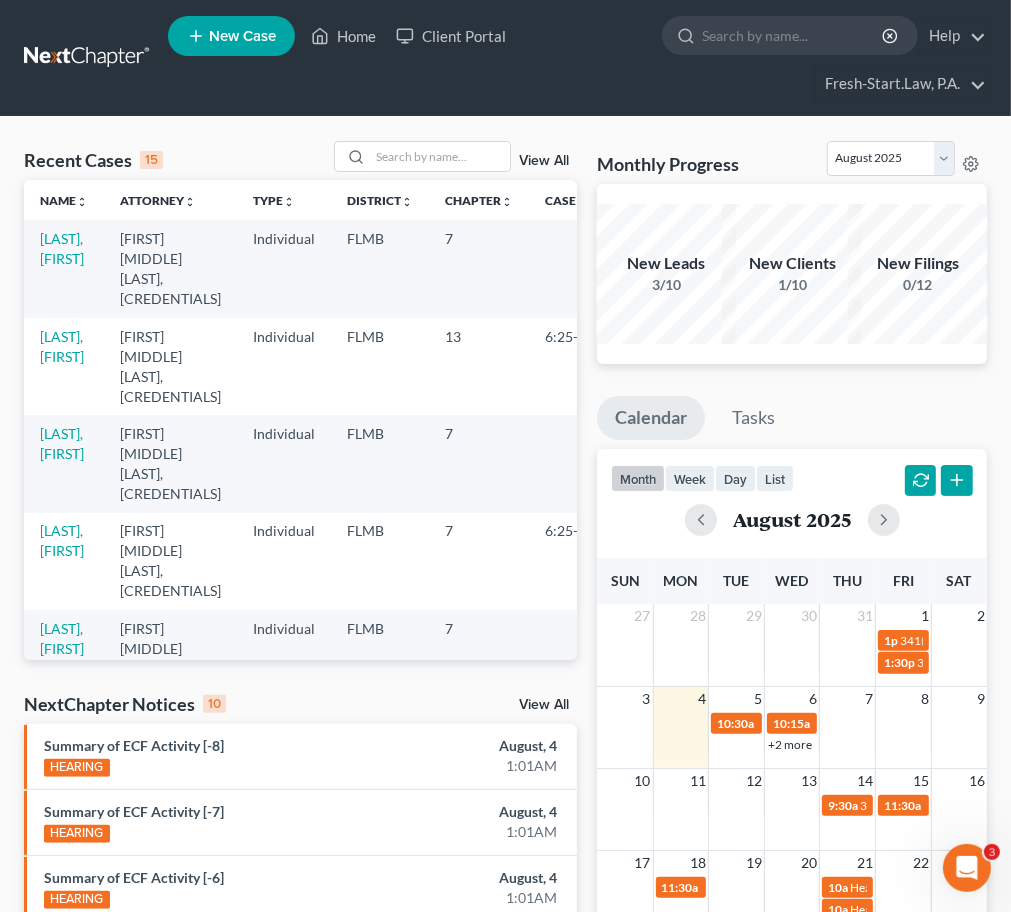click on "View All" at bounding box center [544, 161] 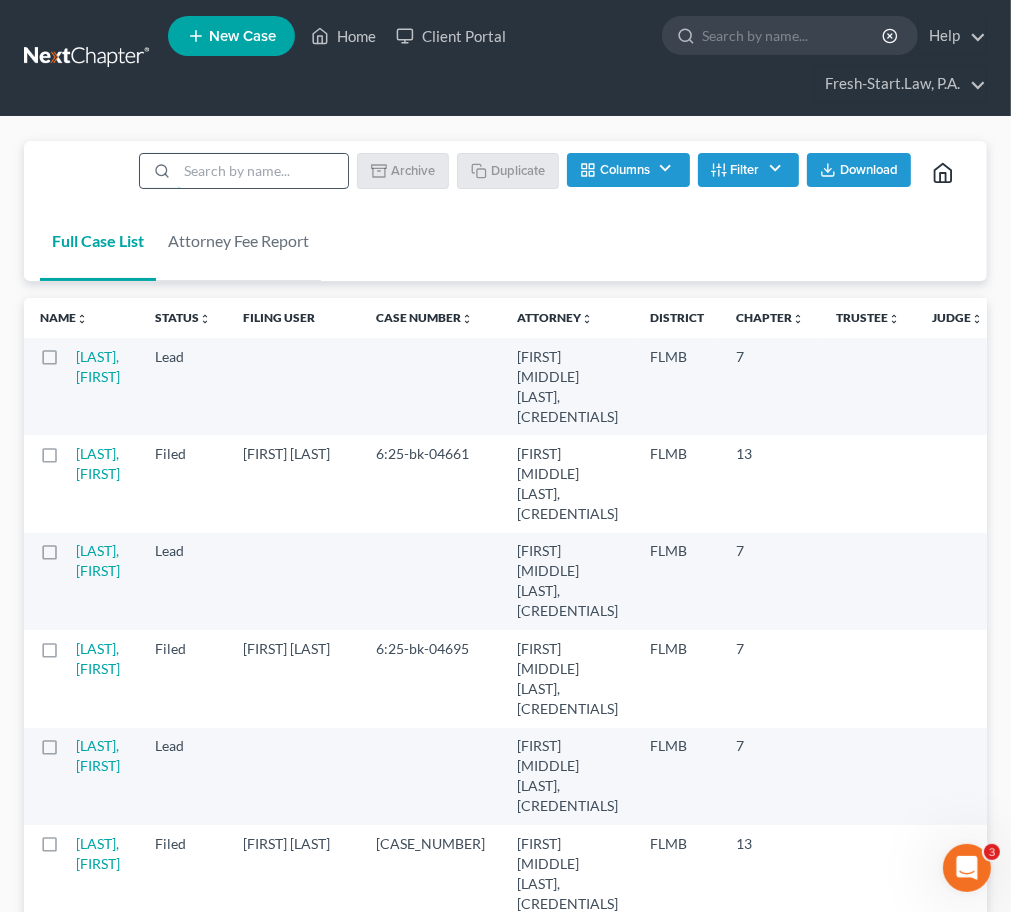 click at bounding box center [262, 171] 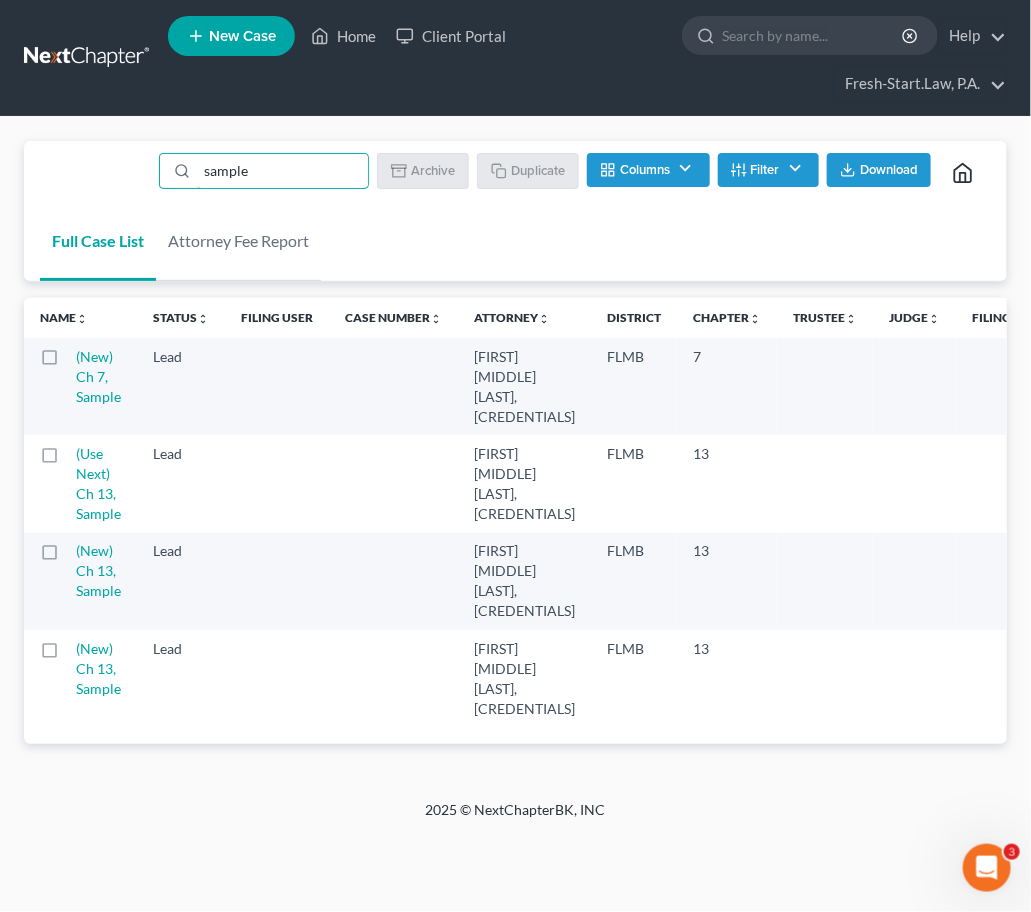 click at bounding box center [68, 362] 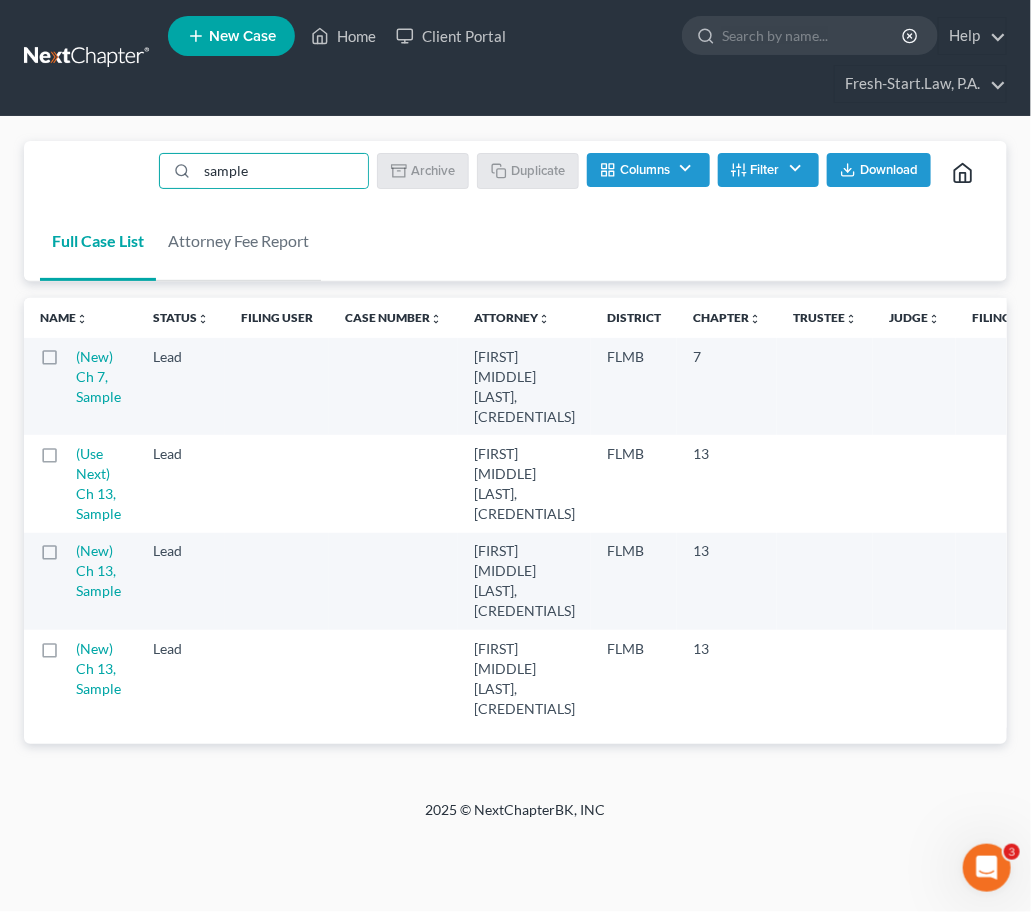 click at bounding box center (82, 353) 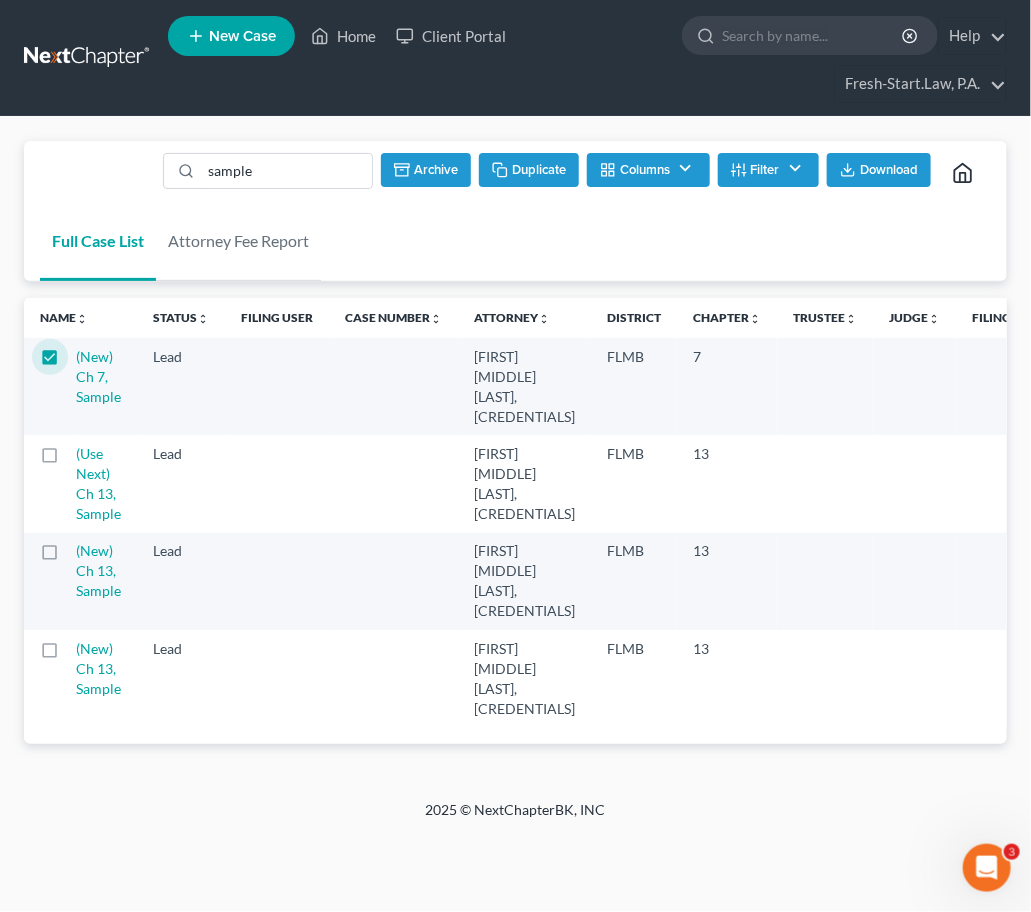 click on "Duplicate" at bounding box center (529, 170) 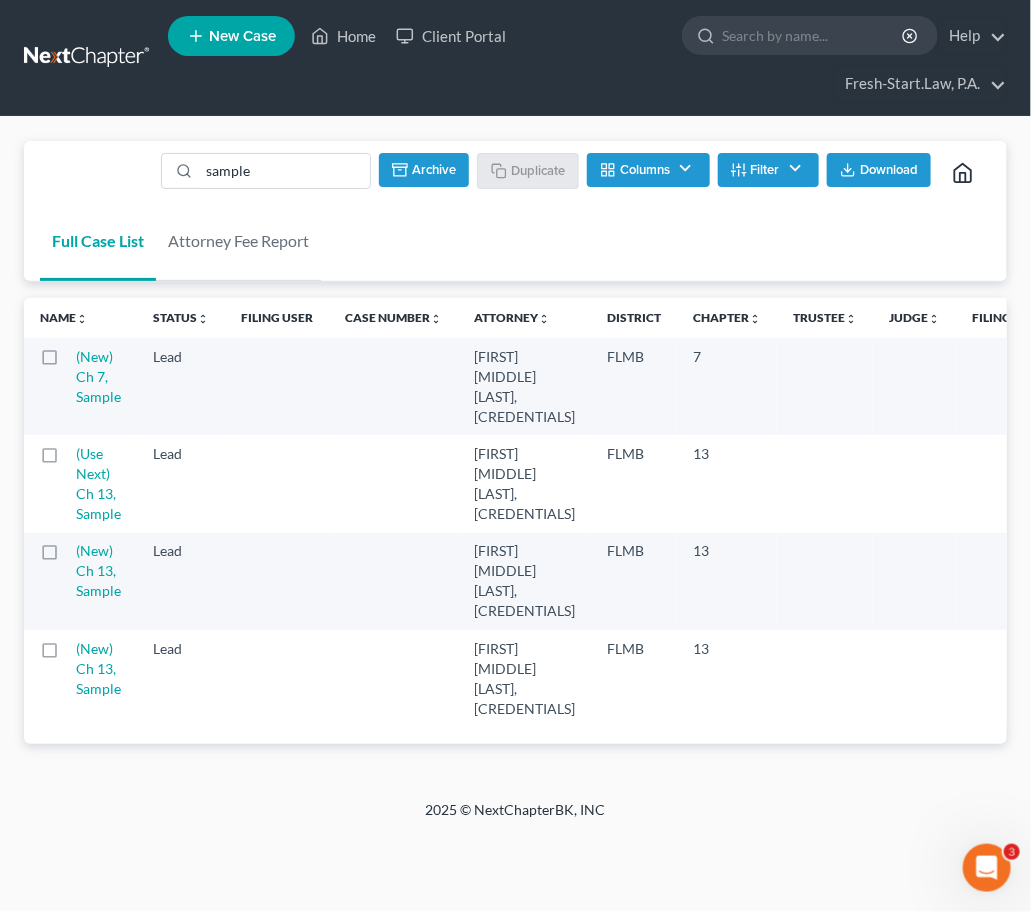 checkbox on "false" 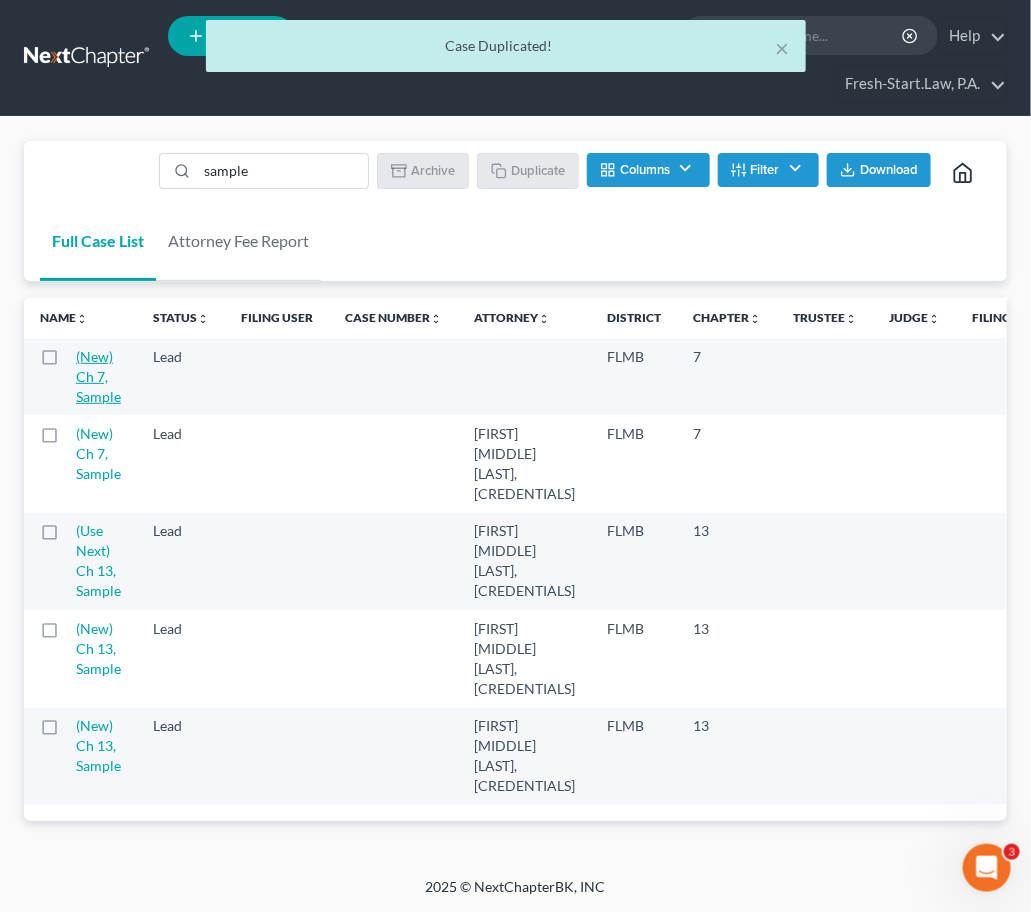 click on "(New) Ch 7, Sample" at bounding box center [98, 376] 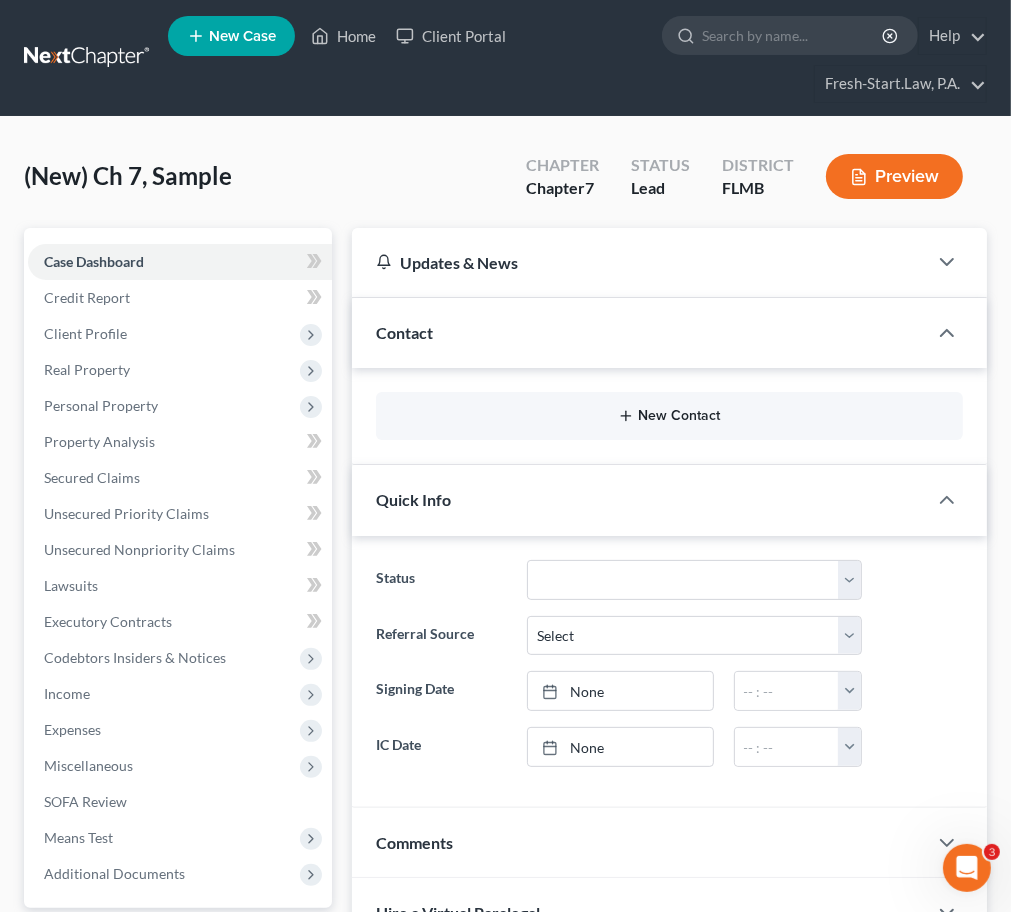 click on "New Contact" at bounding box center [669, 416] 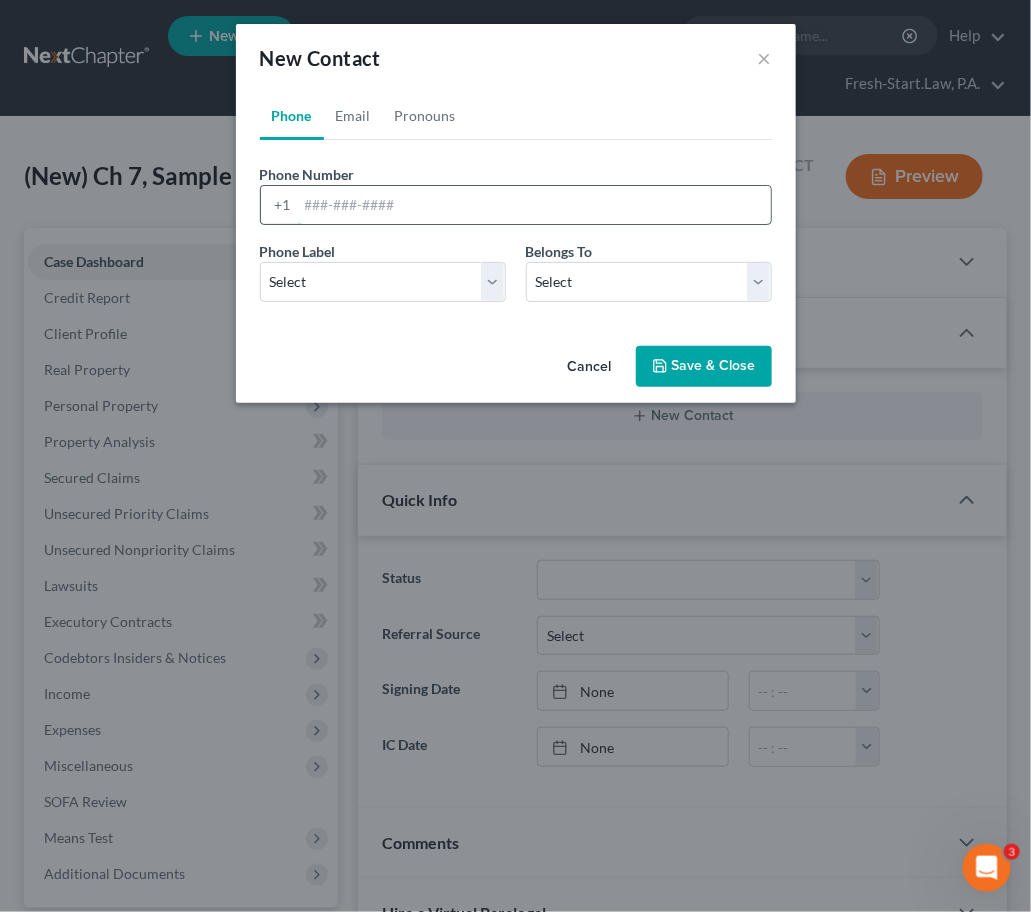 click at bounding box center [534, 205] 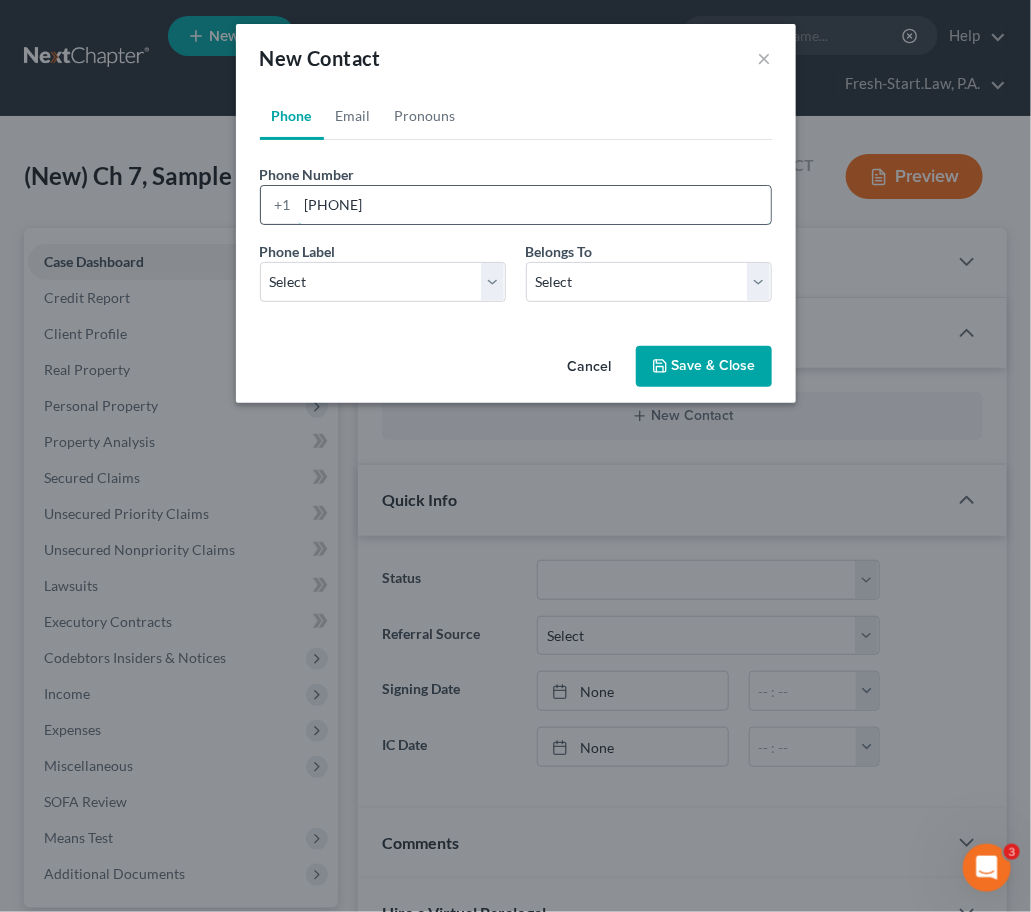 click on "[PHONE]" at bounding box center [534, 205] 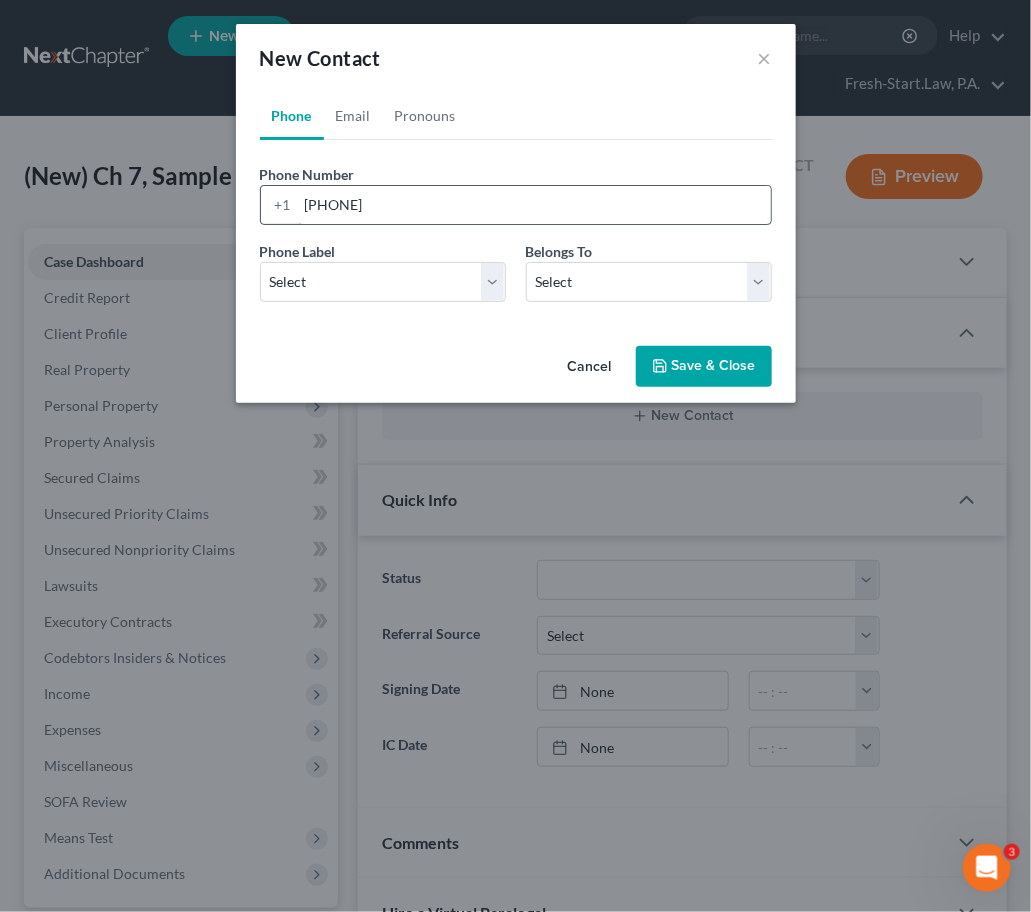 click on "[PHONE]" at bounding box center [534, 205] 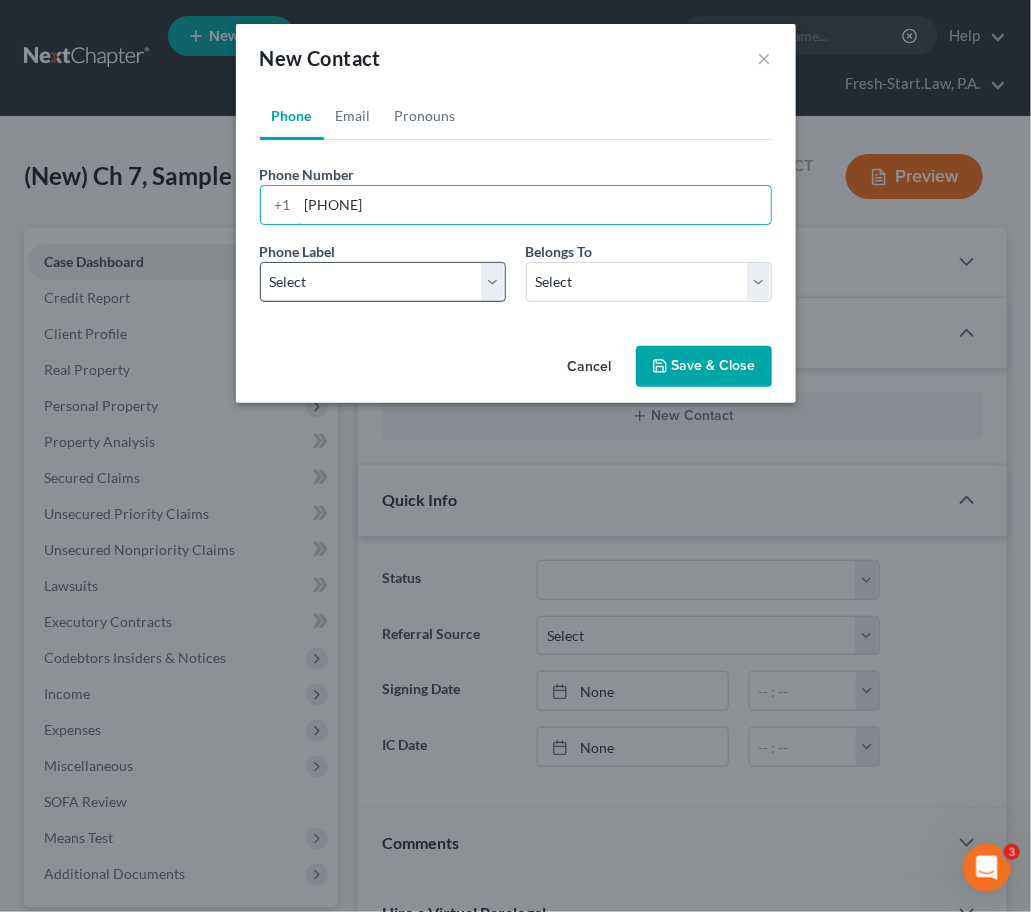 type on "[PHONE]" 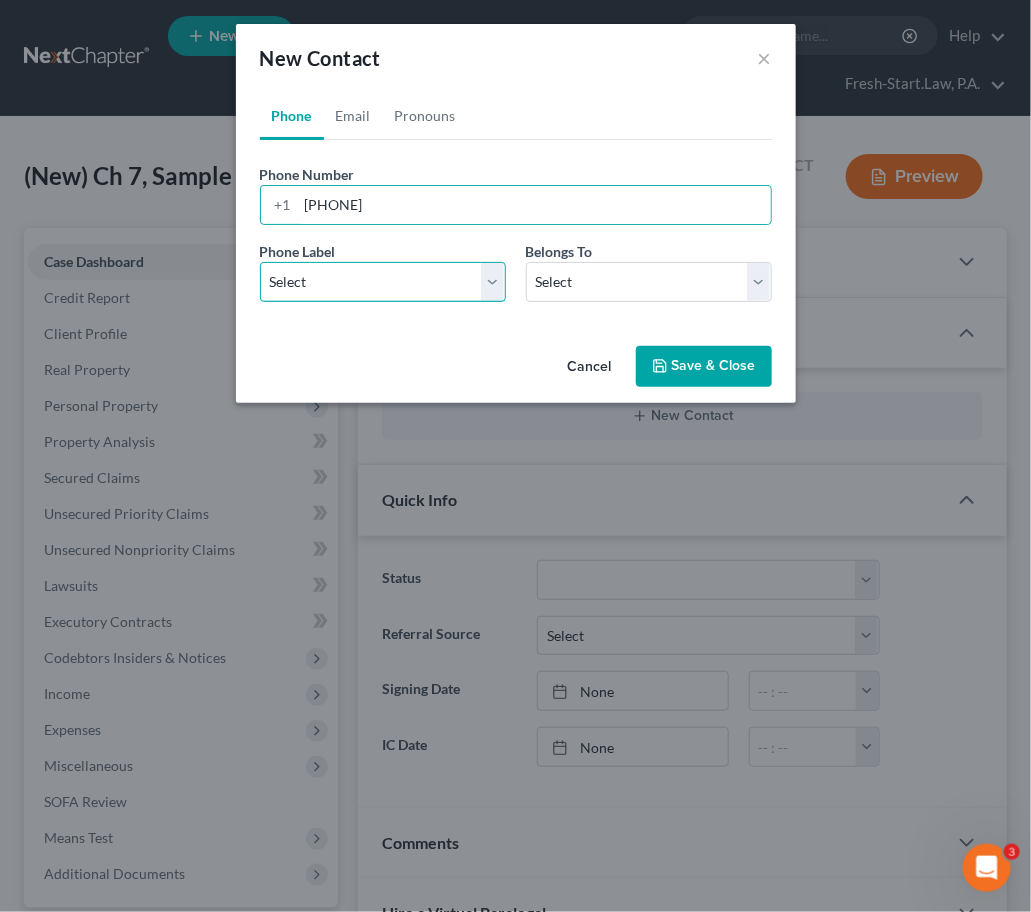 click on "Select Mobile Home Work Other" at bounding box center [383, 282] 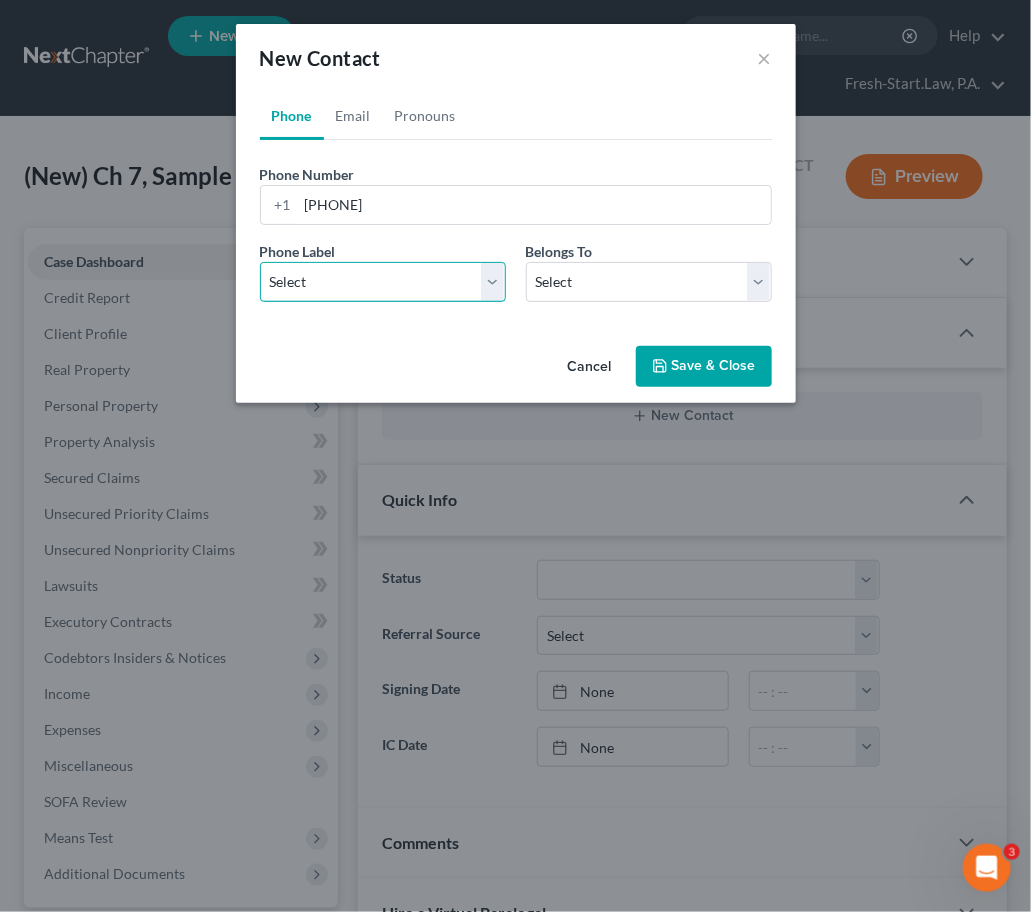select on "0" 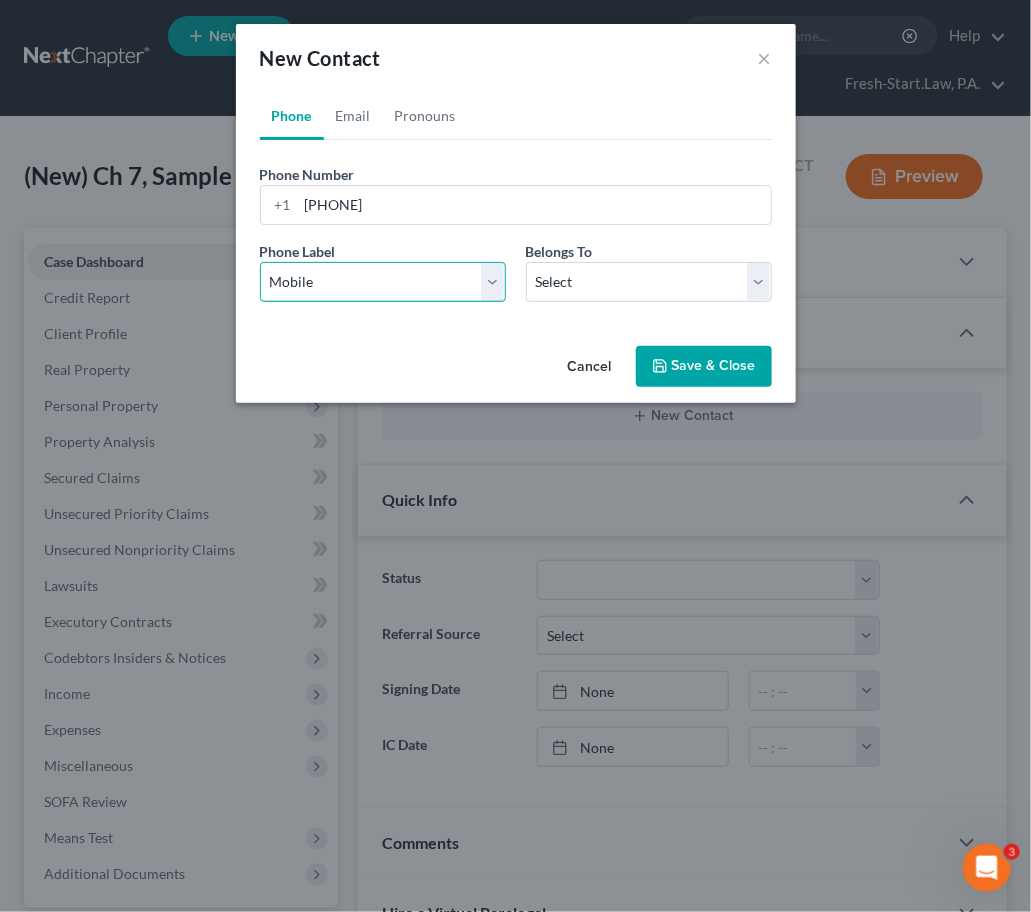 click on "Select Mobile Home Work Other" at bounding box center (383, 282) 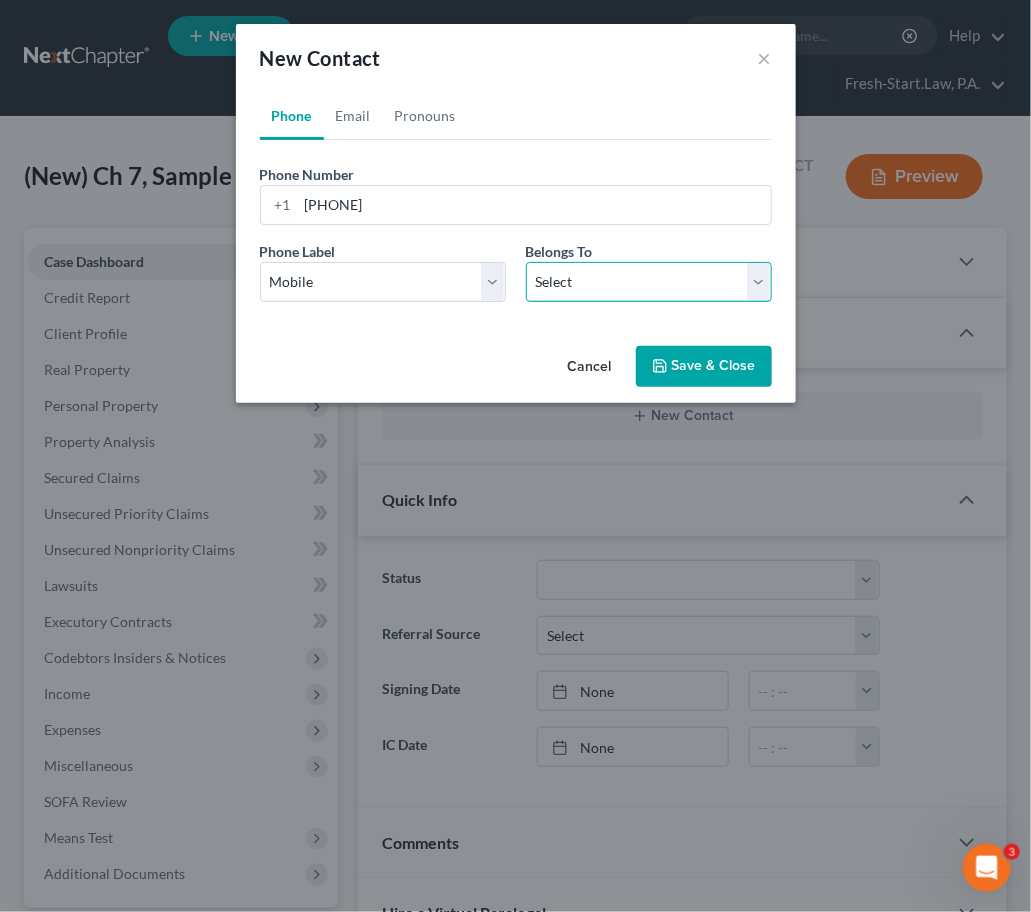 click on "Select Client Other" at bounding box center [649, 282] 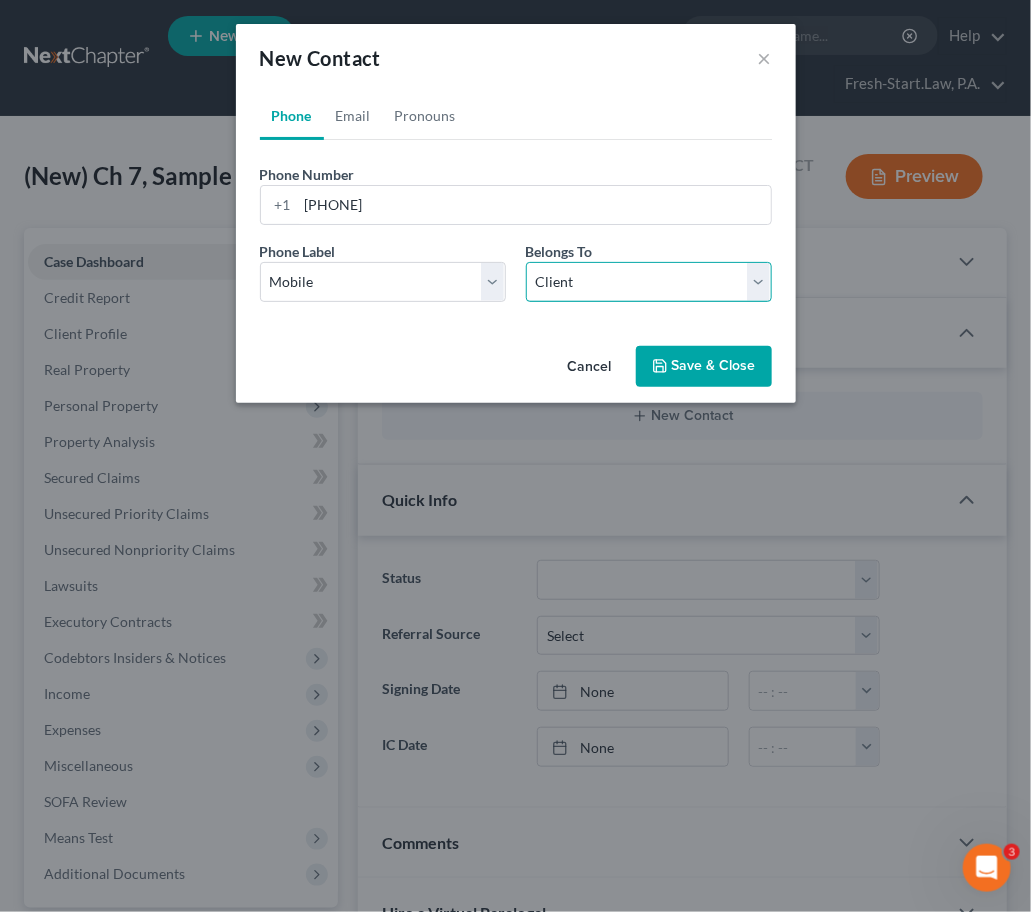 click on "Select Client Other" at bounding box center [649, 282] 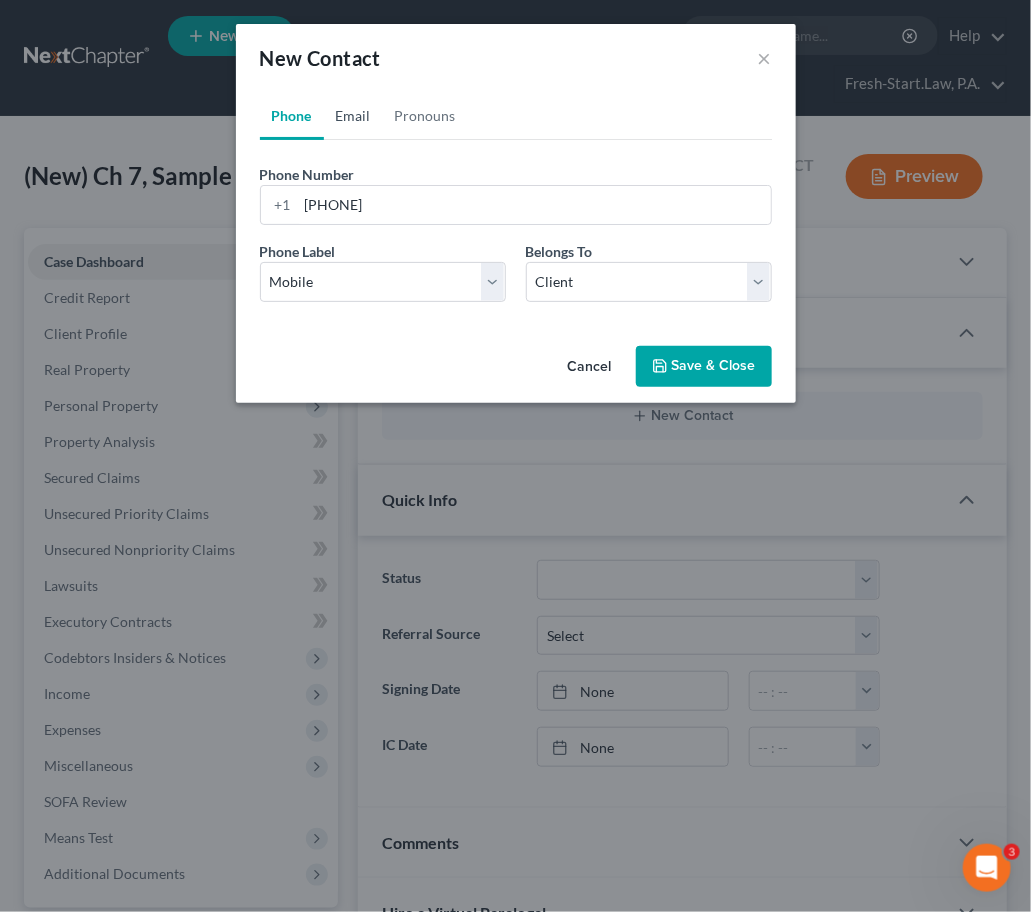 click on "Email" at bounding box center (353, 116) 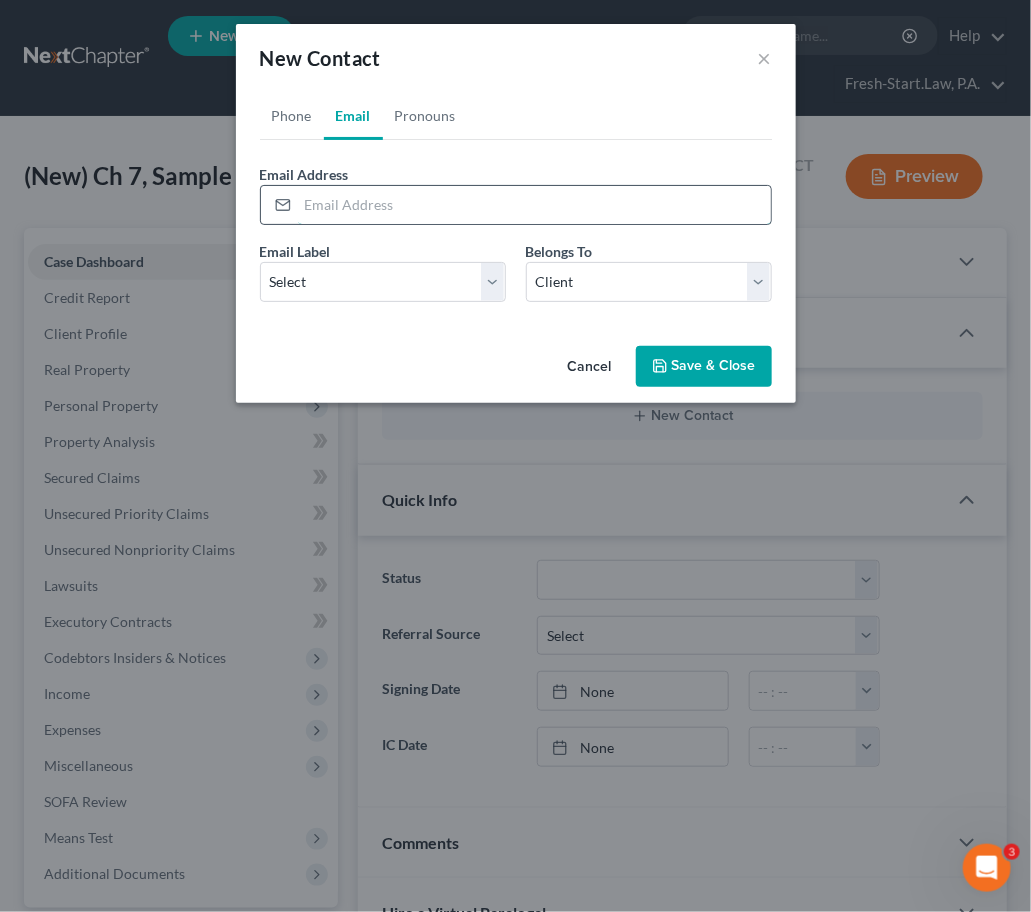 click at bounding box center (534, 205) 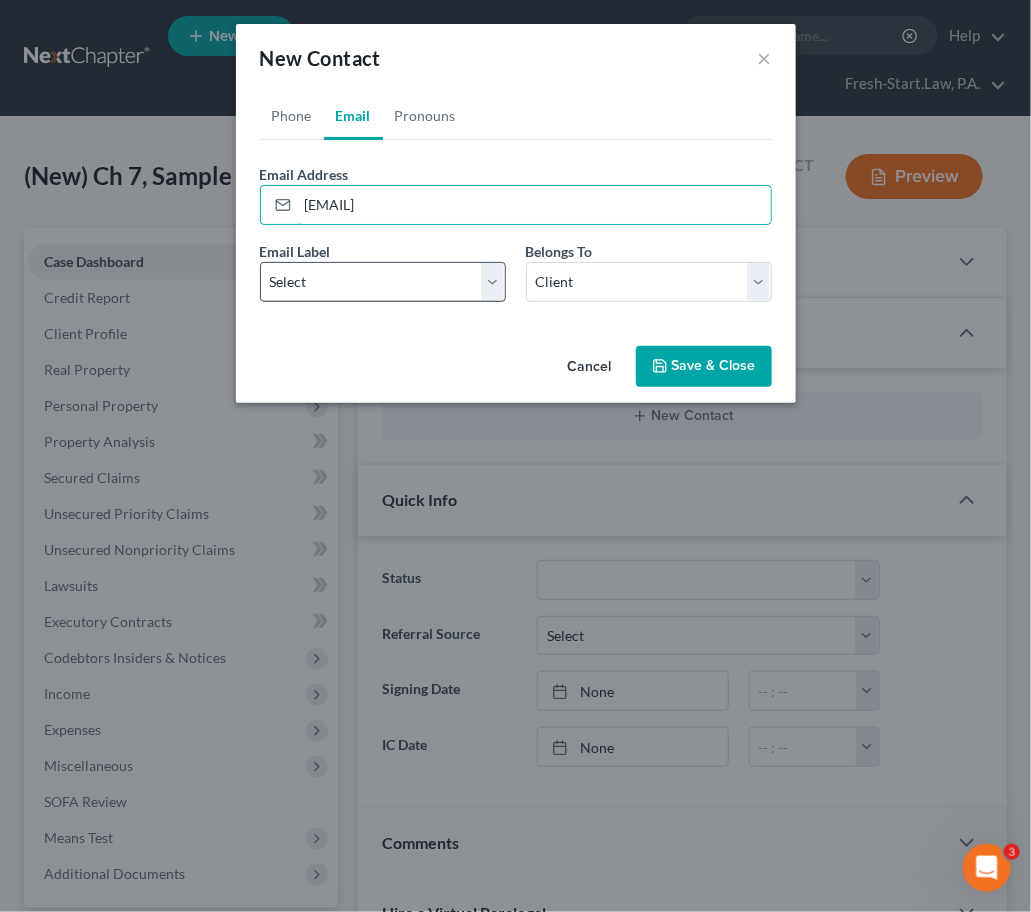 type on "[EMAIL]" 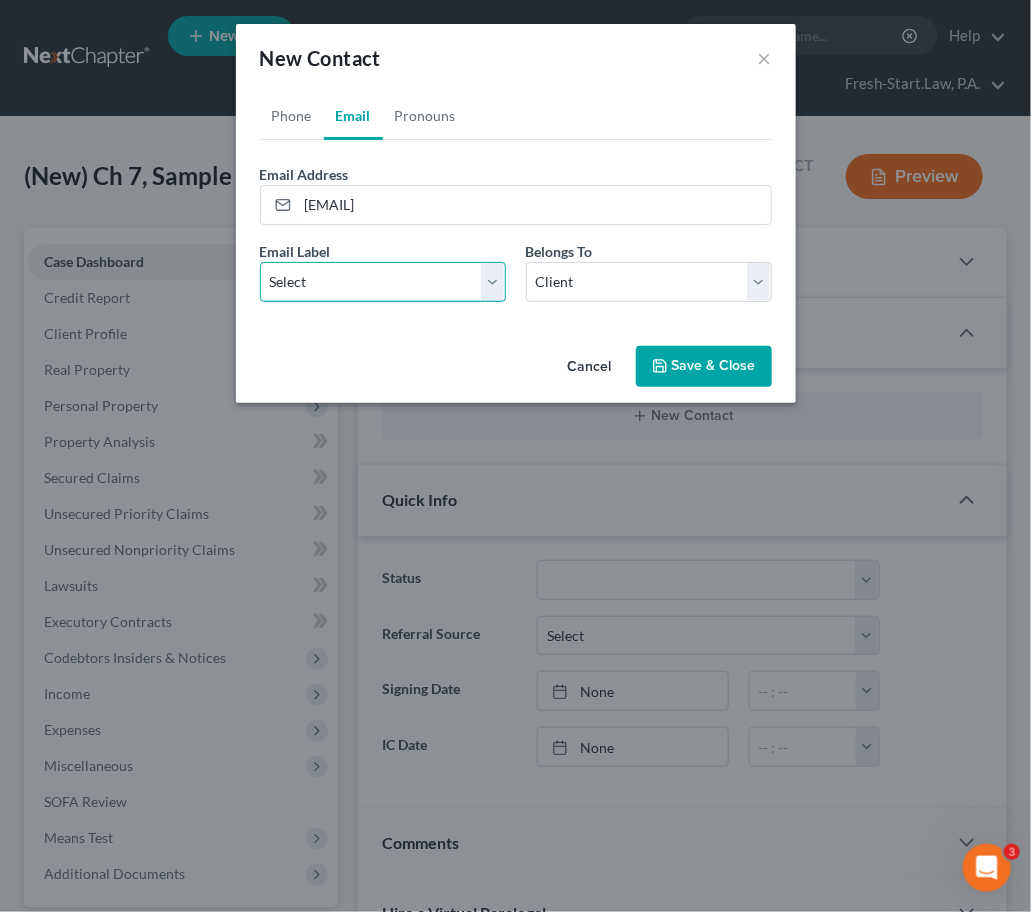 click on "Select Home Work Other" at bounding box center [383, 282] 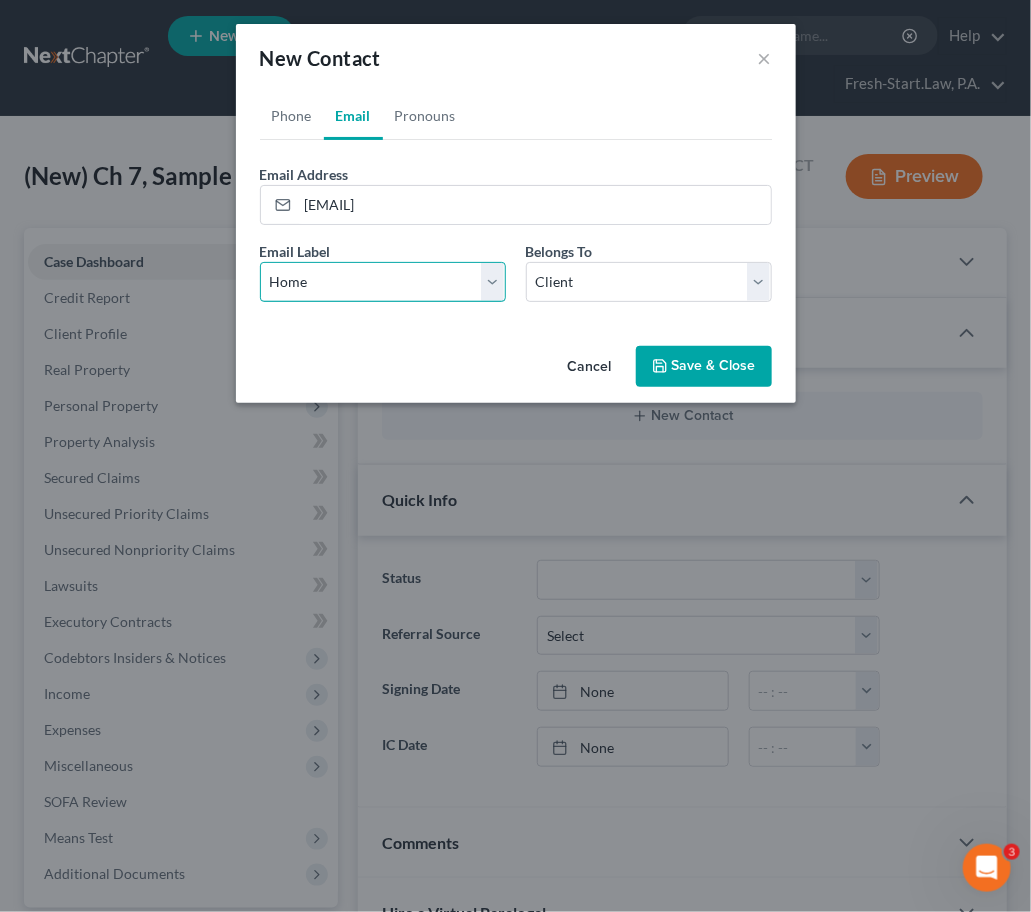 click on "Select Home Work Other" at bounding box center [383, 282] 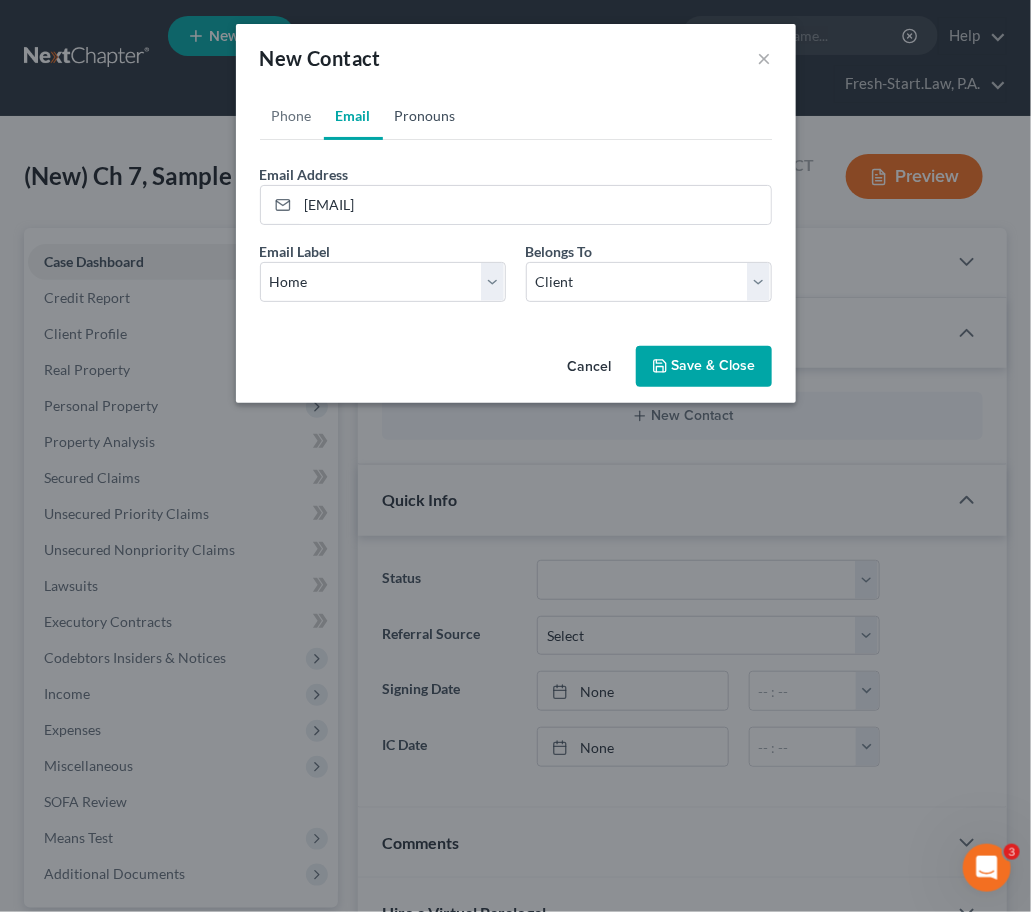 click on "Pronouns" at bounding box center [425, 116] 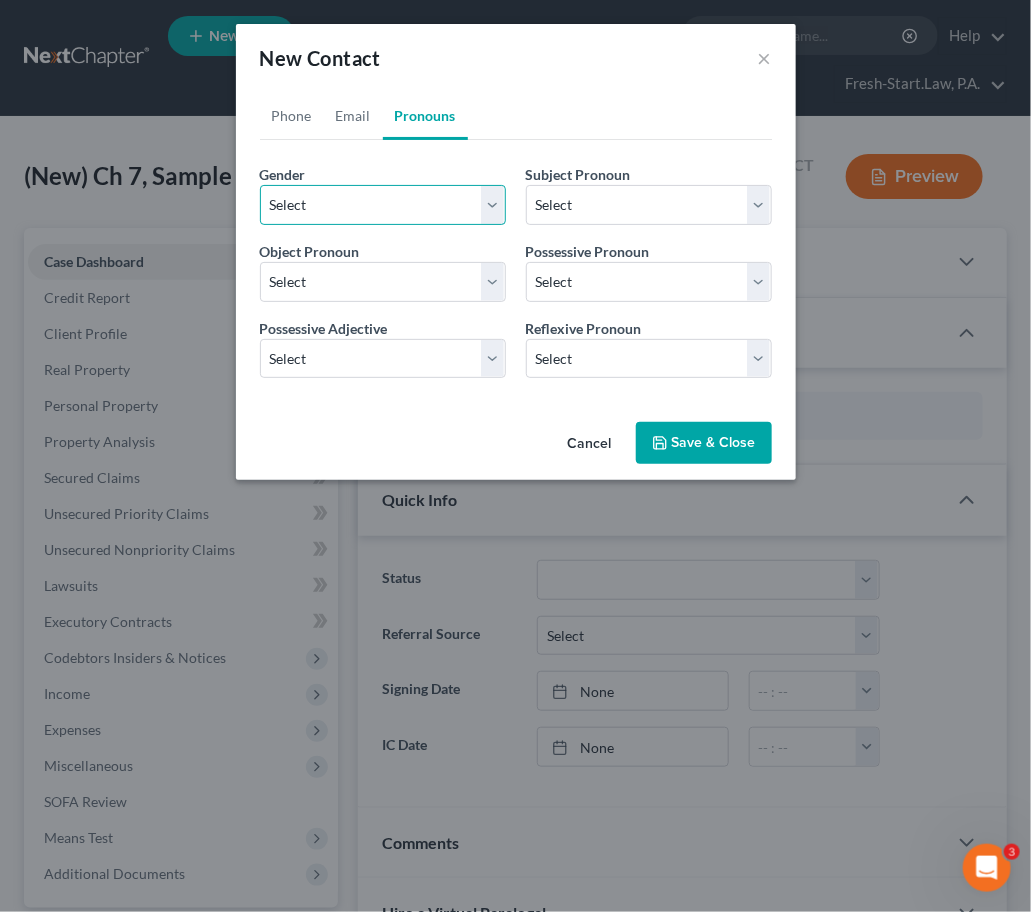 click on "Select Male Female Non Binary More Than One Person" at bounding box center [383, 205] 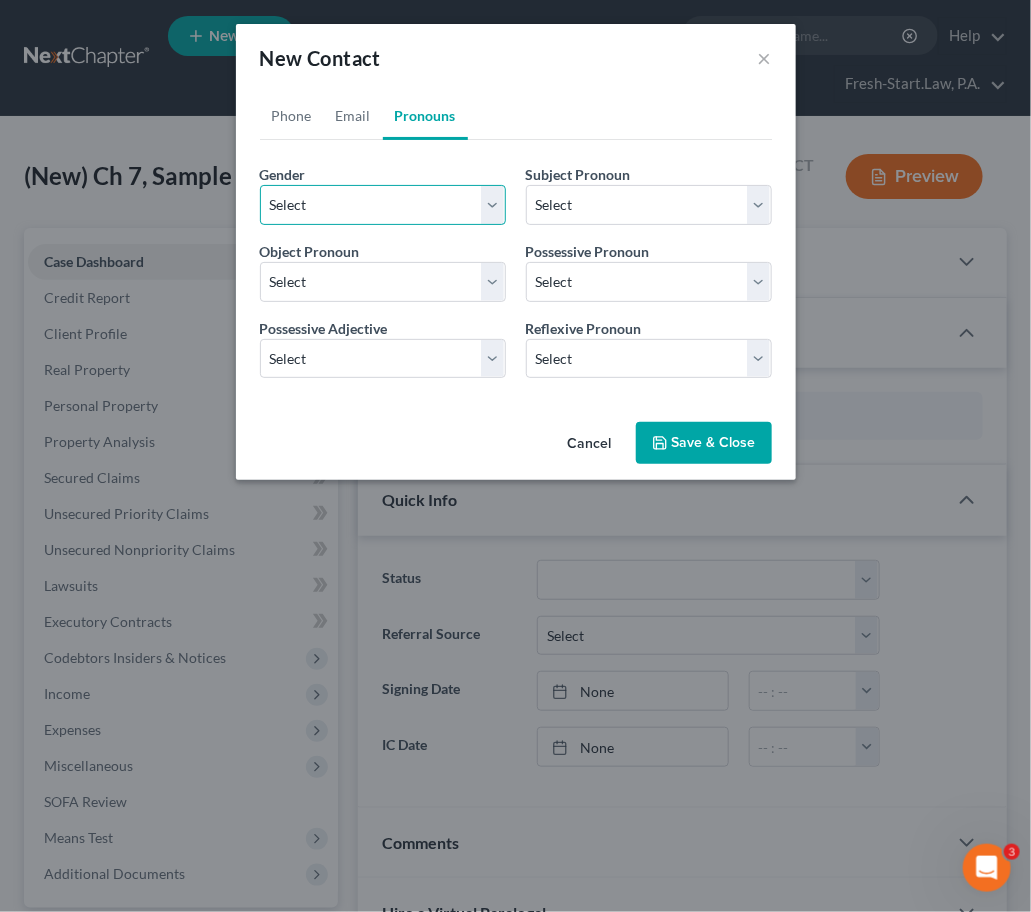 select on "1" 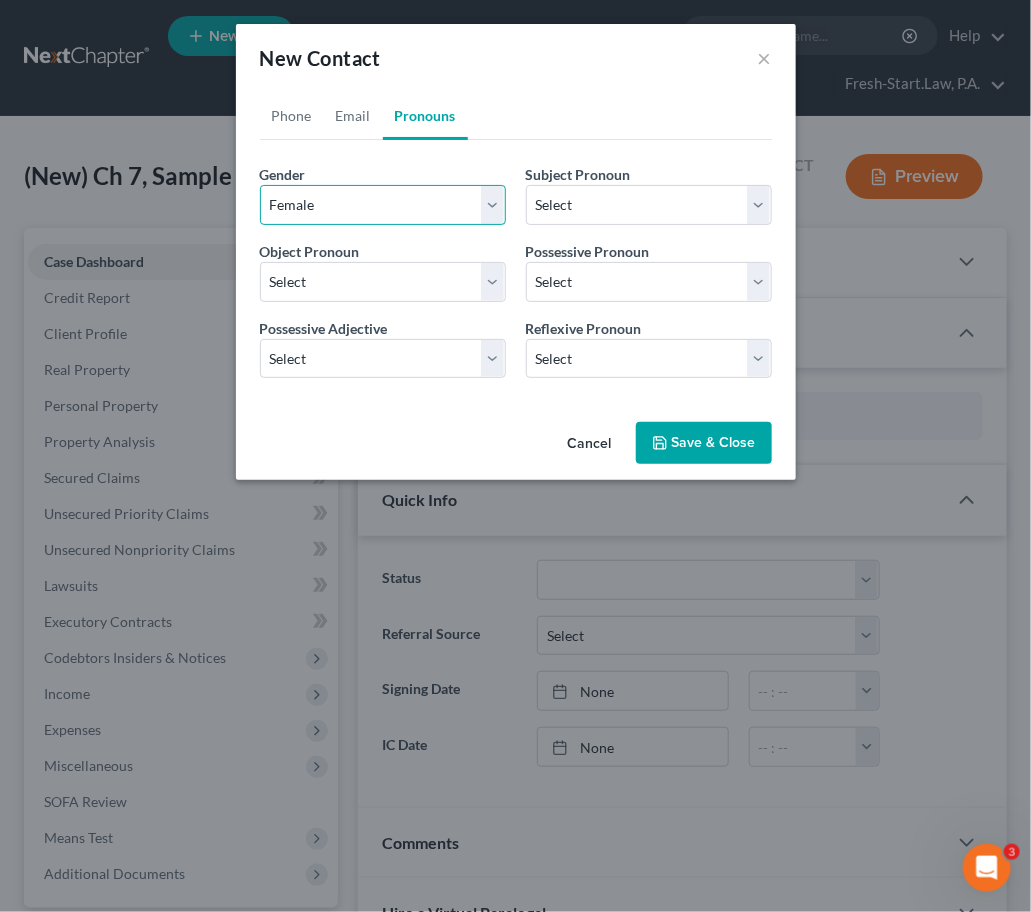 click on "Select Male Female Non Binary More Than One Person" at bounding box center [383, 205] 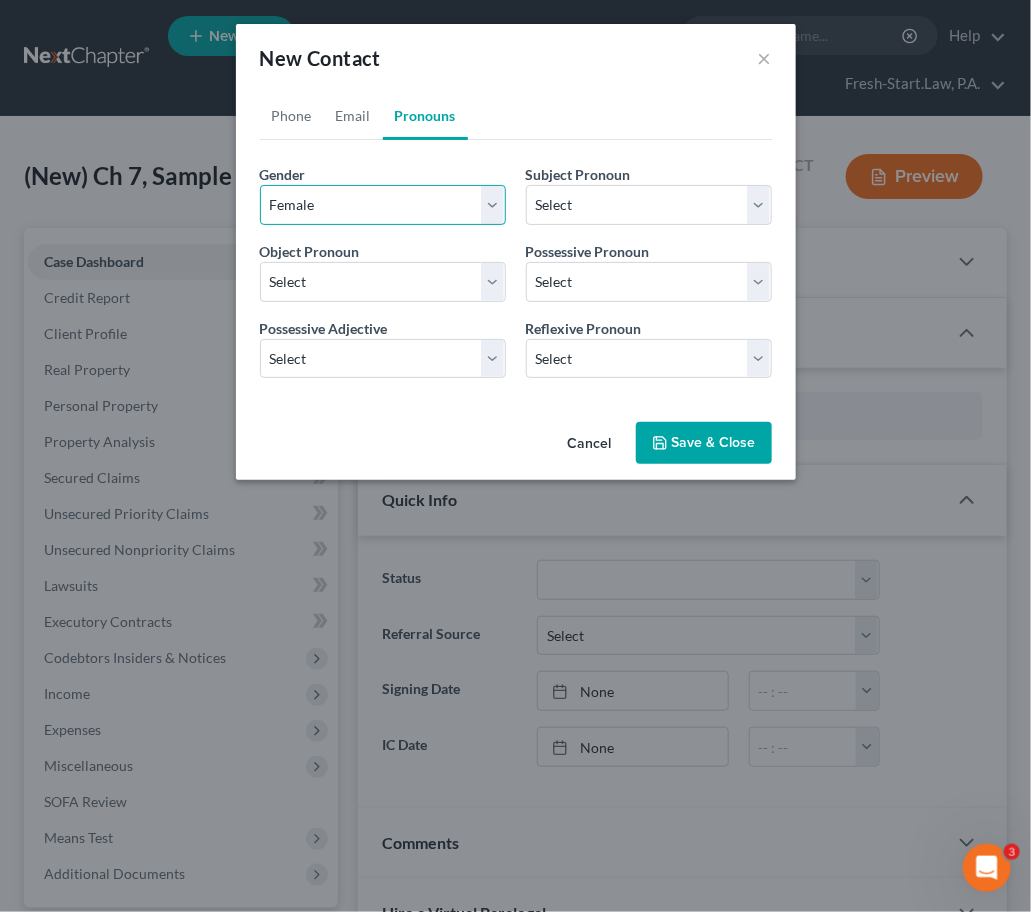 select on "1" 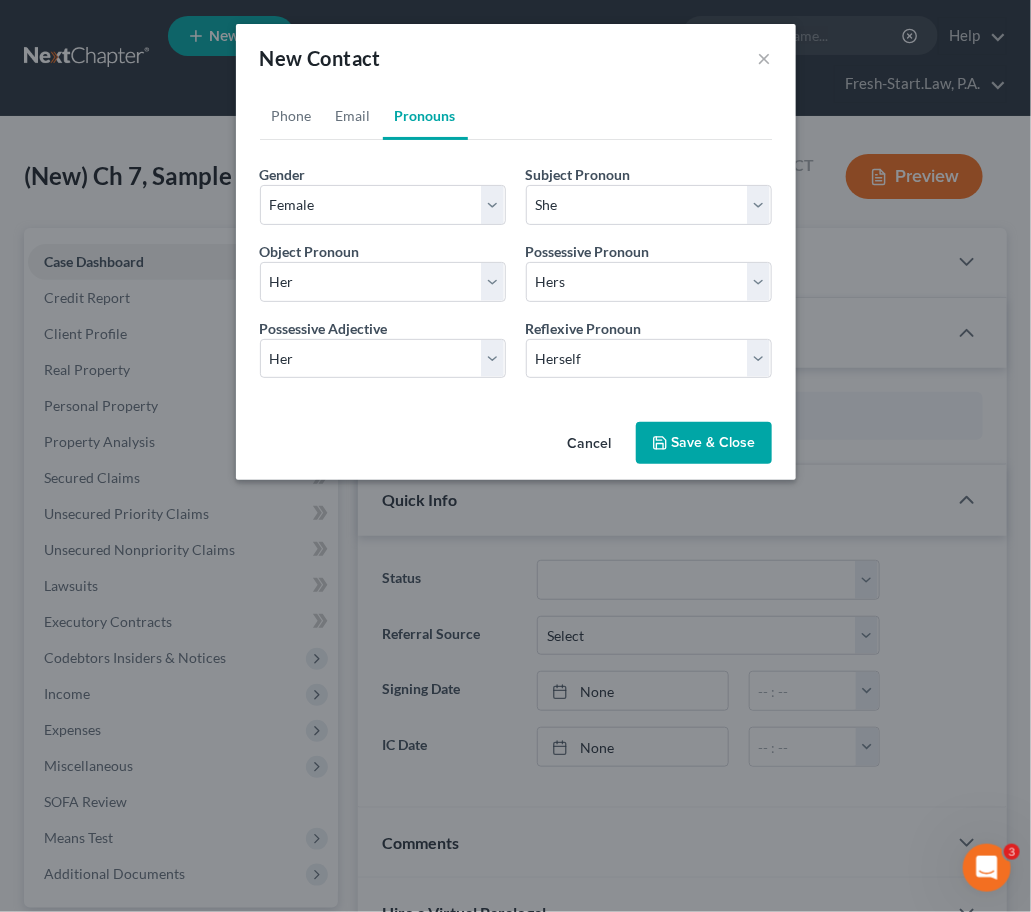 click on "Save & Close" at bounding box center [704, 443] 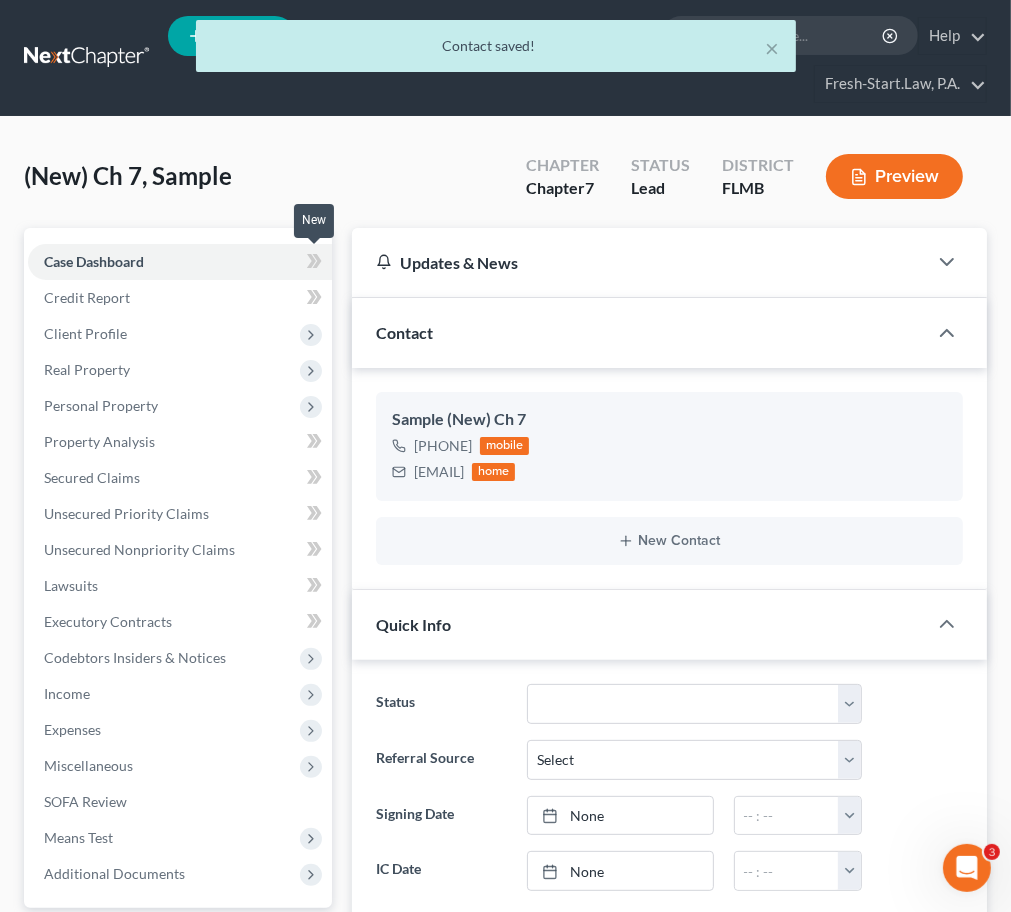 click 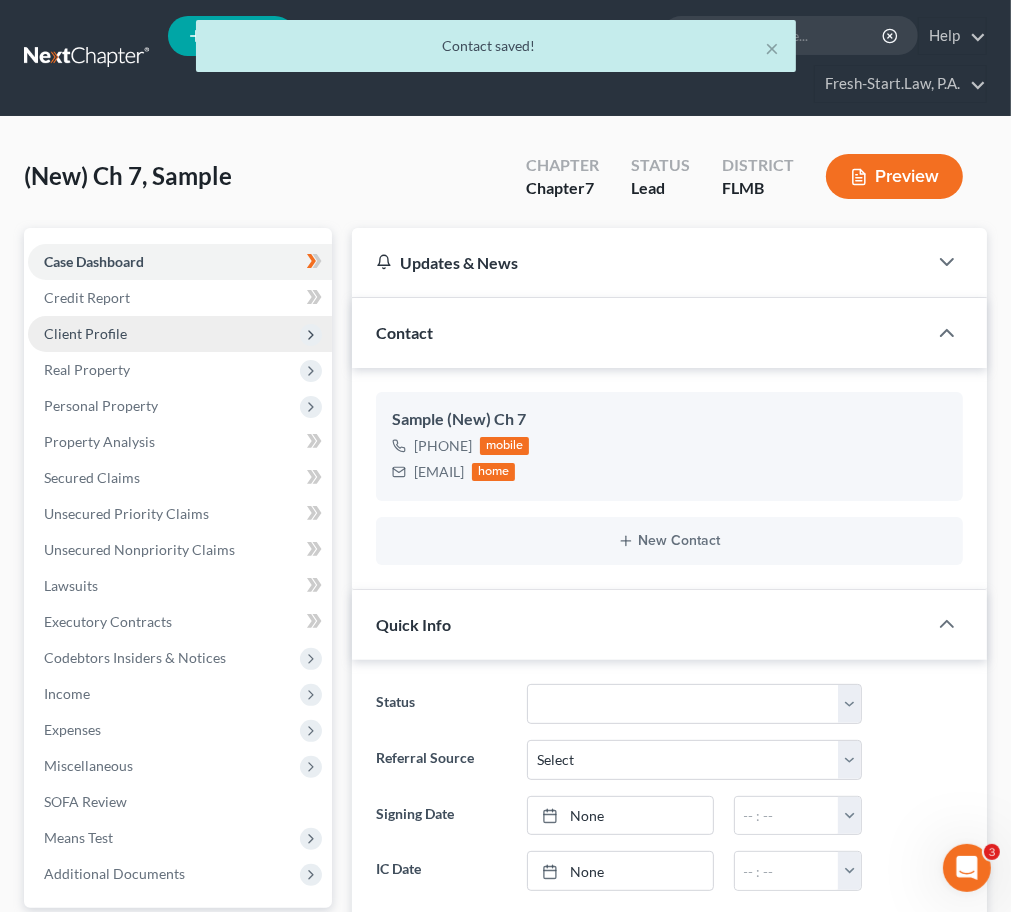 click on "Client Profile" at bounding box center (85, 333) 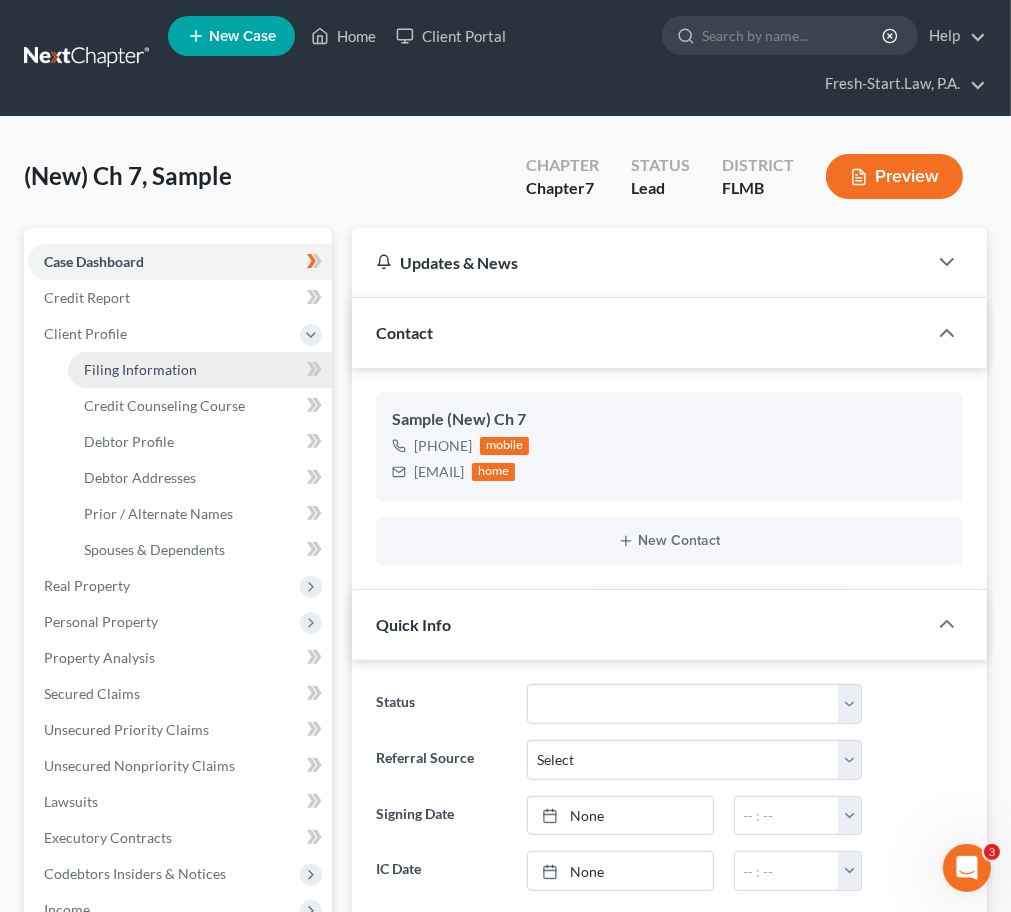 click on "Filing Information" at bounding box center (140, 369) 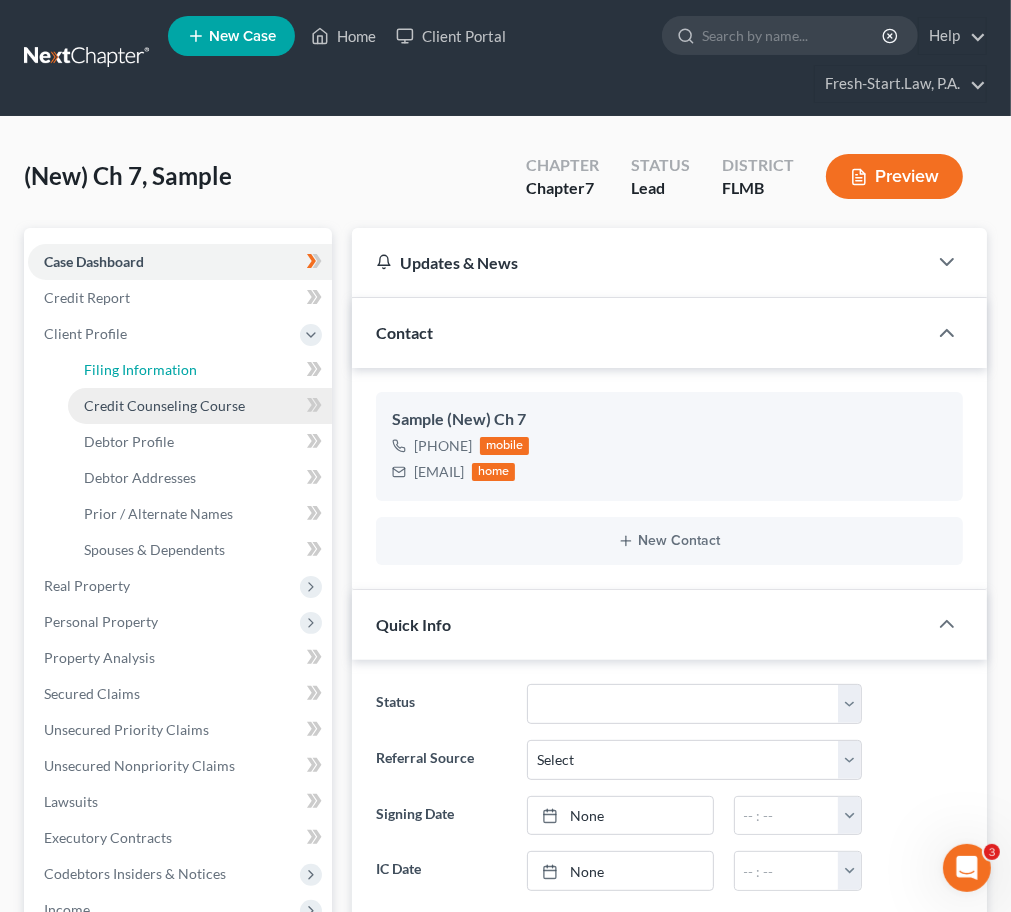 select on "1" 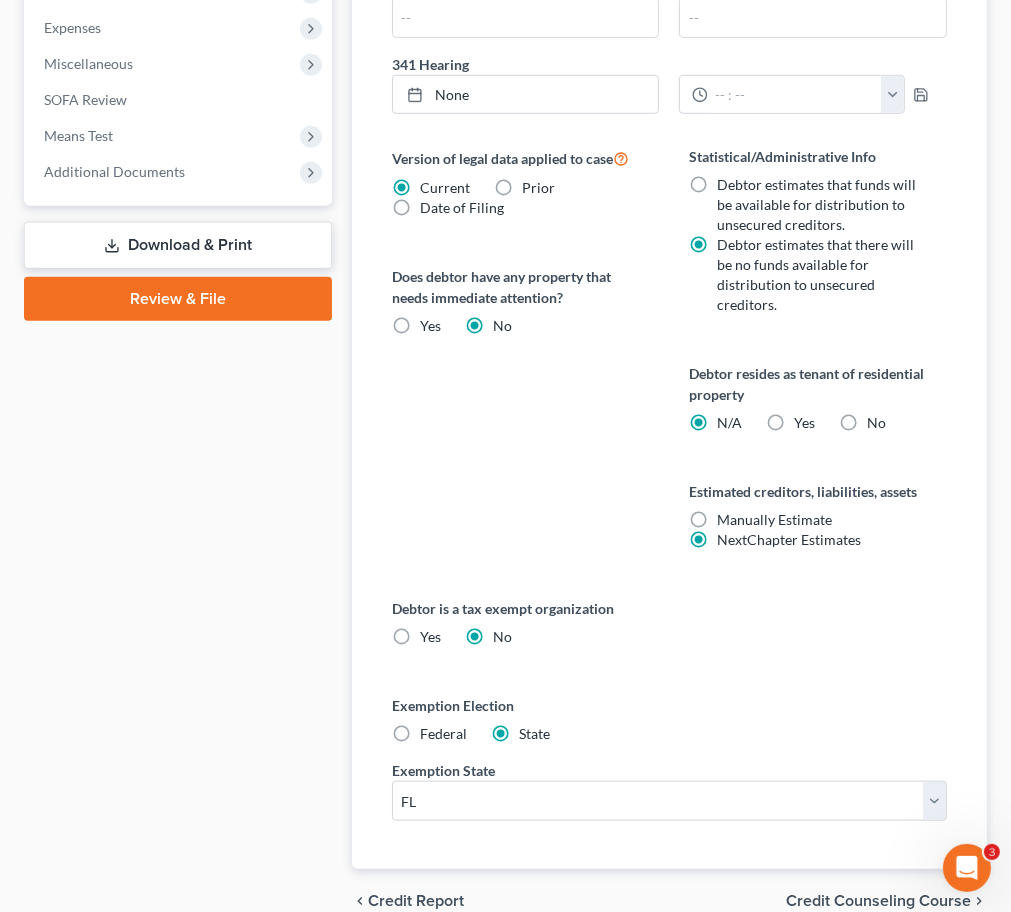 scroll, scrollTop: 933, scrollLeft: 0, axis: vertical 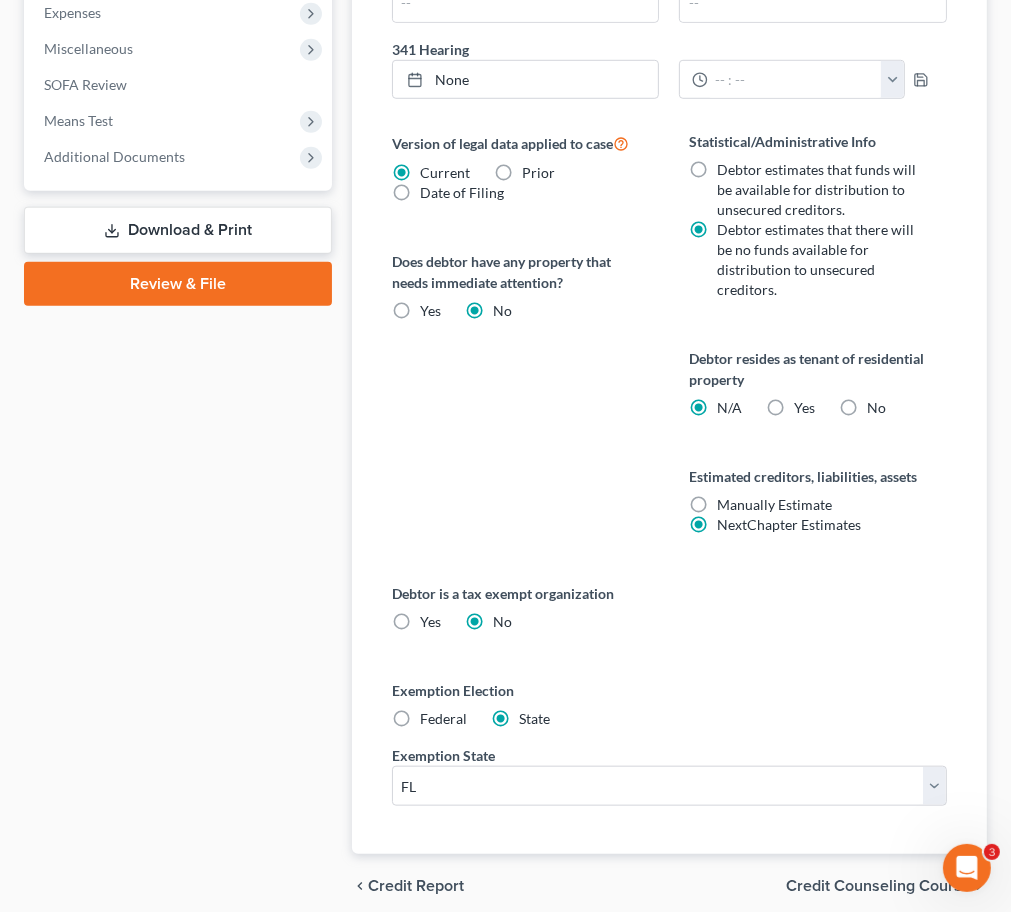 click on "No" at bounding box center (876, 408) 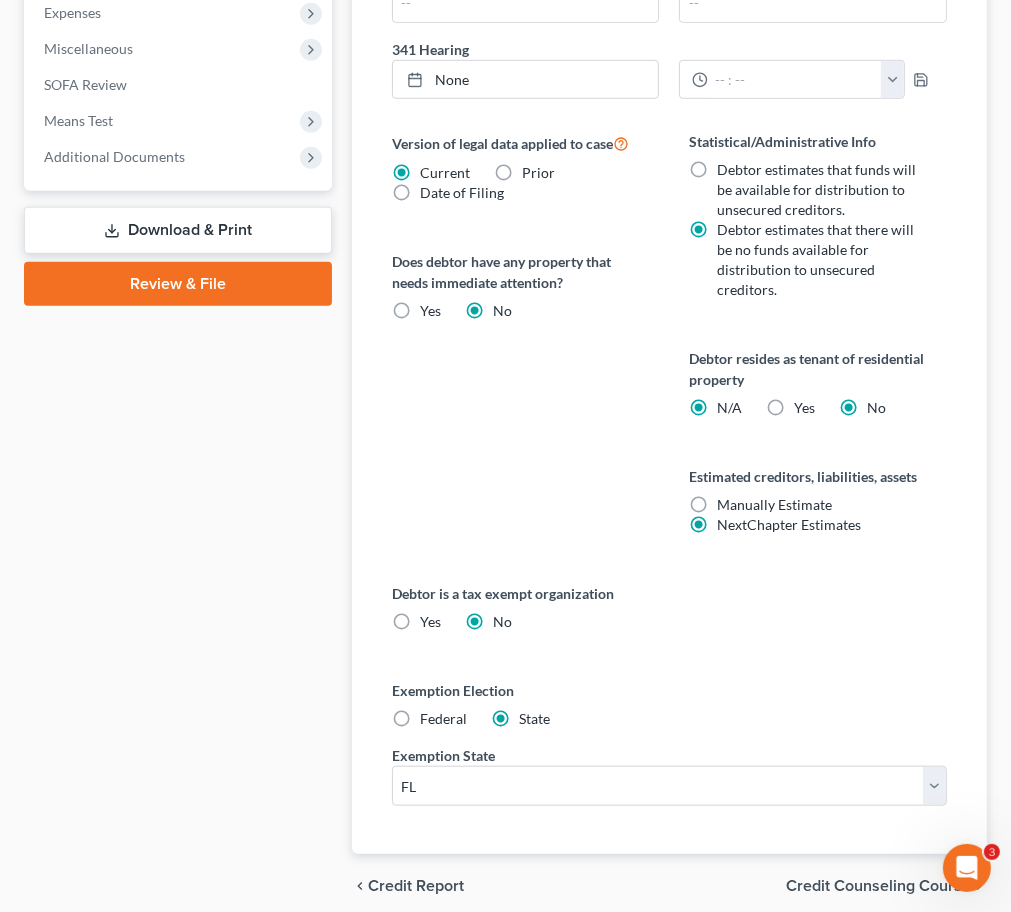 radio on "false" 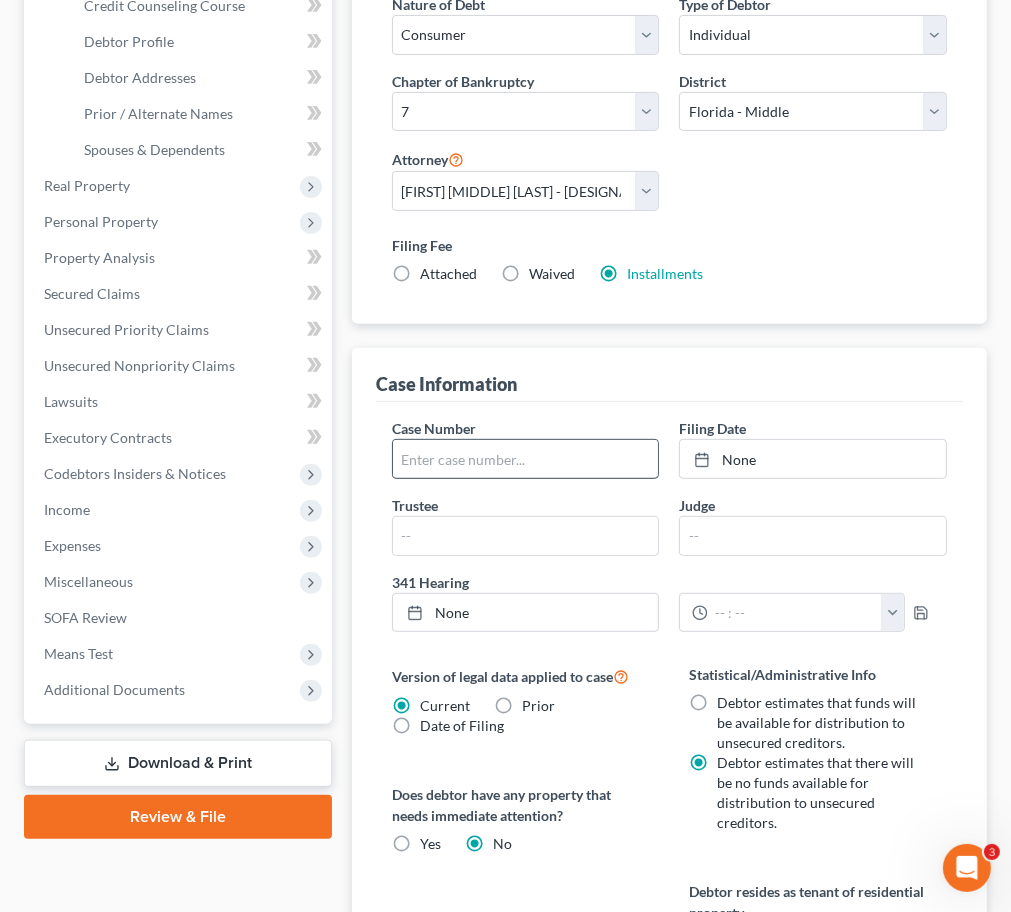 scroll, scrollTop: 0, scrollLeft: 0, axis: both 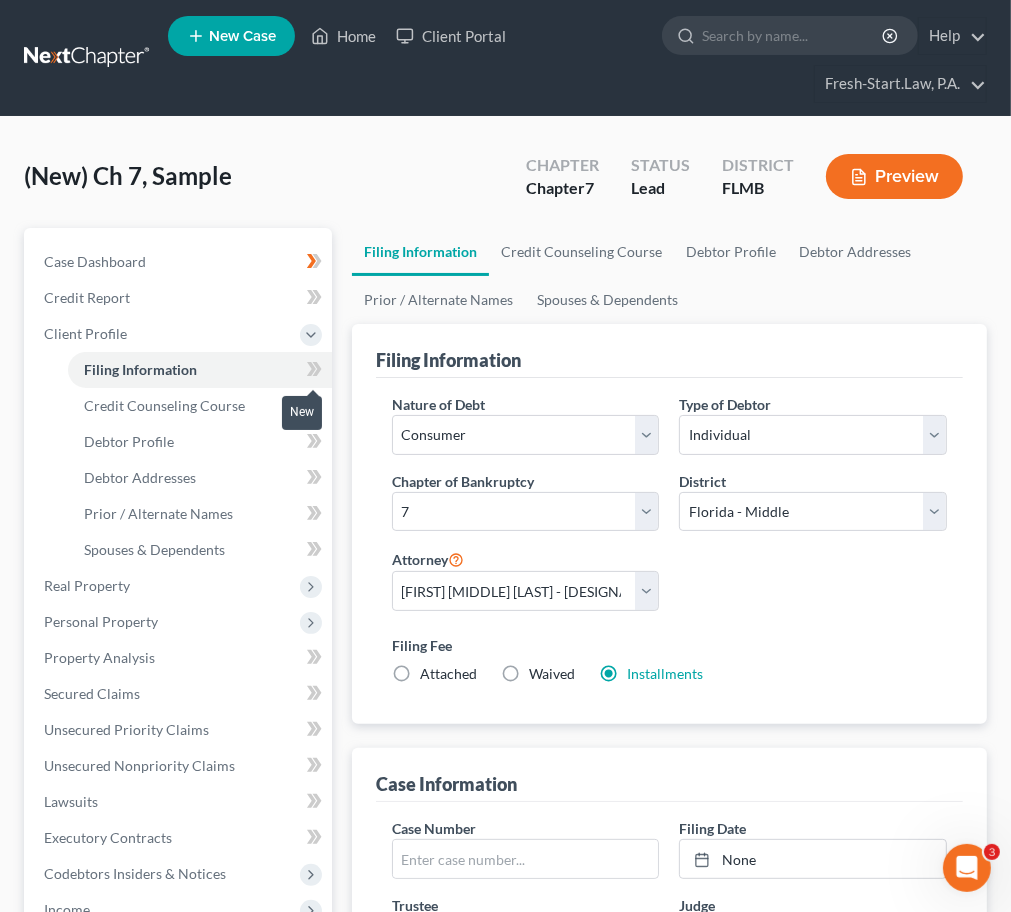 click 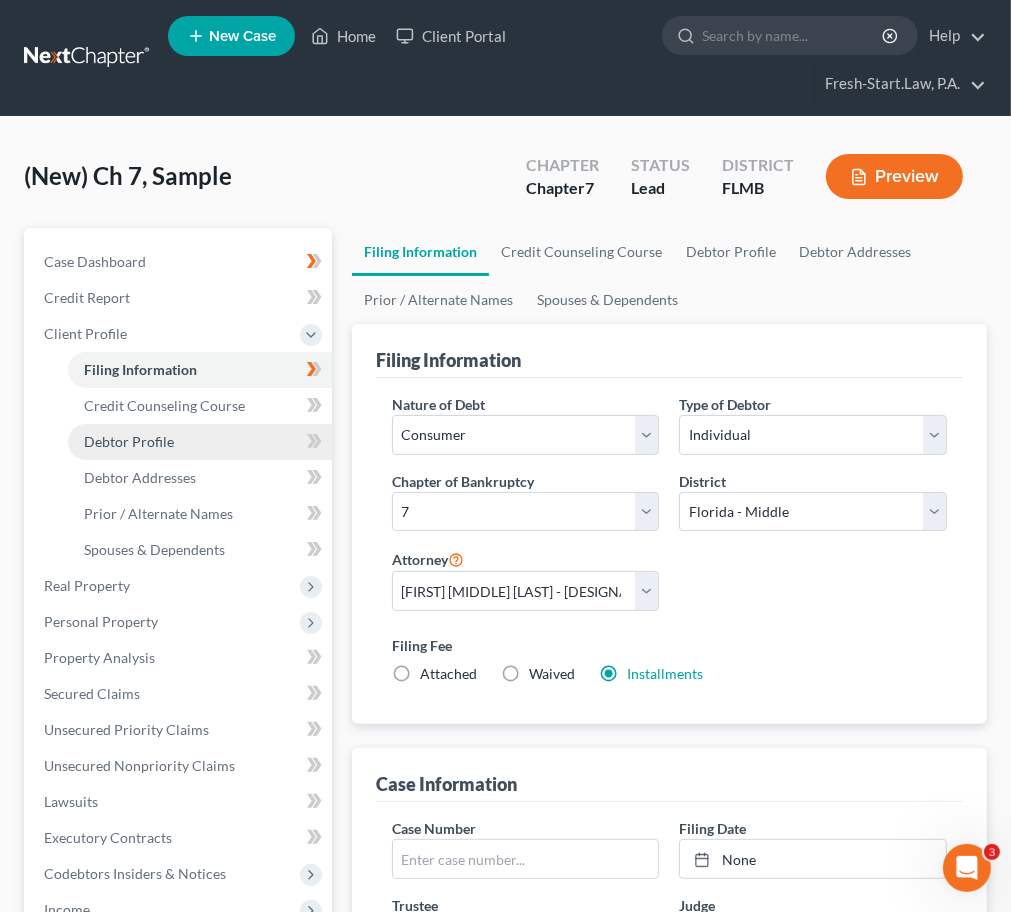 click on "Debtor Profile" at bounding box center [129, 441] 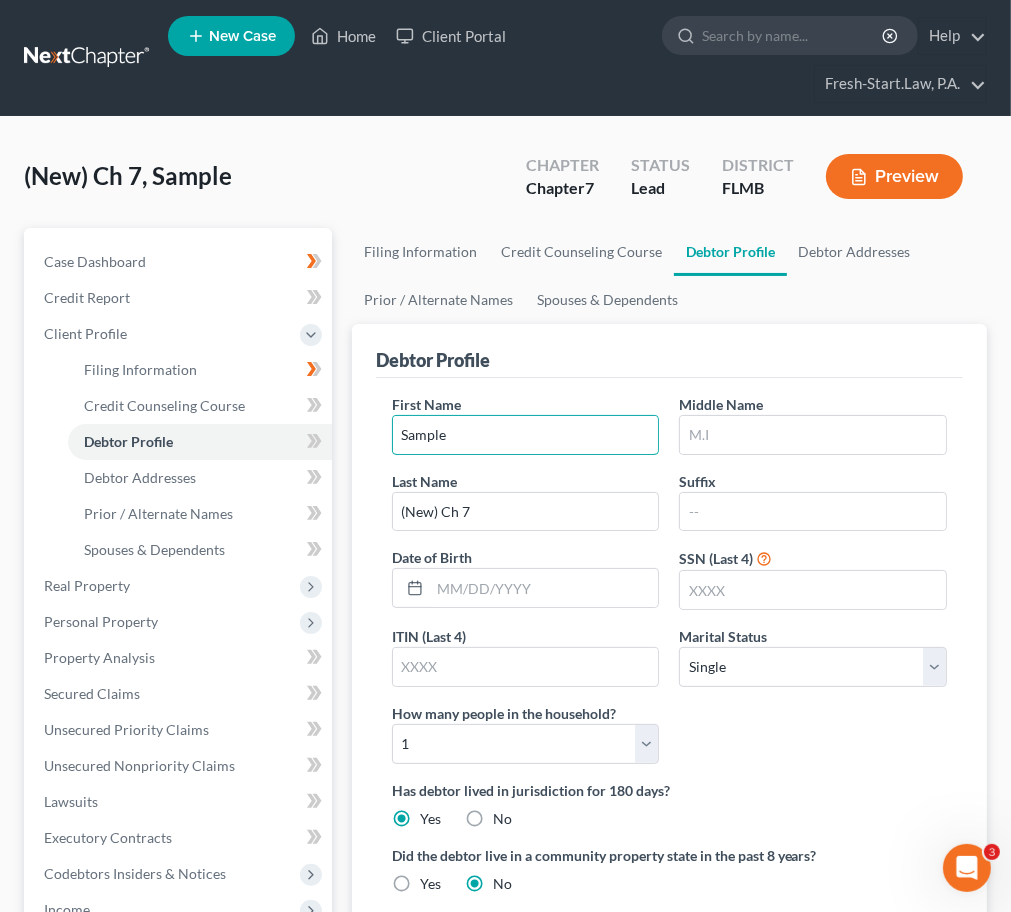 drag, startPoint x: 452, startPoint y: 441, endPoint x: 332, endPoint y: 468, distance: 123 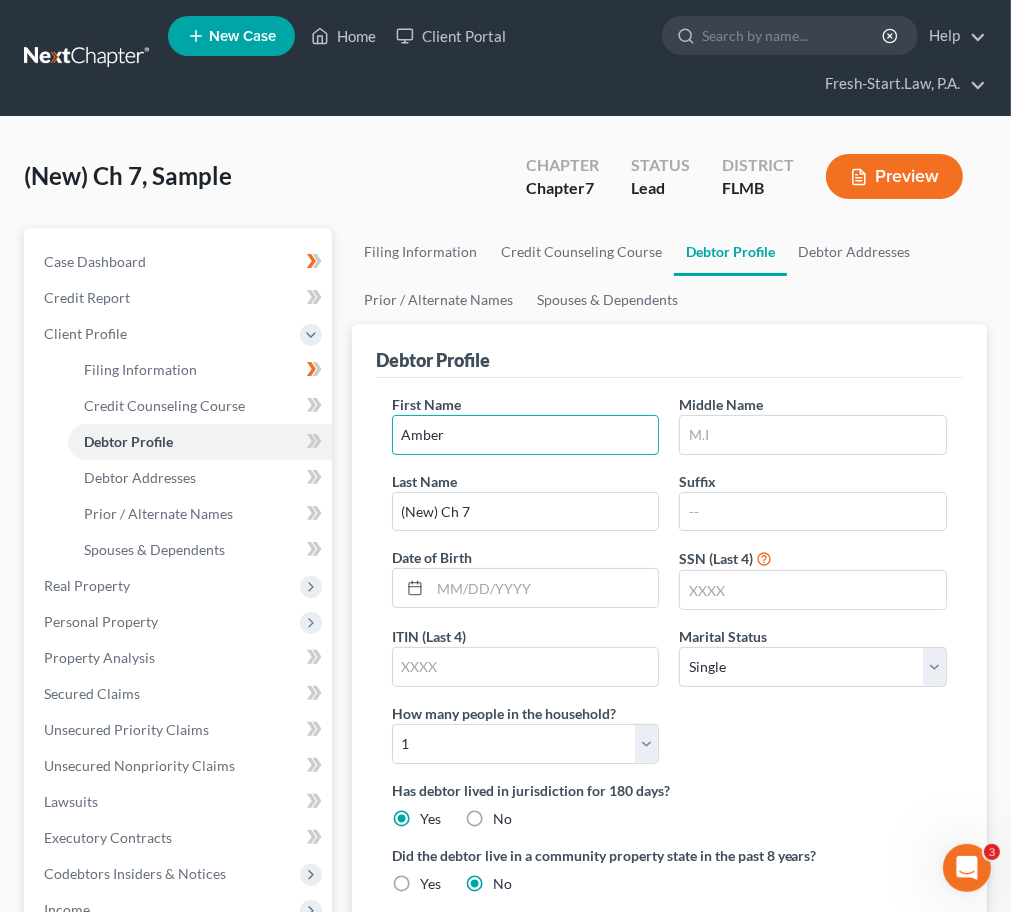 type on "Amber" 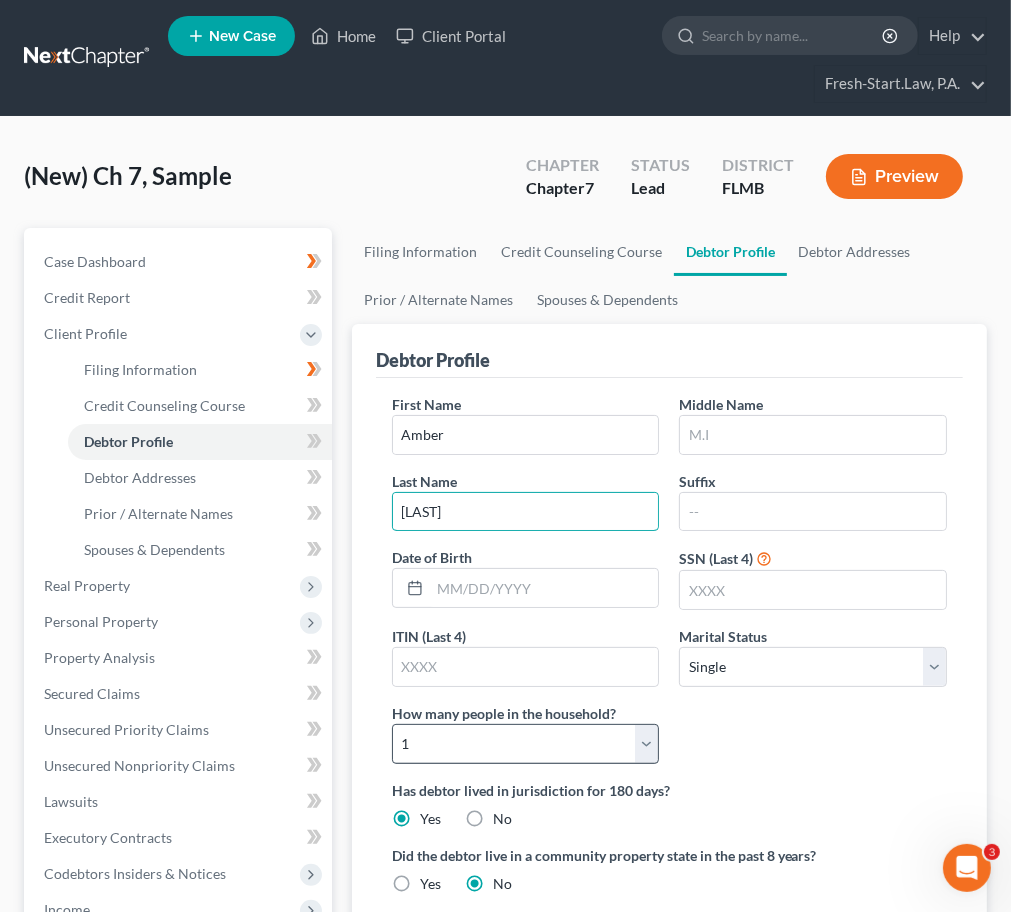 type on "[LAST]" 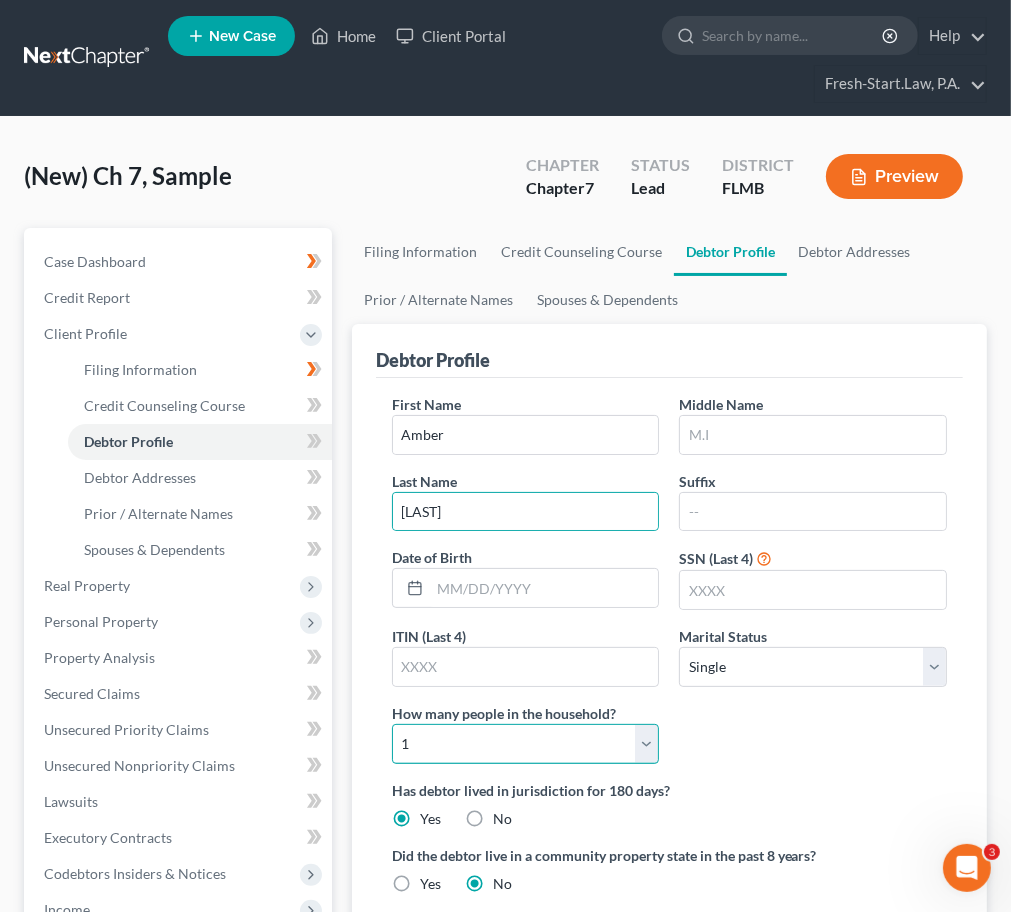 click on "Select 1 2 3 4 5 6 7 8 9 10 11 12 13 14 15 16 17 18 19 20" at bounding box center (526, 744) 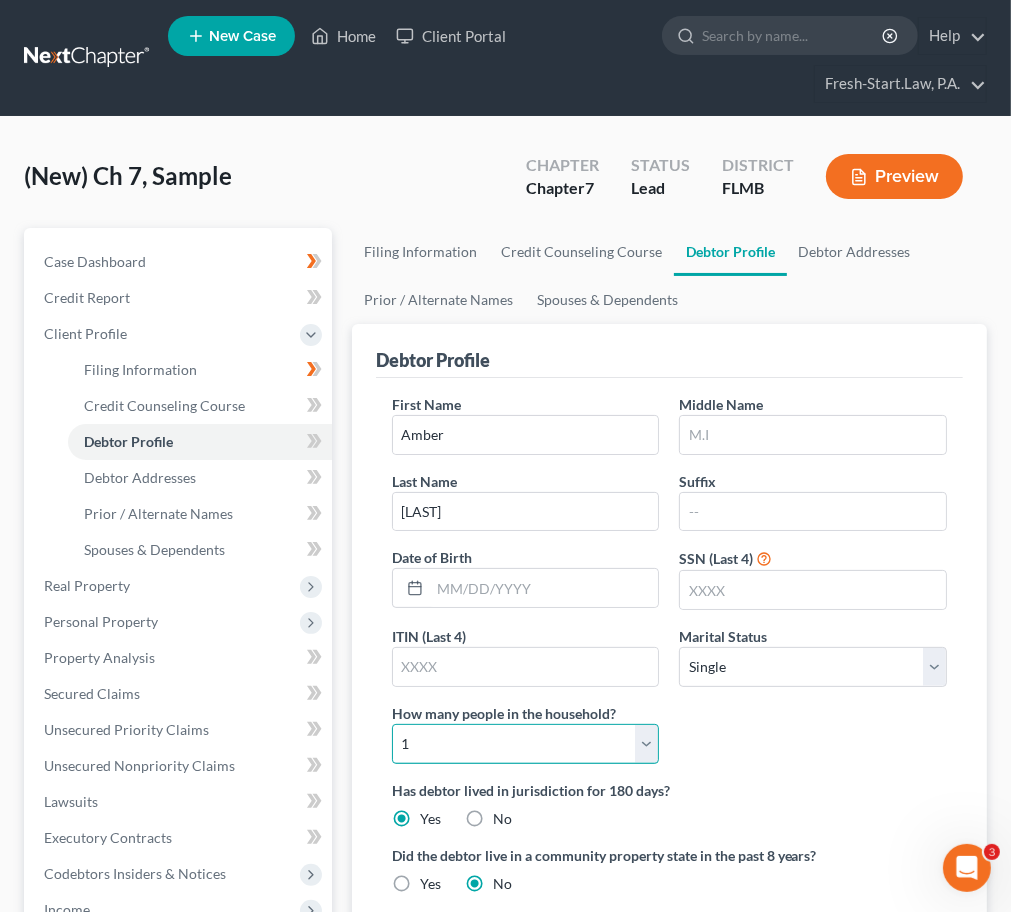 select on "1" 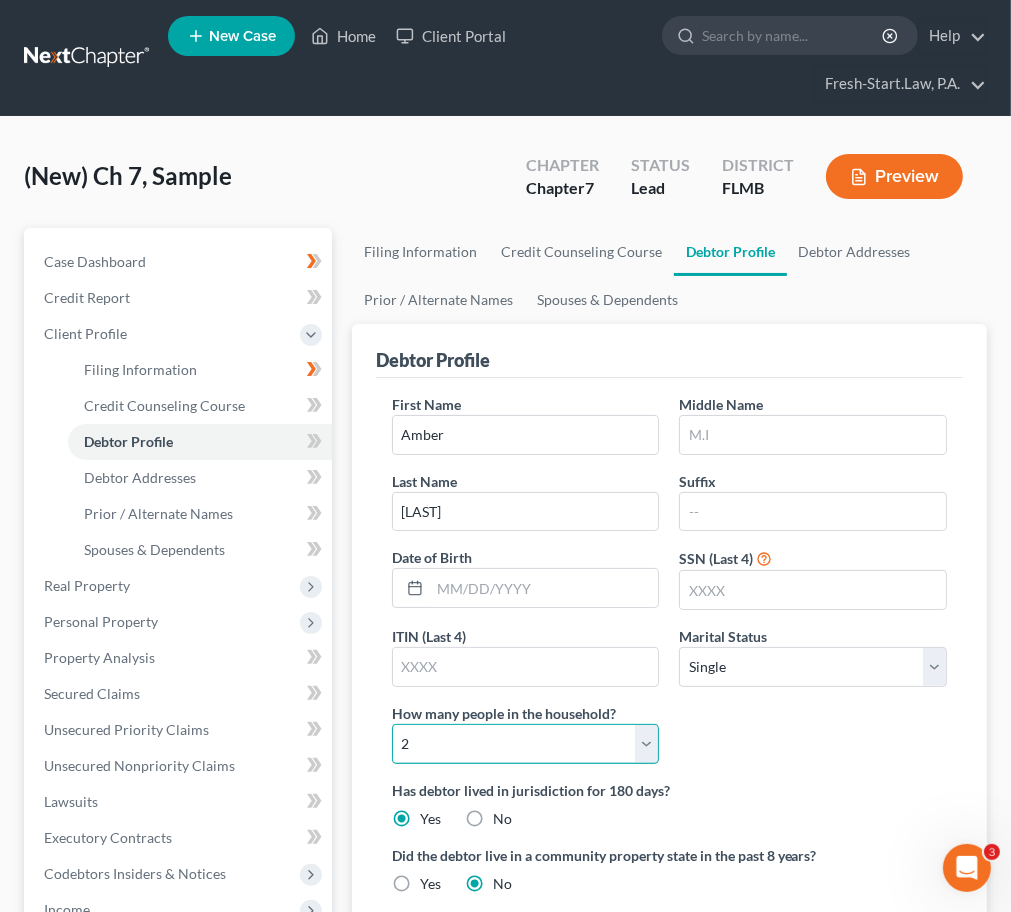 click on "Select 1 2 3 4 5 6 7 8 9 10 11 12 13 14 15 16 17 18 19 20" at bounding box center [526, 744] 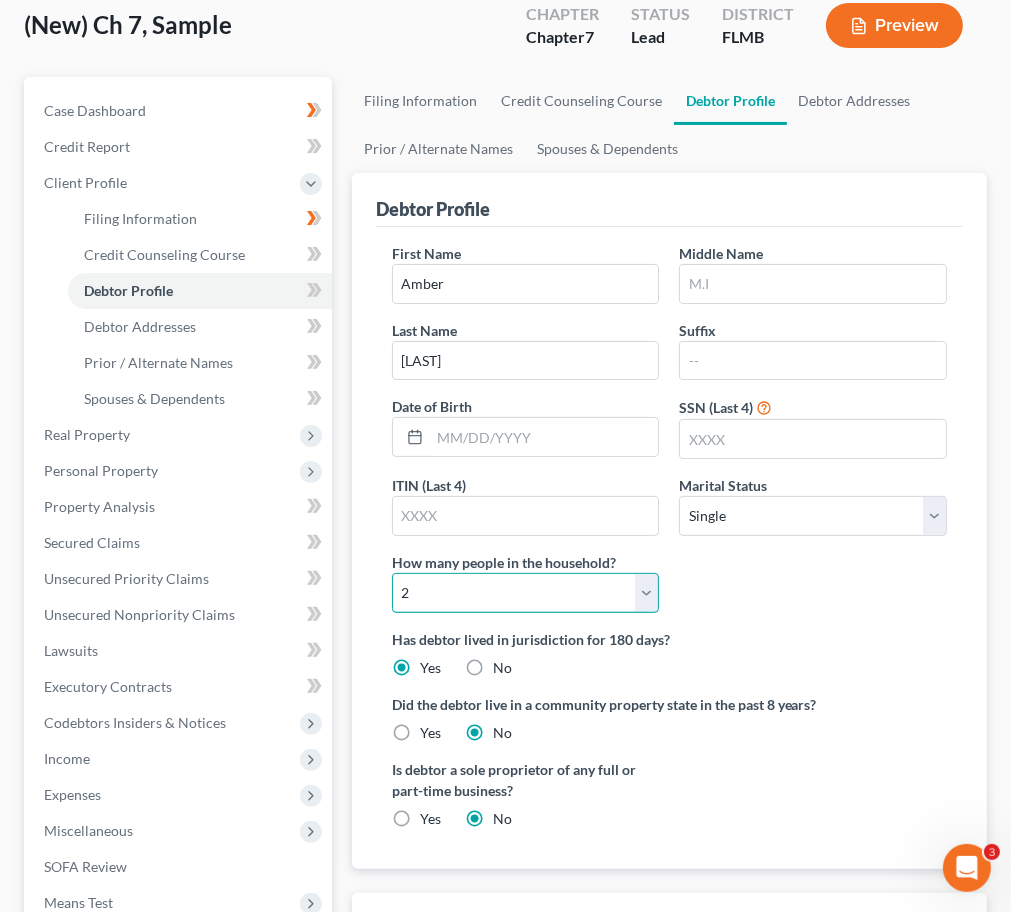 scroll, scrollTop: 148, scrollLeft: 0, axis: vertical 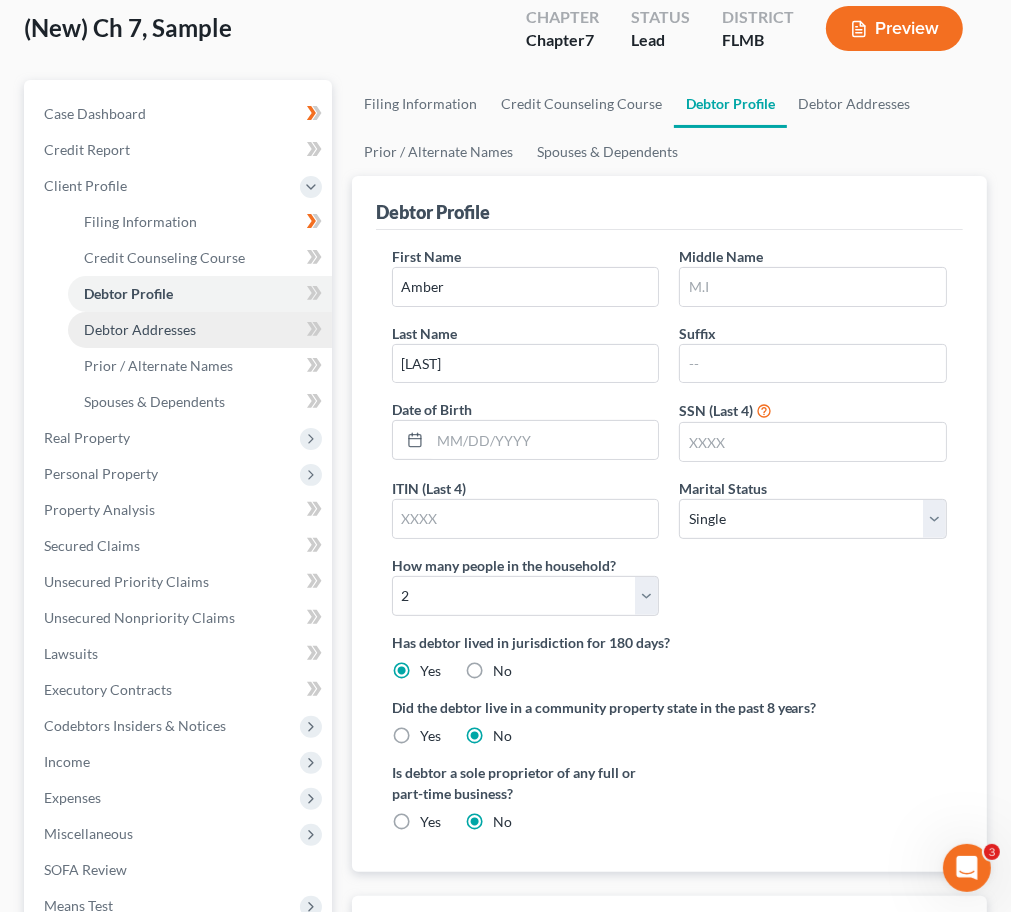 click on "Debtor Addresses" at bounding box center [140, 329] 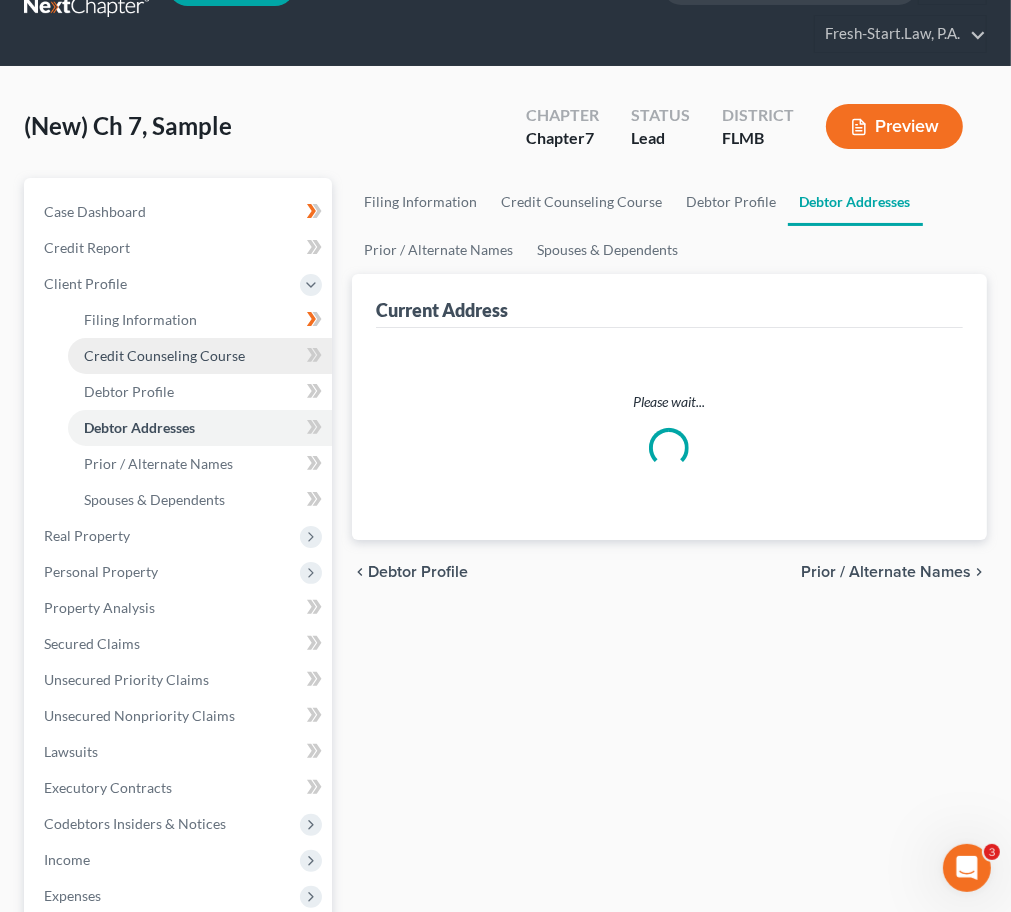 scroll, scrollTop: 0, scrollLeft: 0, axis: both 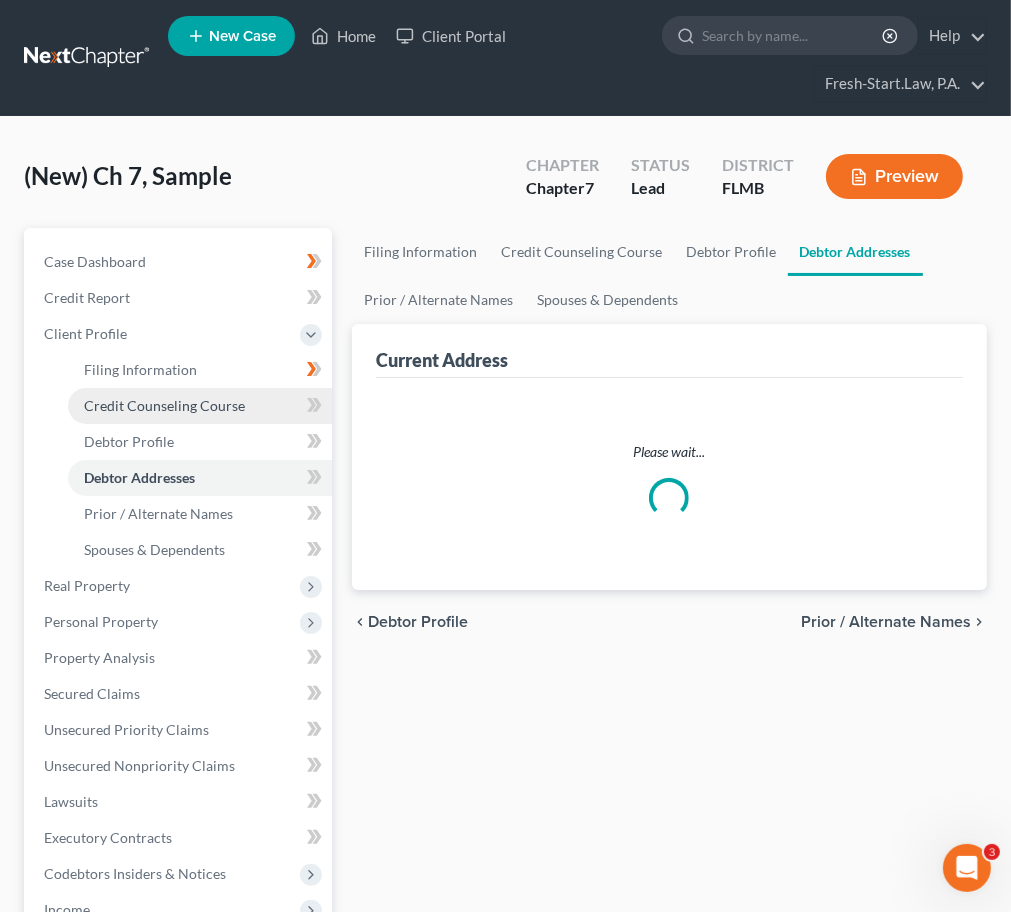 select on "0" 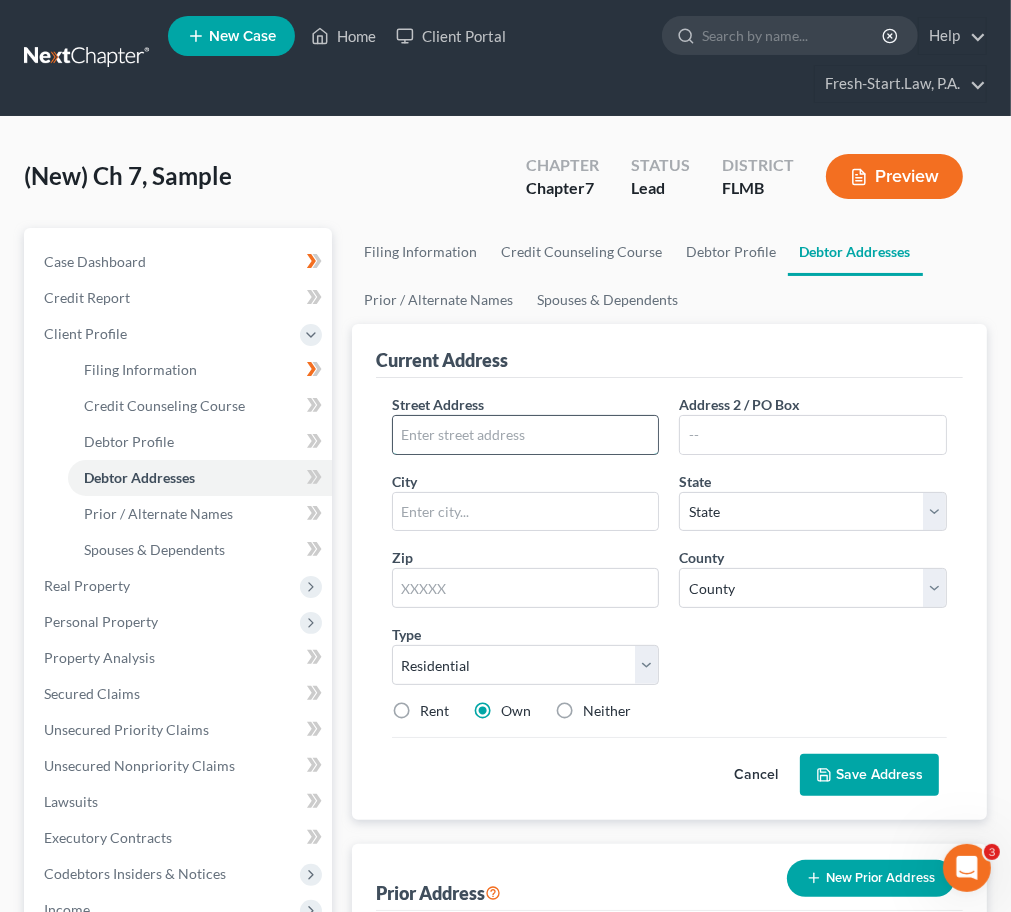 click at bounding box center (526, 435) 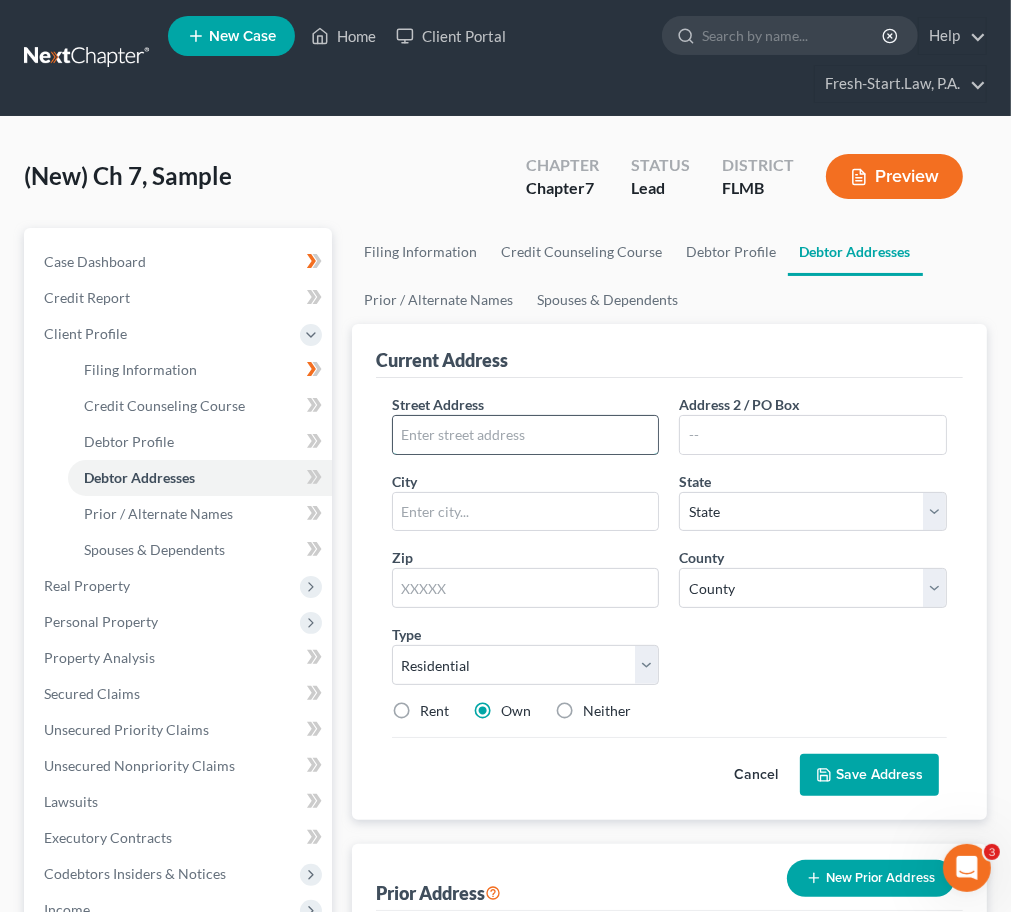 paste on "[NUMBER] [STREET]" 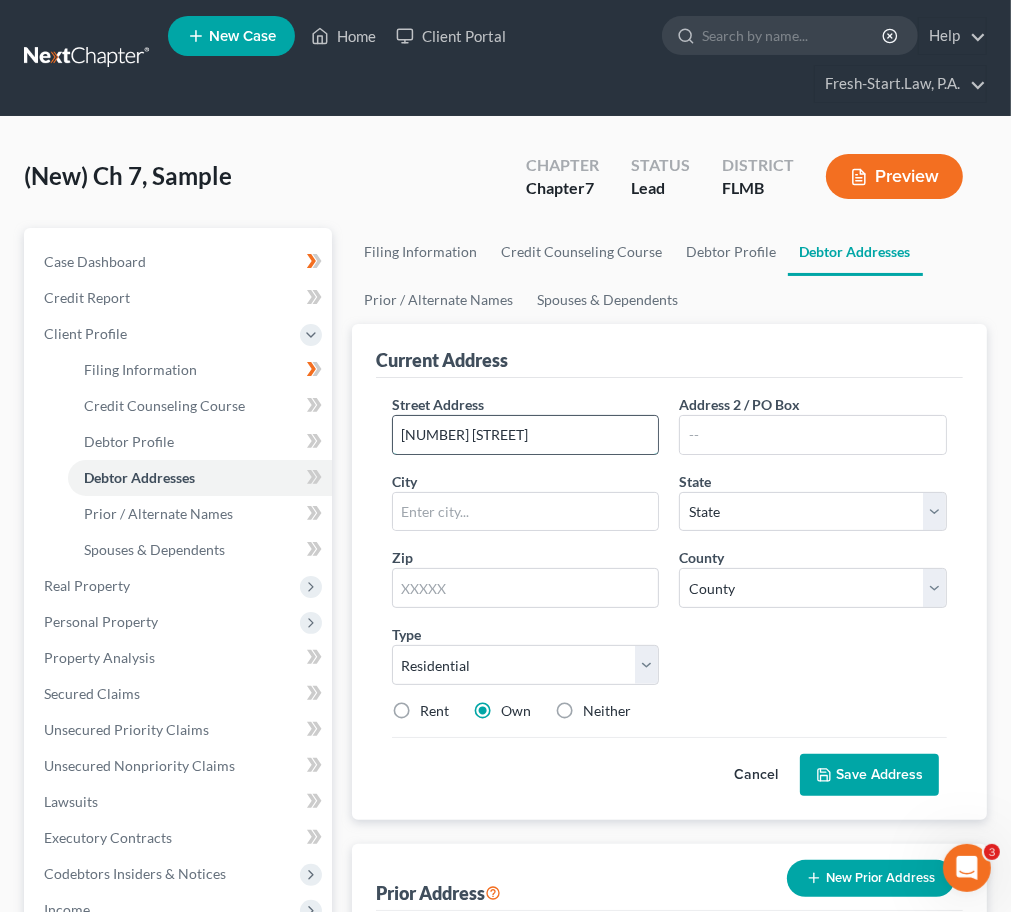 click on "[NUMBER] [STREET]" at bounding box center (526, 435) 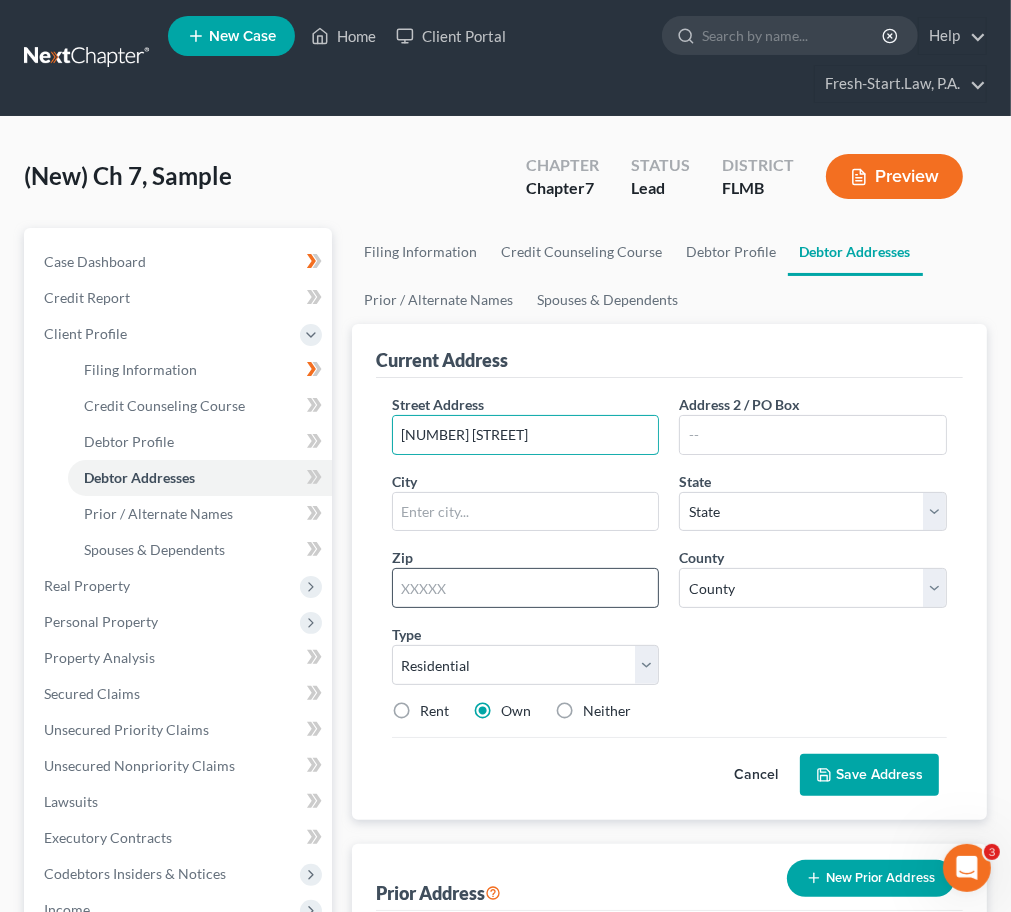 type on "[NUMBER] [STREET]" 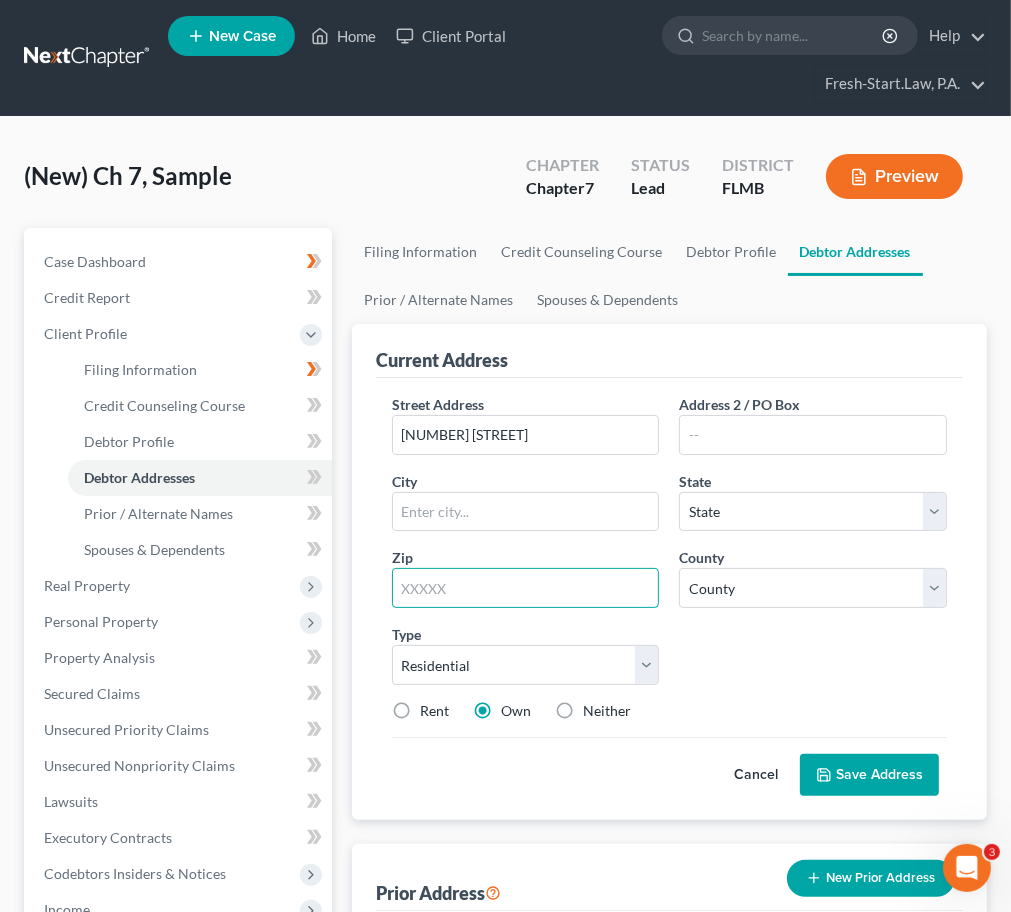 click at bounding box center [526, 588] 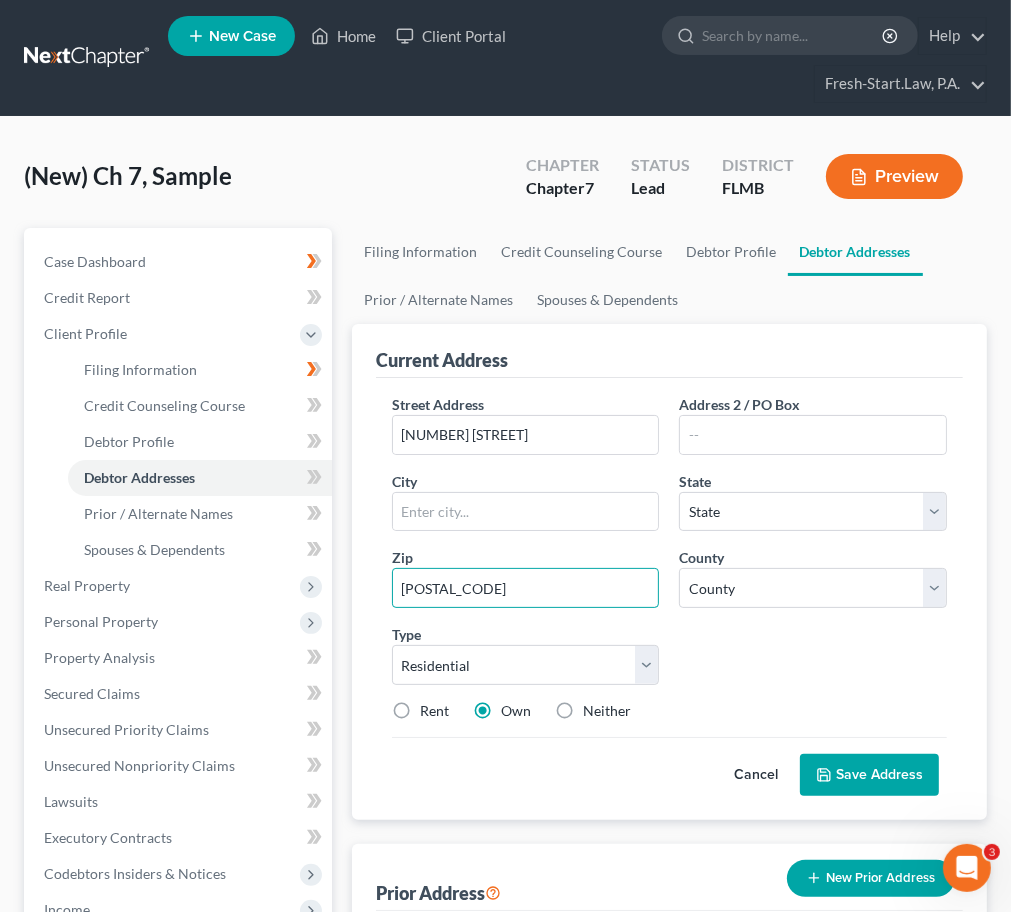 type on "[POSTAL_CODE]" 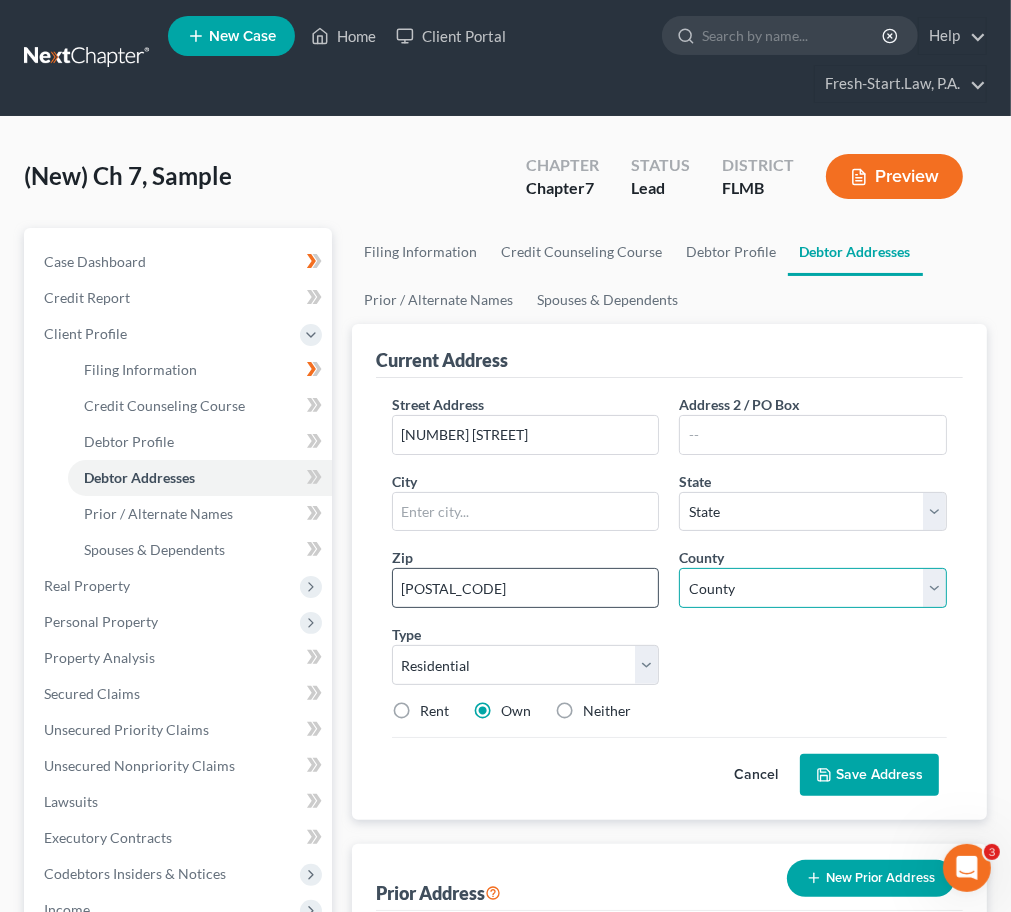type on "[CITY]" 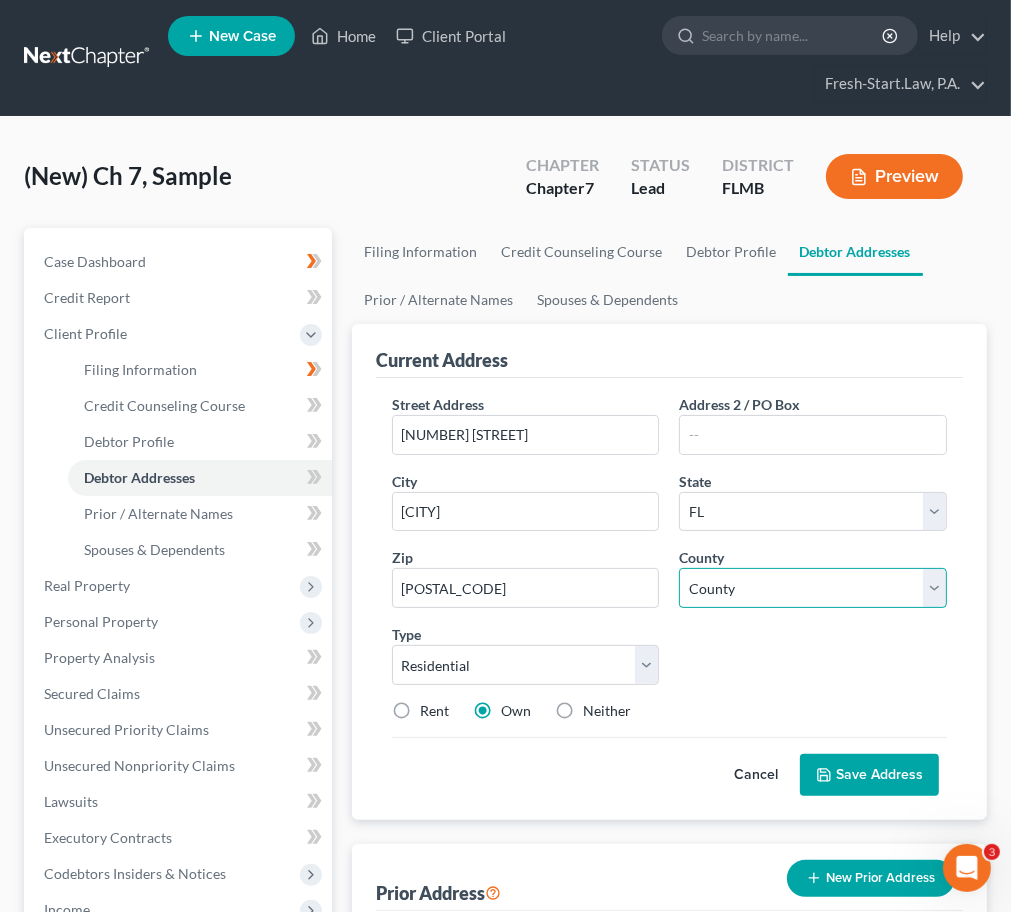 click on "County Alachua County Baker County Bay County Bradford County Brevard County Broward County Calhoun County Charlotte County Citrus County Clay County Collier County Columbia County DeSoto County Dixie County Duval County Escambia County Flagler County Franklin County Gadsden County Gilchrist County Glades County Gulf County Hamilton County Hardee County Hendry County Hernando County Highlands County Hillsborough County Holmes County Indian River County Jackson County Jefferson County Lafayette County Lake County Lee County Leon County Levy County Liberty County Madison County Manatee County Marion County Martin County Miami-Dade County Monroe County Nassau County Okaloosa County Okeechobee County Orange County Osceola County Palm Beach County Pasco County Pinellas County Polk County Putnam County Santa Rosa County Sarasota County Seminole County St. Johns County St. Lucie County Sumter County Suwannee County Taylor County Union County Volusia County Wakulla County Walton County Washington County" at bounding box center (813, 588) 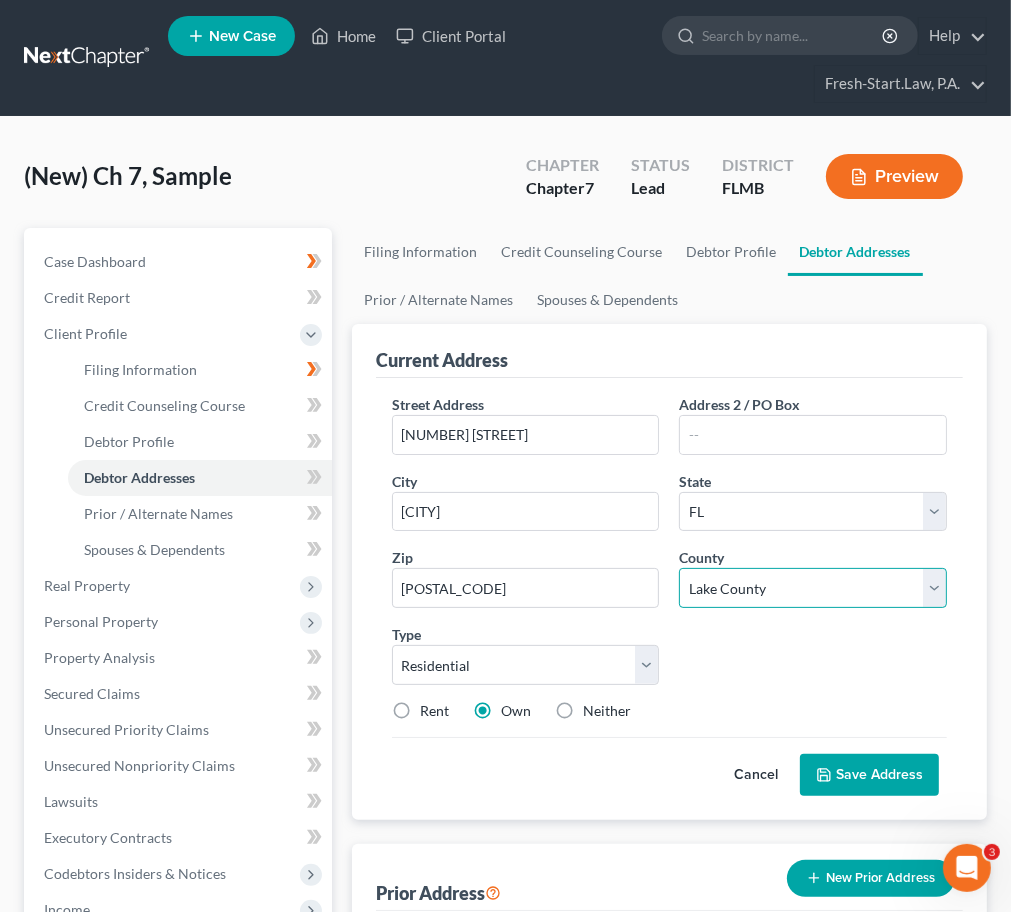 click on "County Alachua County Baker County Bay County Bradford County Brevard County Broward County Calhoun County Charlotte County Citrus County Clay County Collier County Columbia County DeSoto County Dixie County Duval County Escambia County Flagler County Franklin County Gadsden County Gilchrist County Glades County Gulf County Hamilton County Hardee County Hendry County Hernando County Highlands County Hillsborough County Holmes County Indian River County Jackson County Jefferson County Lafayette County Lake County Lee County Leon County Levy County Liberty County Madison County Manatee County Marion County Martin County Miami-Dade County Monroe County Nassau County Okaloosa County Okeechobee County Orange County Osceola County Palm Beach County Pasco County Pinellas County Polk County Putnam County Santa Rosa County Sarasota County Seminole County St. Johns County St. Lucie County Sumter County Suwannee County Taylor County Union County Volusia County Wakulla County Walton County Washington County" at bounding box center [813, 588] 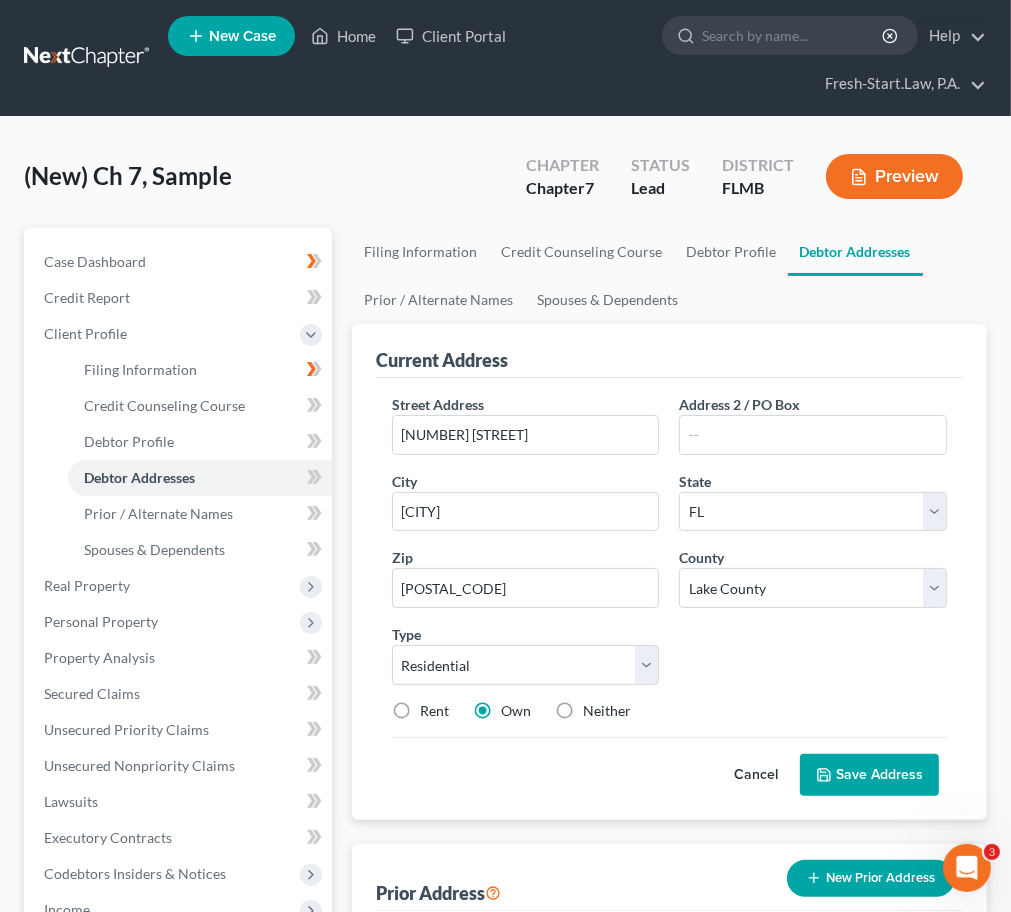 click on "Save Address" at bounding box center [869, 775] 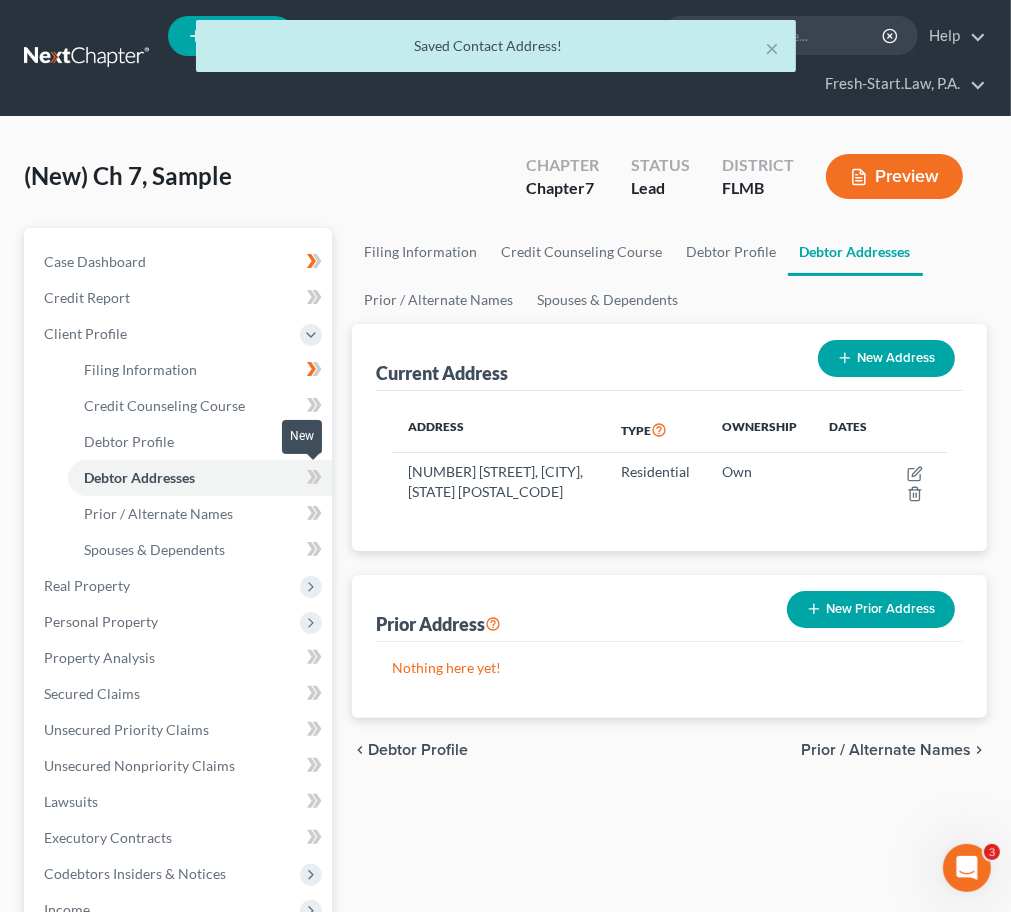 click at bounding box center (314, 480) 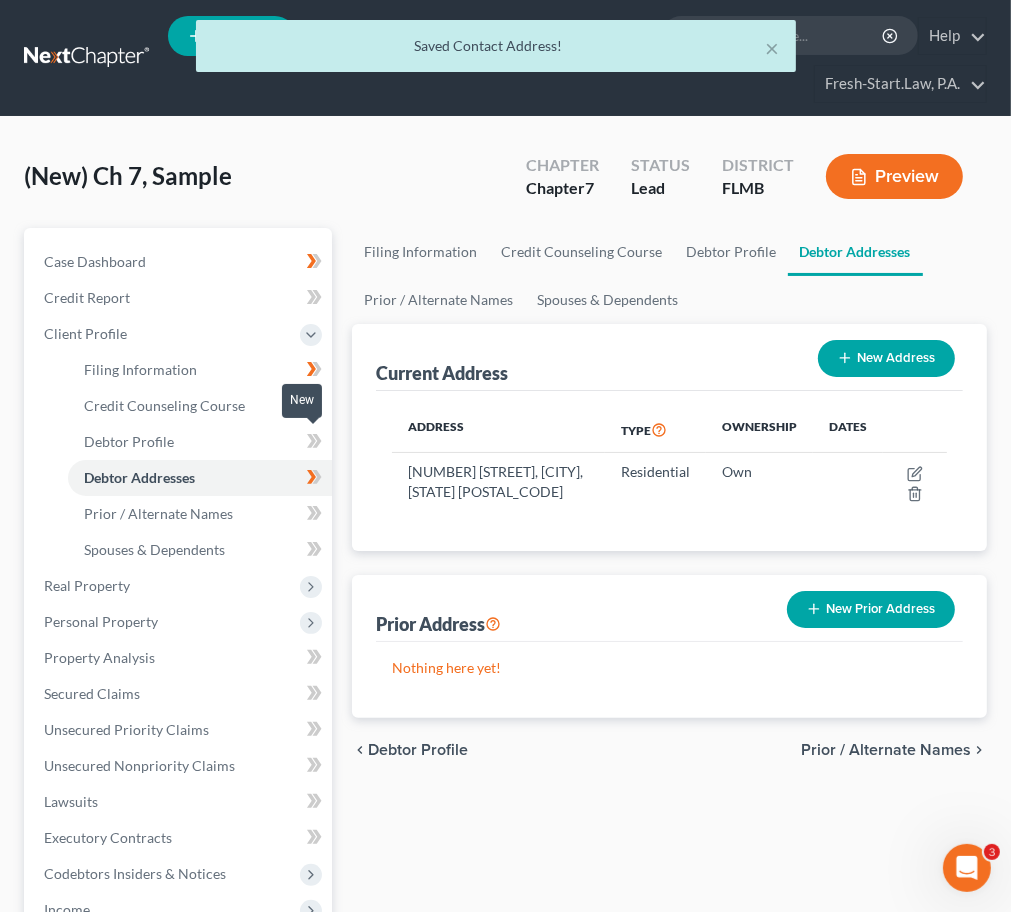 click 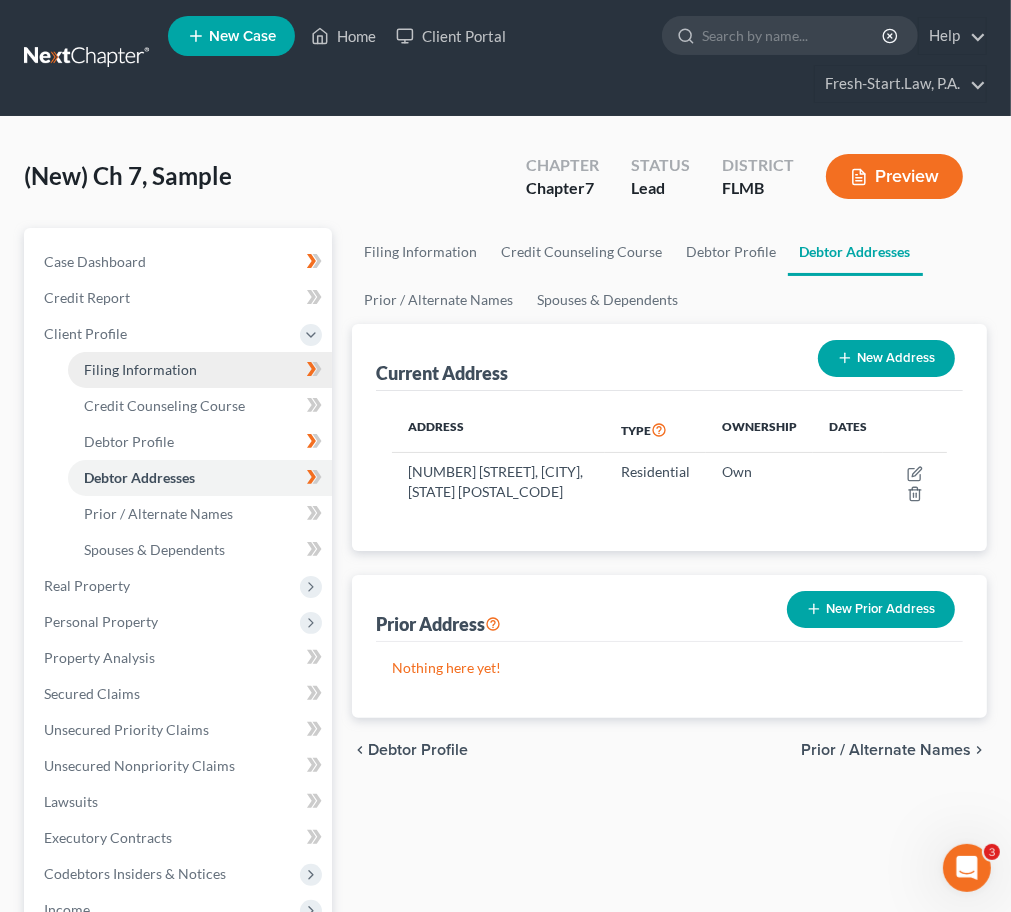 click on "Filing Information" at bounding box center (140, 369) 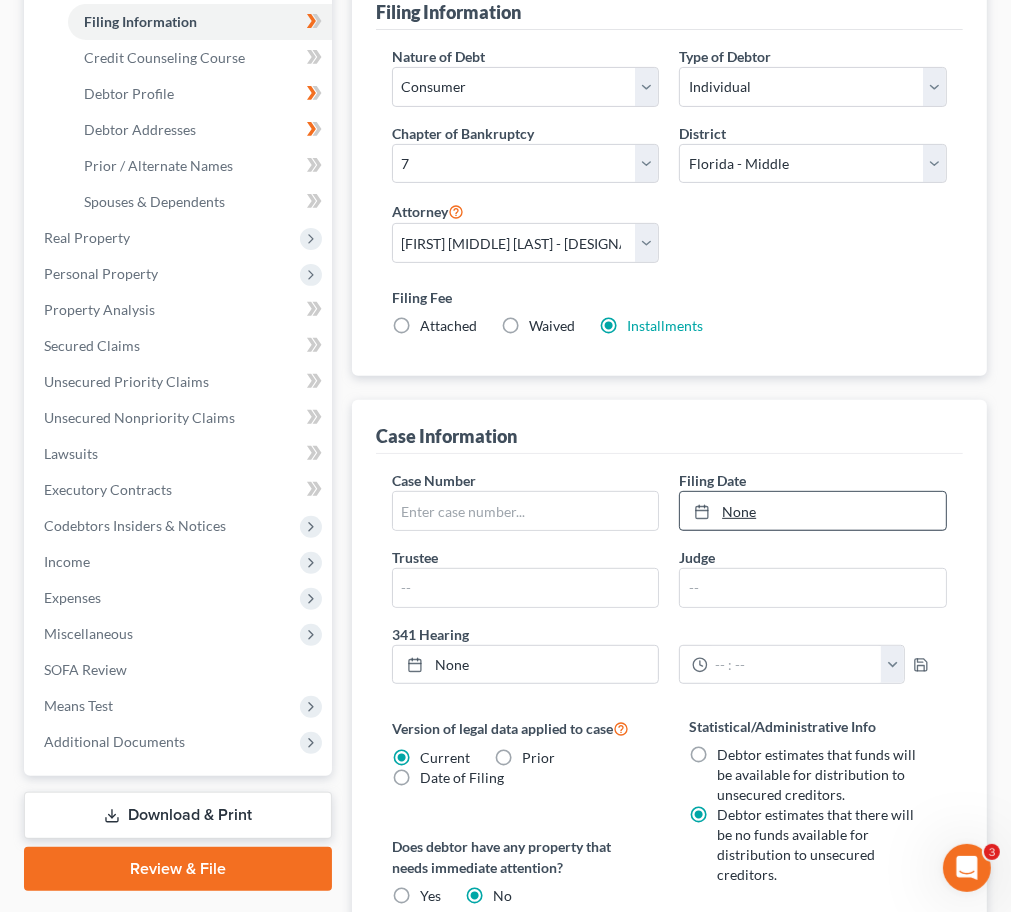 scroll, scrollTop: 0, scrollLeft: 0, axis: both 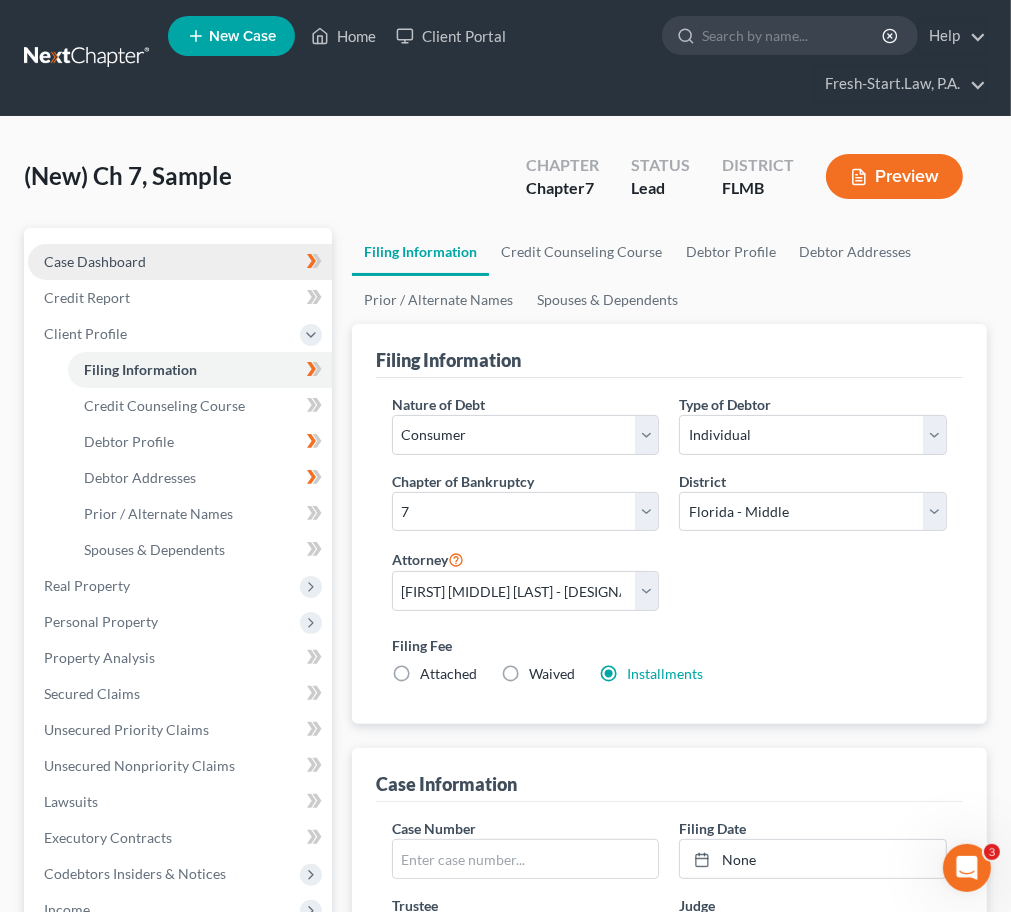 click on "Case Dashboard" at bounding box center [95, 261] 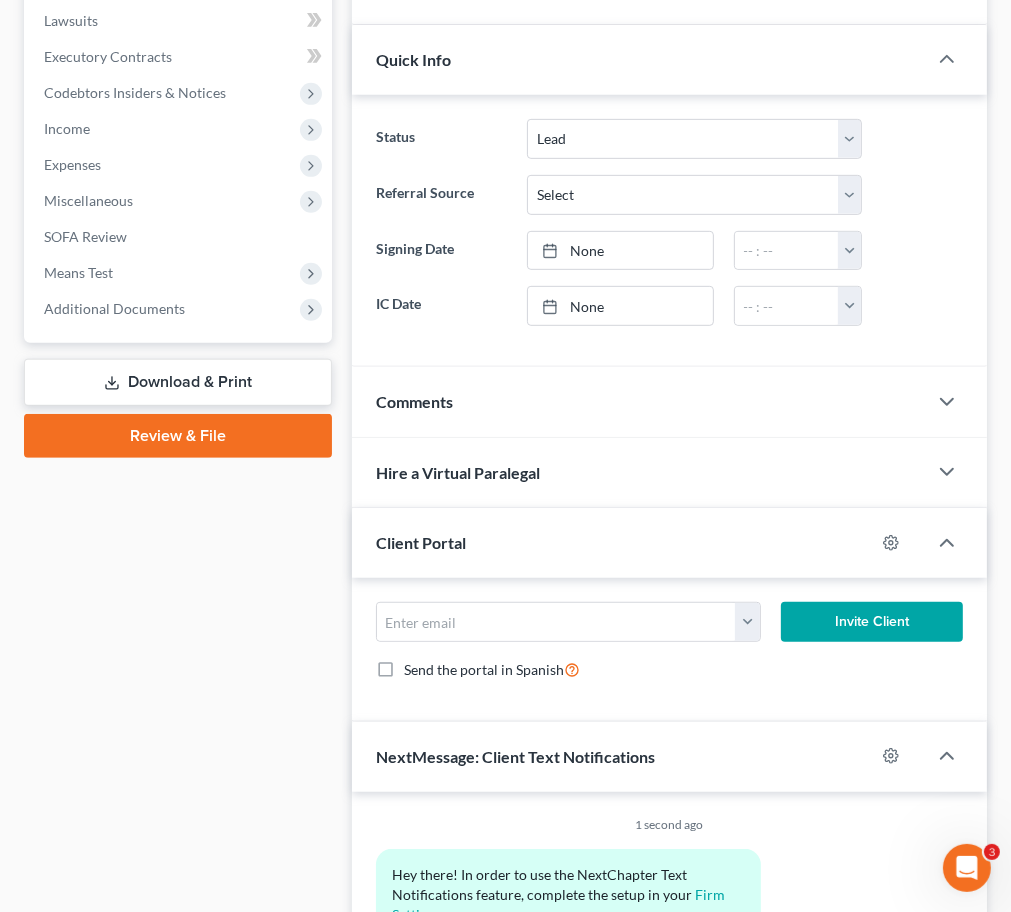 scroll, scrollTop: 666, scrollLeft: 0, axis: vertical 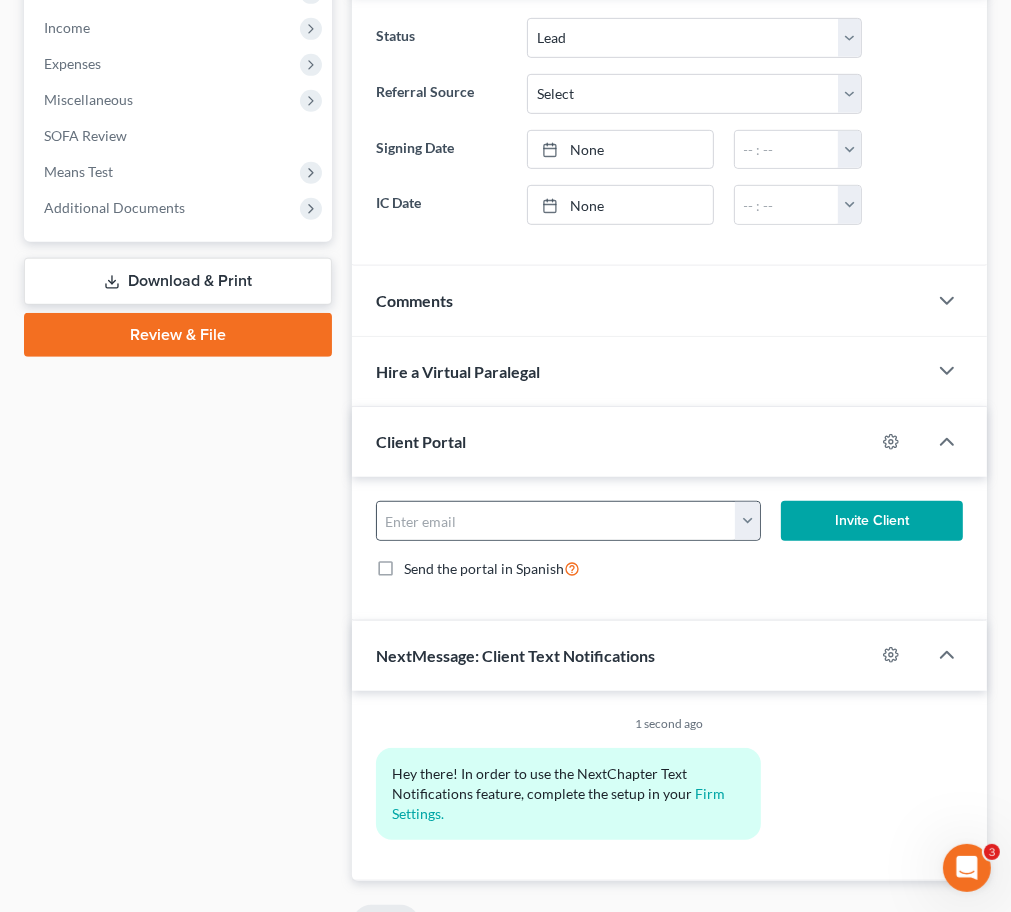 click at bounding box center [747, 521] 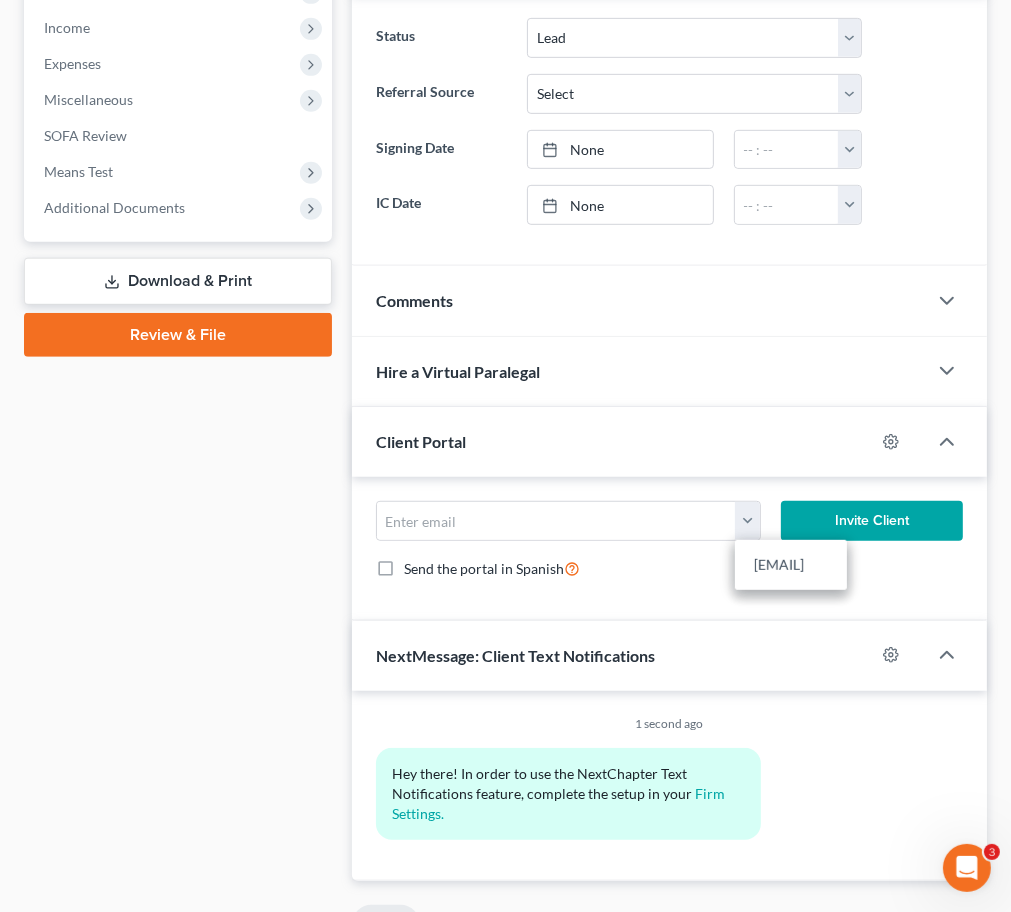 click on "[EMAIL]" at bounding box center [791, 565] 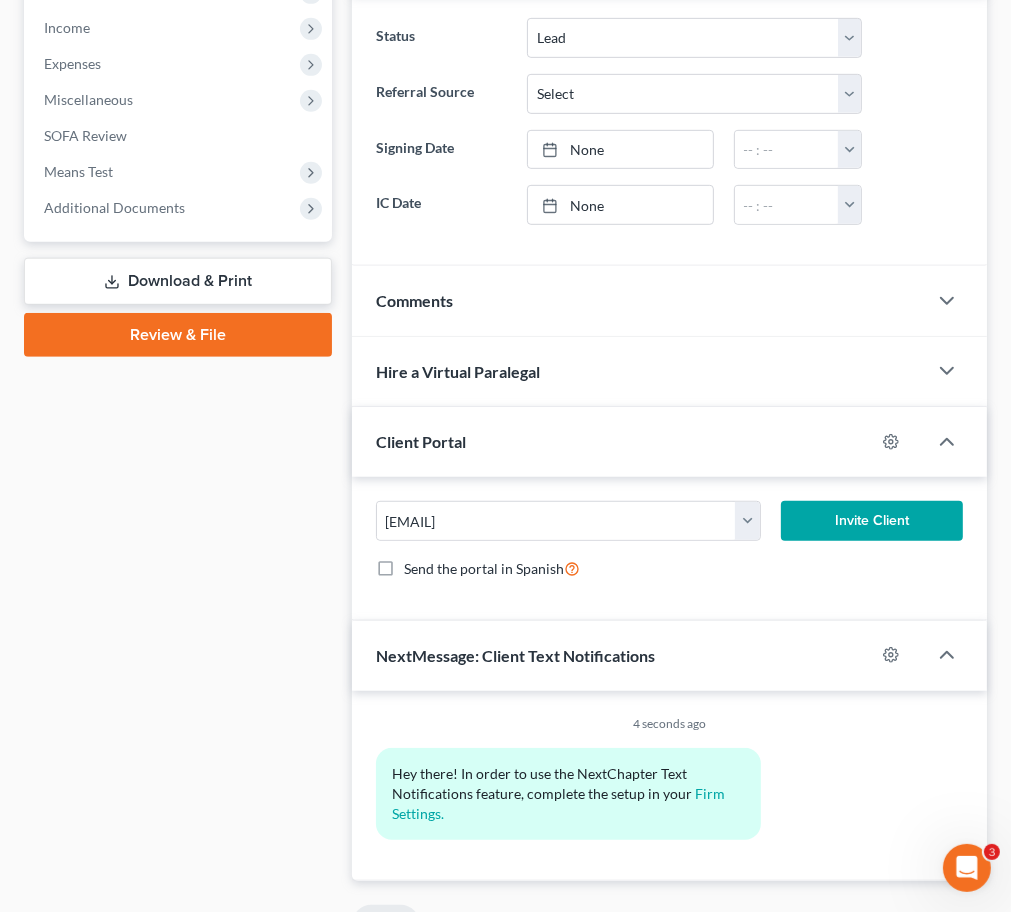 click on "Invite Client" at bounding box center (872, 521) 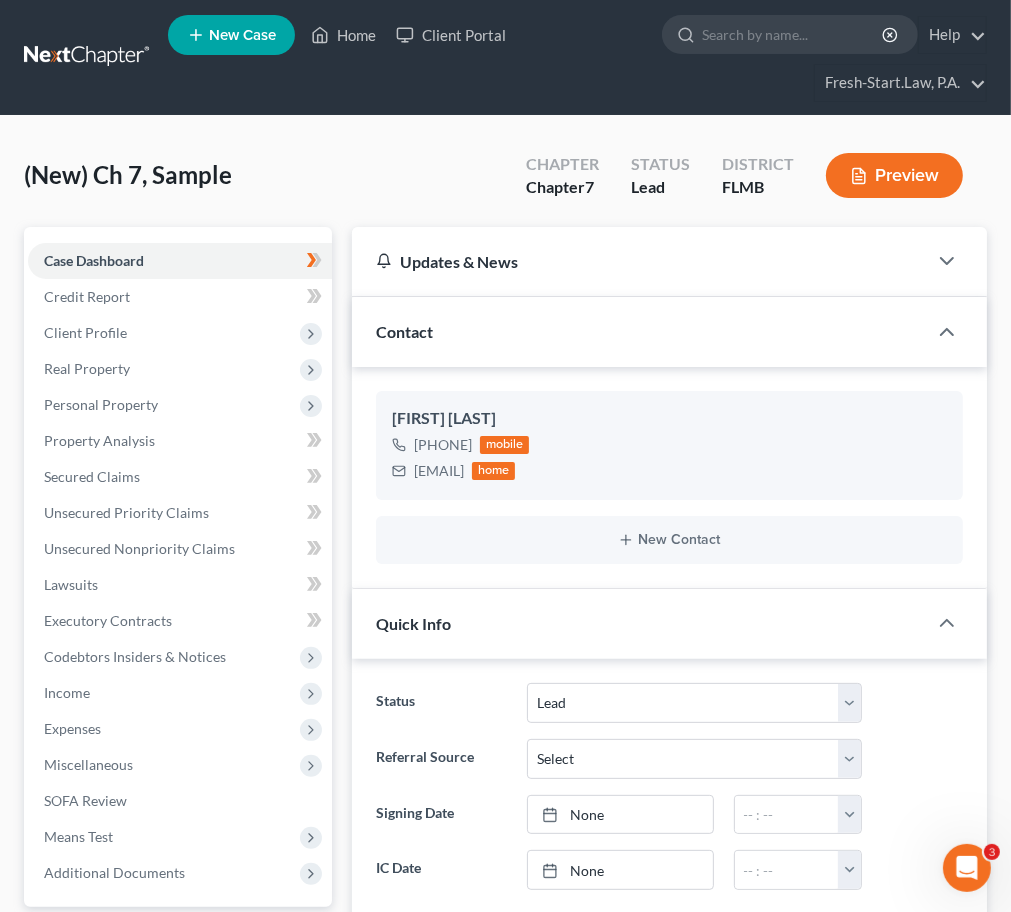 scroll, scrollTop: 0, scrollLeft: 0, axis: both 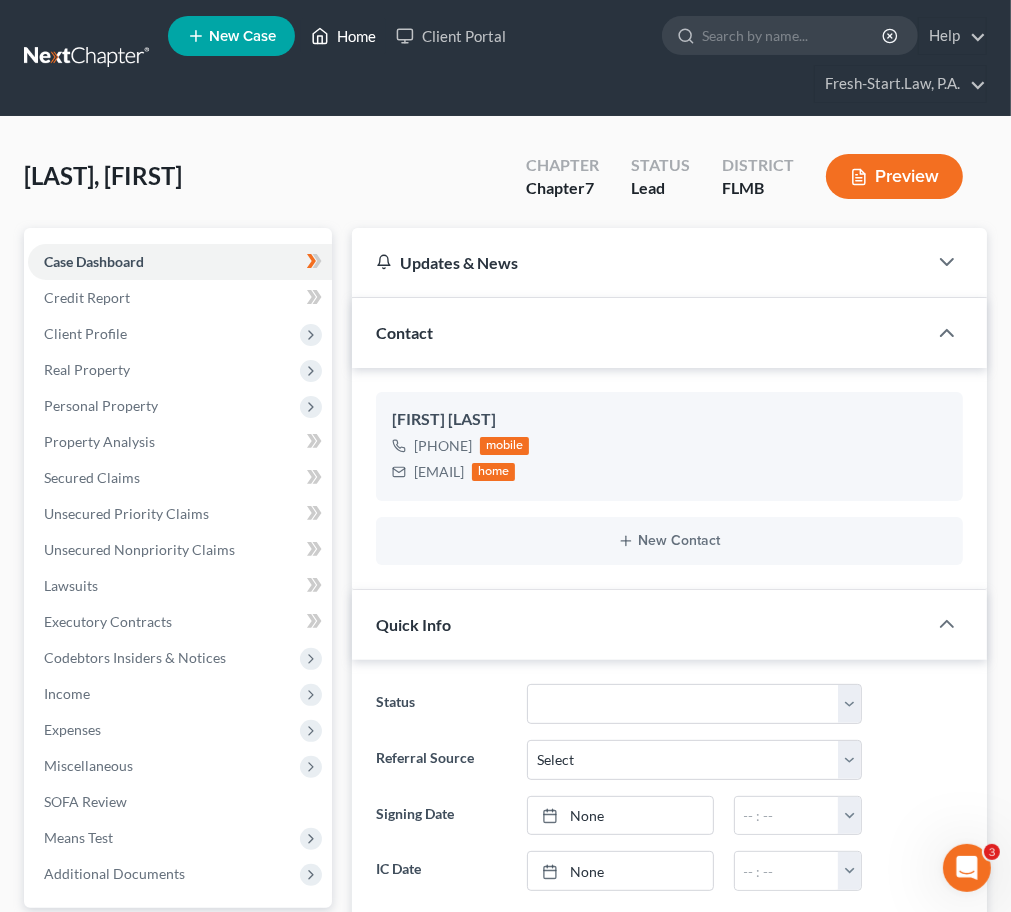 click on "Home" at bounding box center [343, 36] 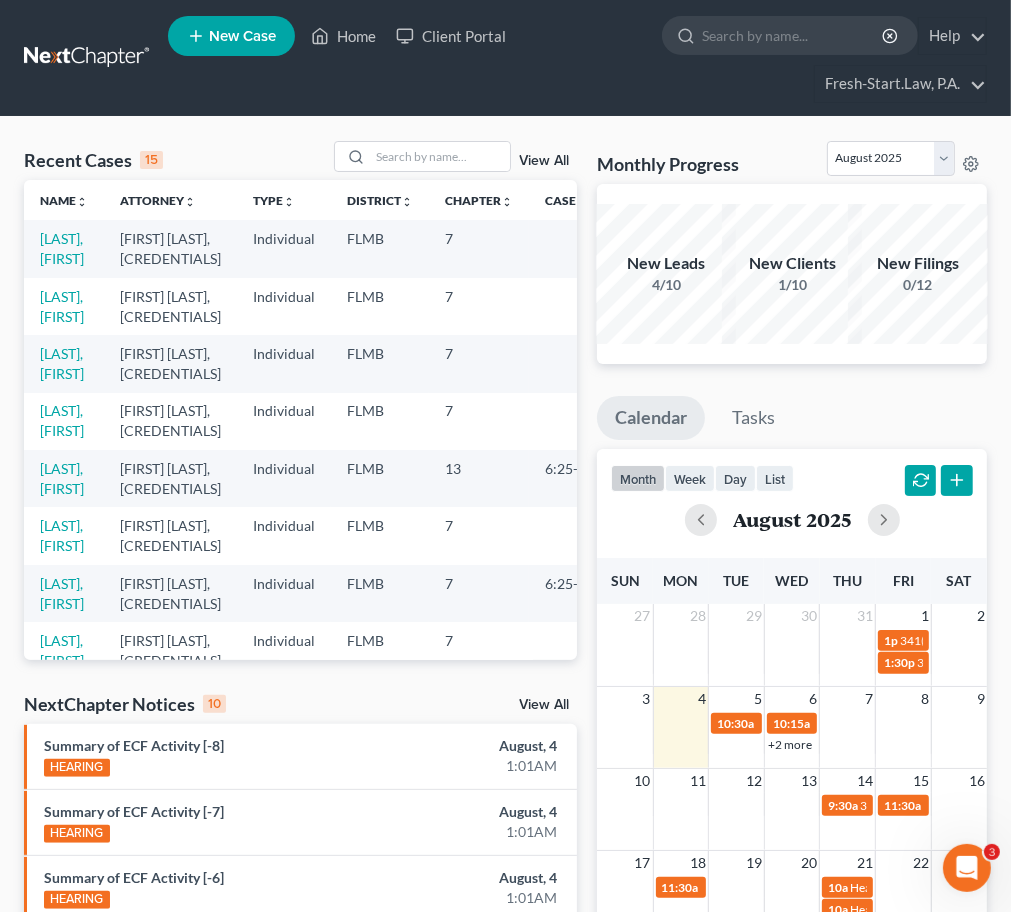 click on "View All" at bounding box center (544, 161) 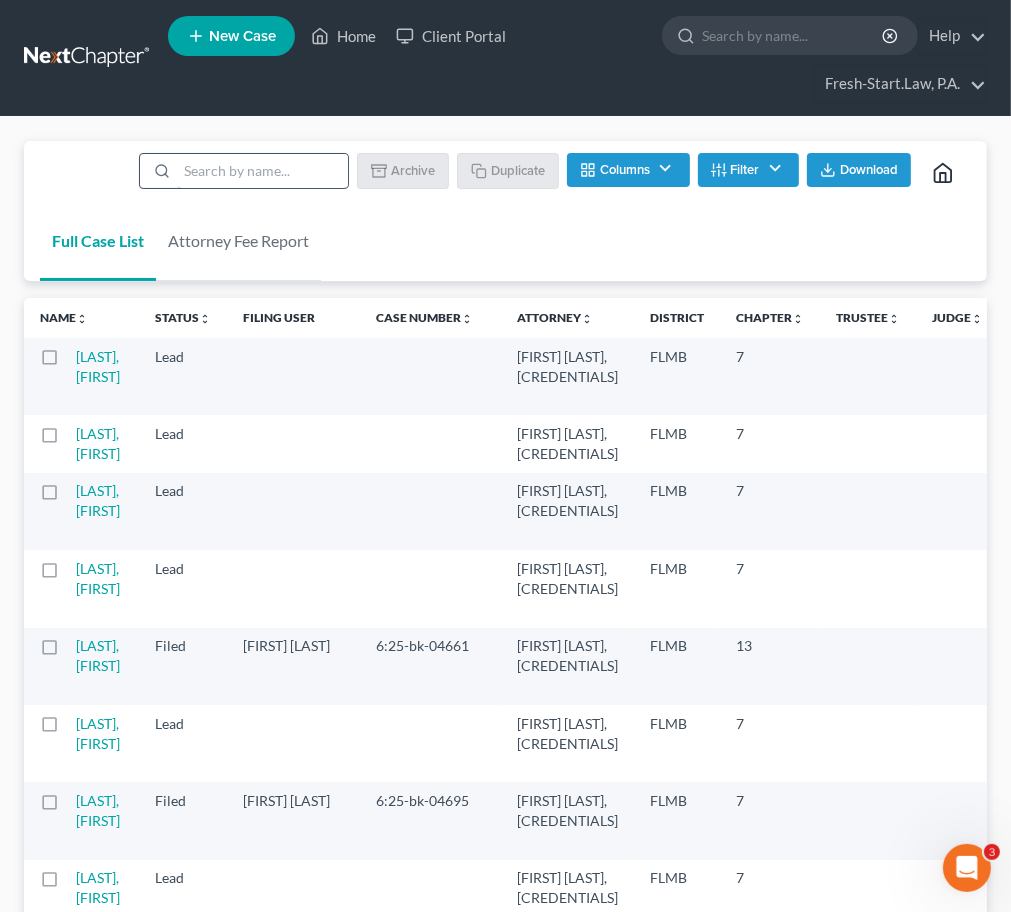 click at bounding box center (262, 171) 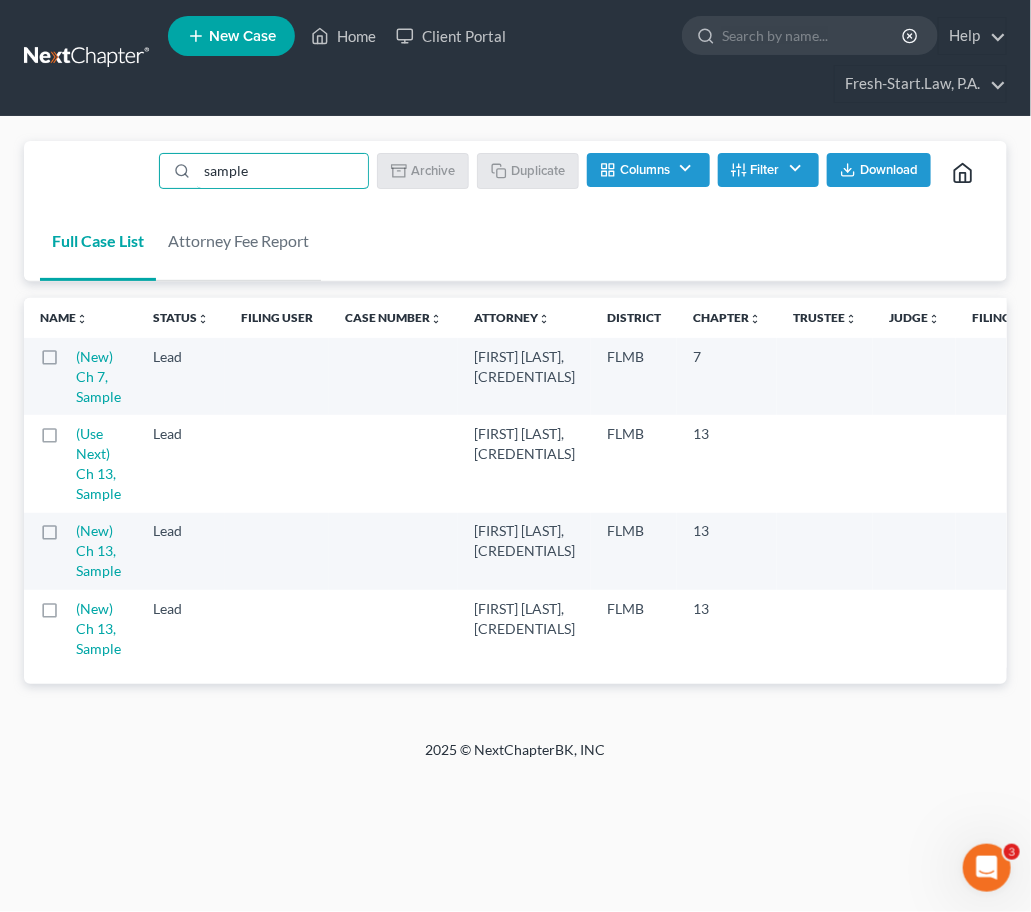 click at bounding box center [68, 362] 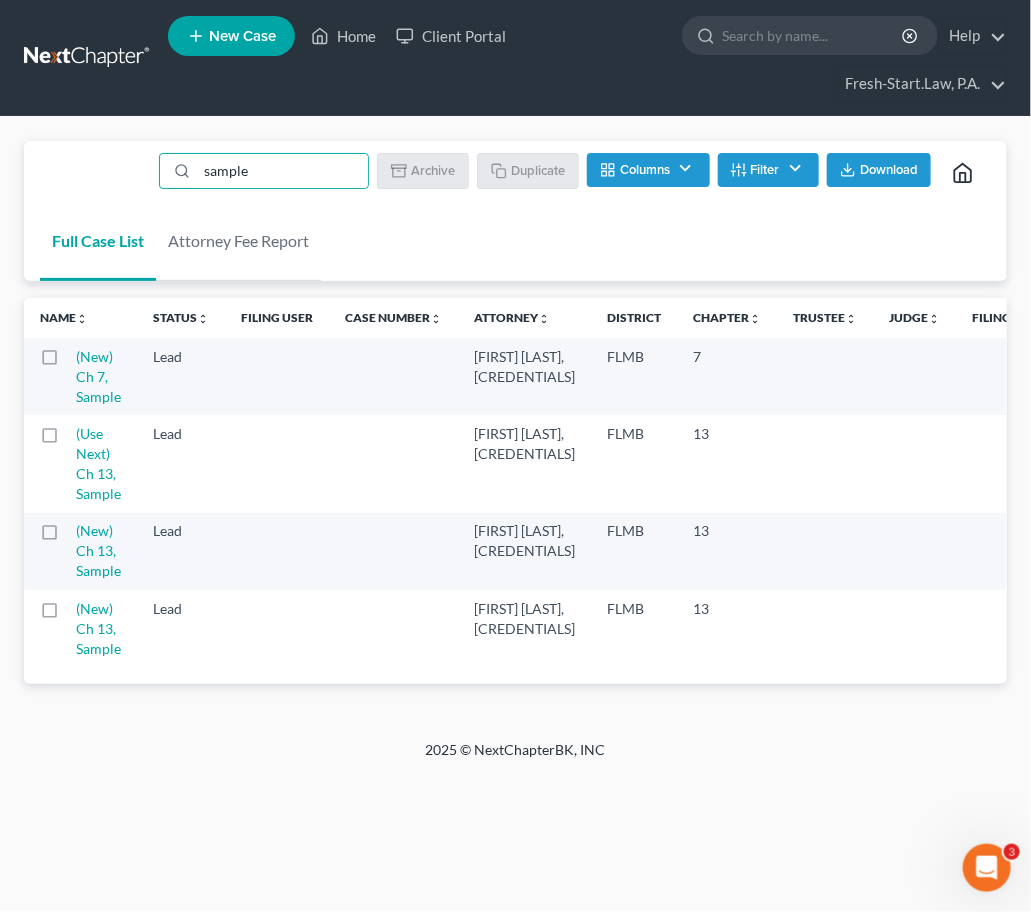 click at bounding box center [82, 353] 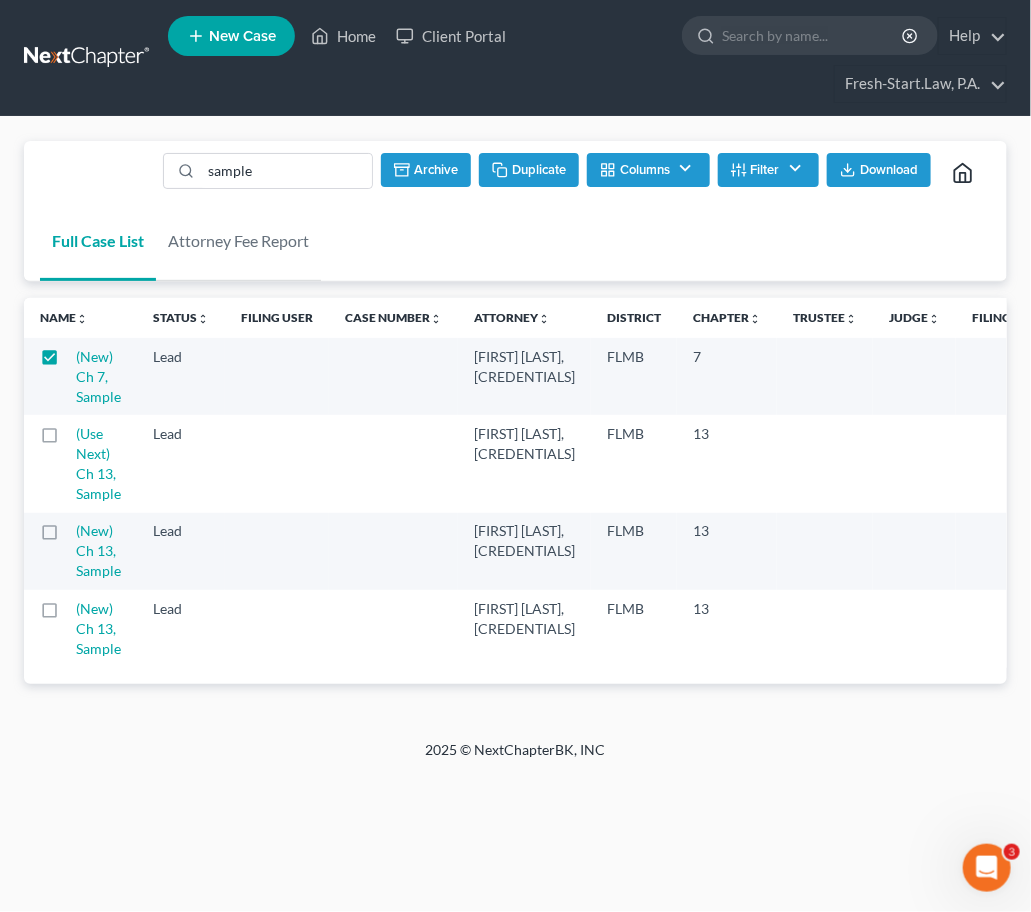 click on "Duplicate" at bounding box center [529, 170] 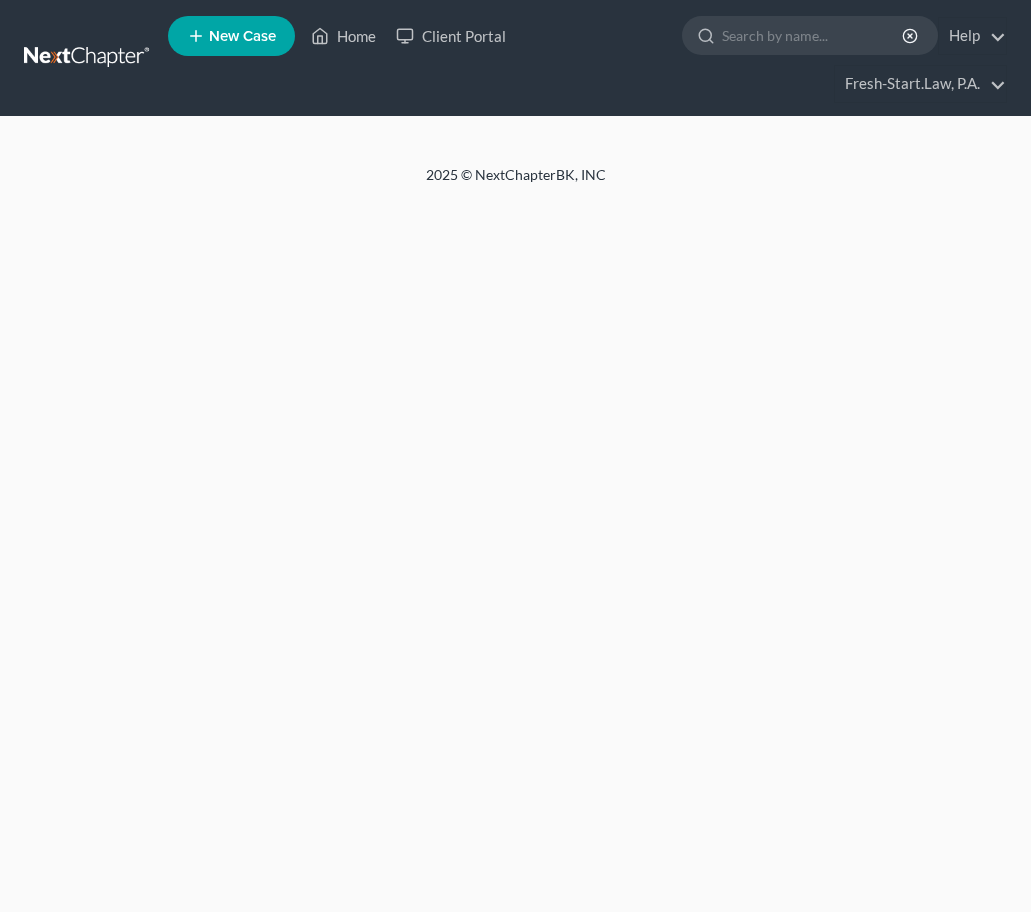 scroll, scrollTop: 0, scrollLeft: 0, axis: both 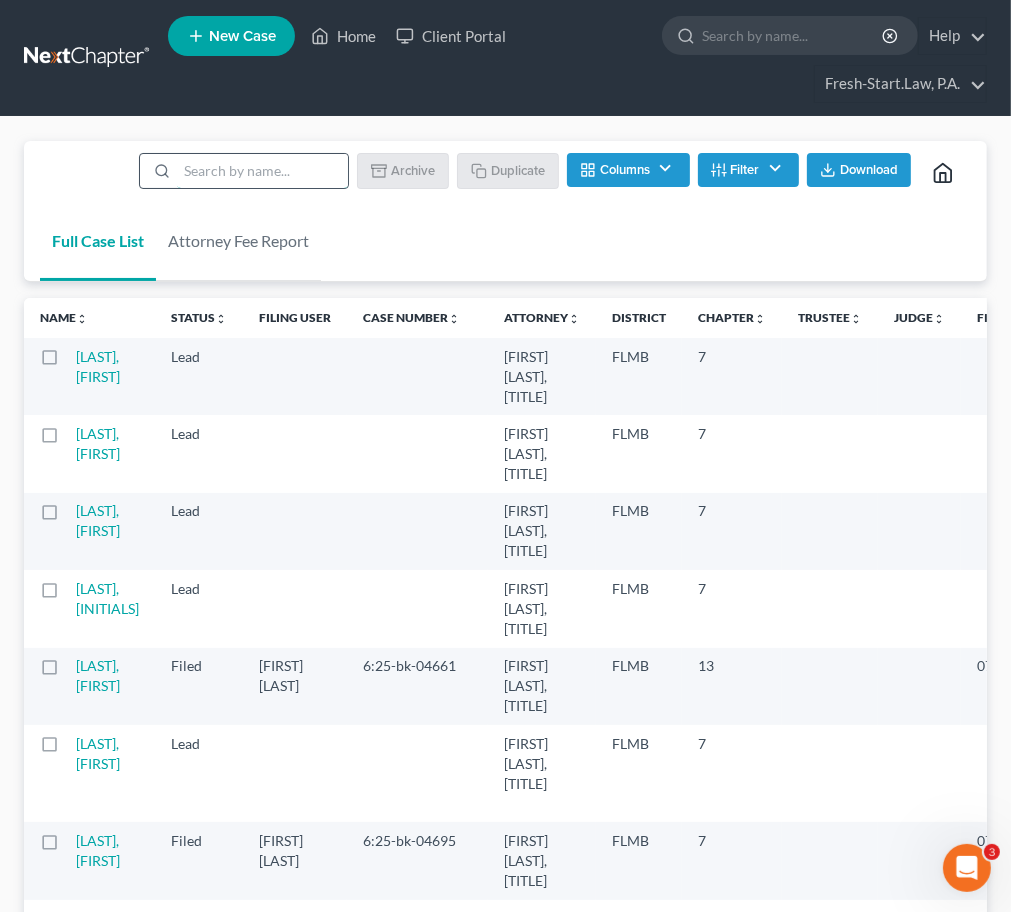 click at bounding box center (262, 171) 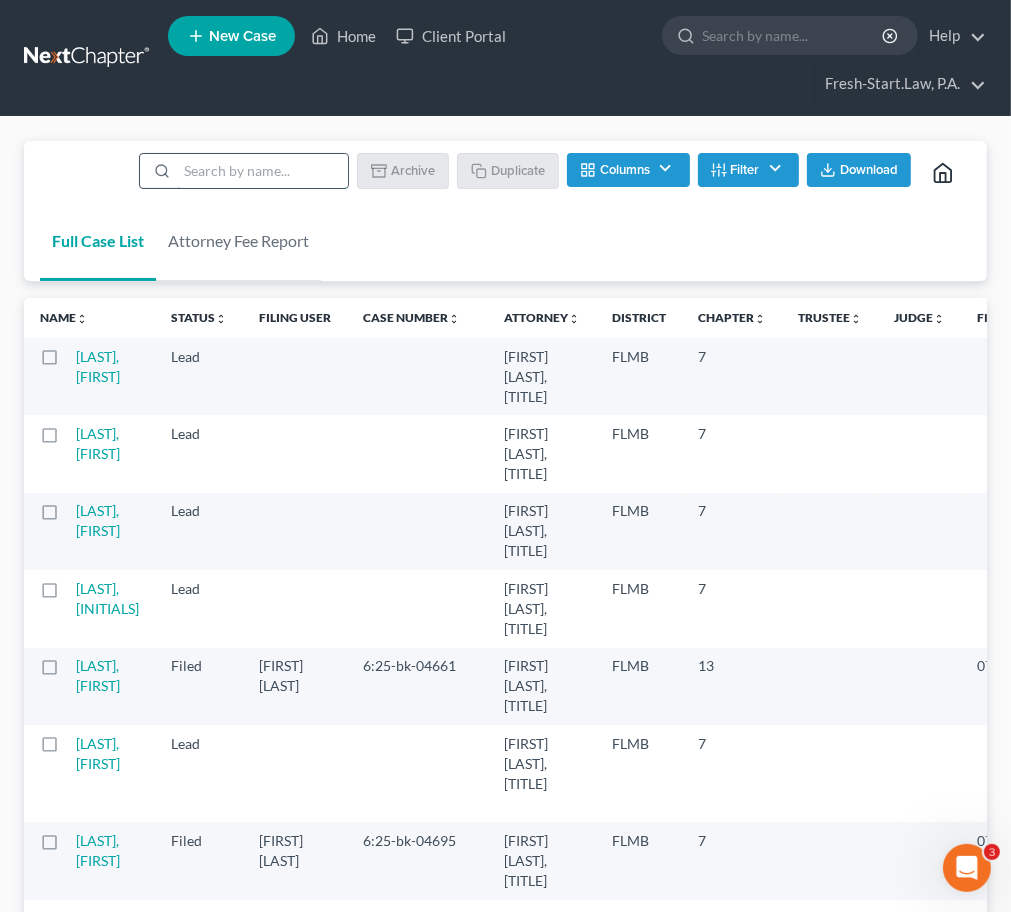 type on "sample" 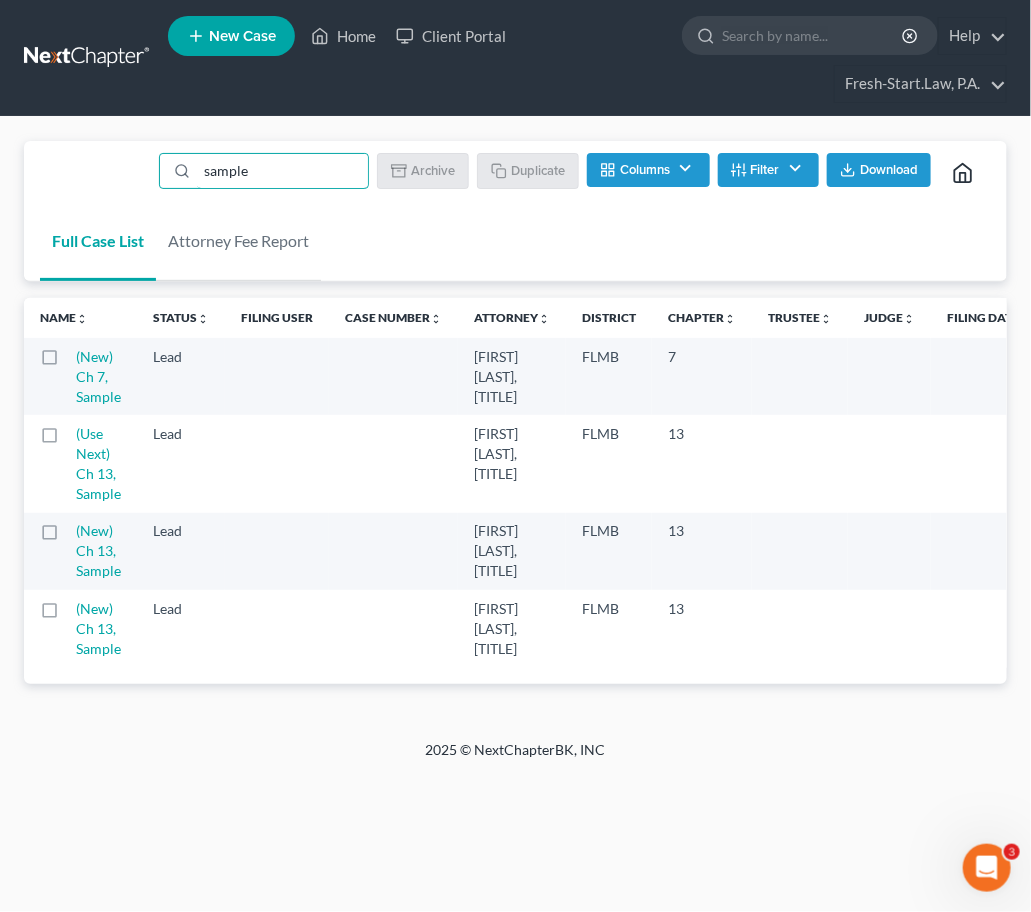 click at bounding box center (68, 362) 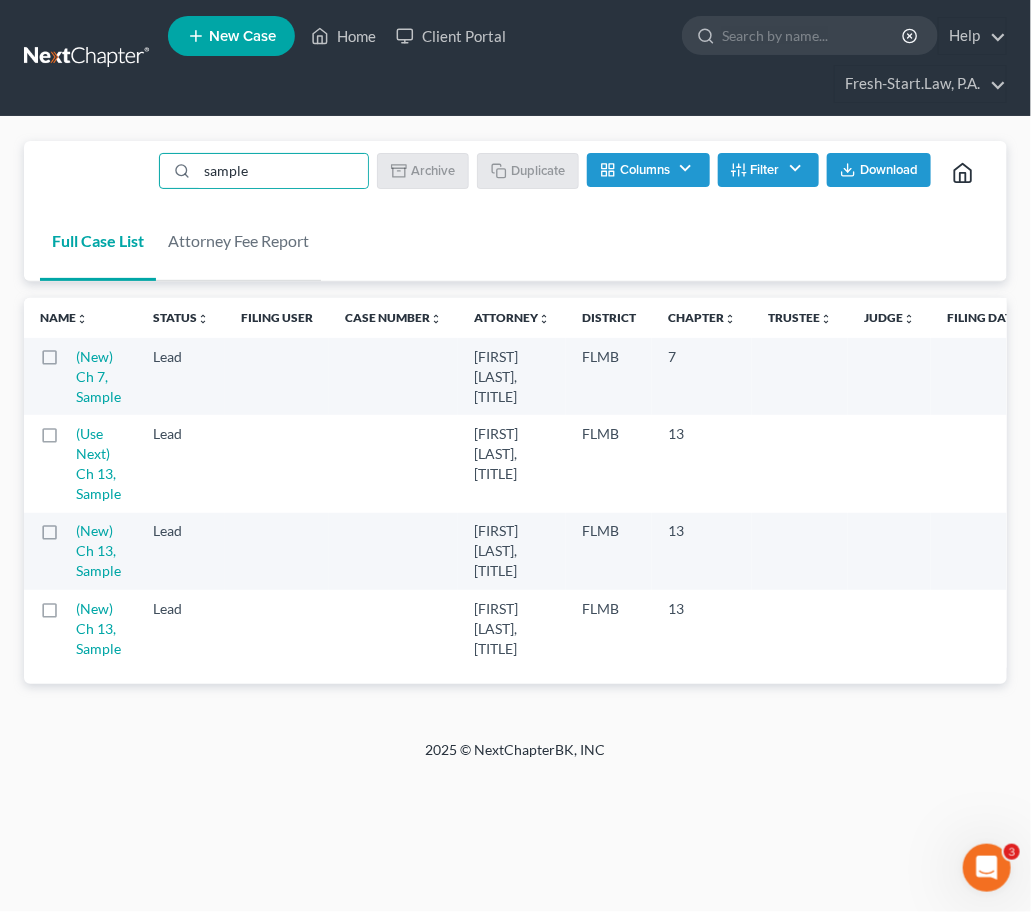 click at bounding box center [82, 353] 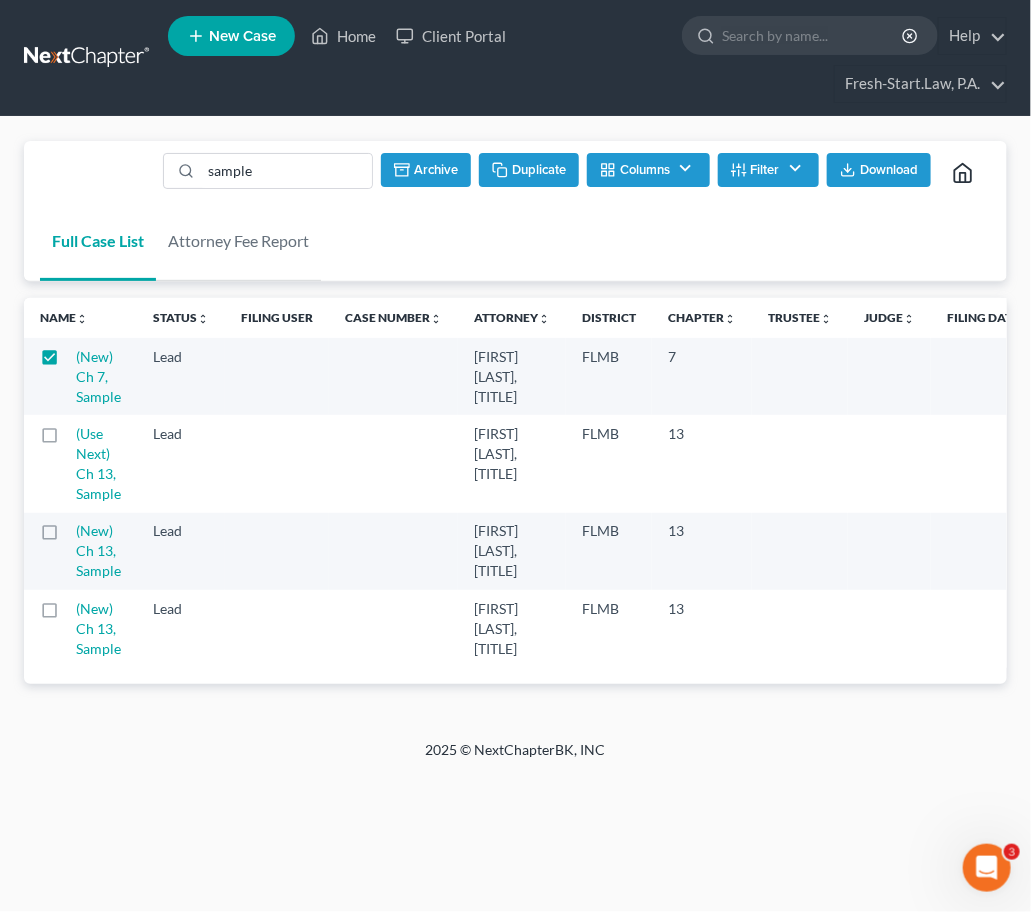 click on "Duplicate" at bounding box center [529, 170] 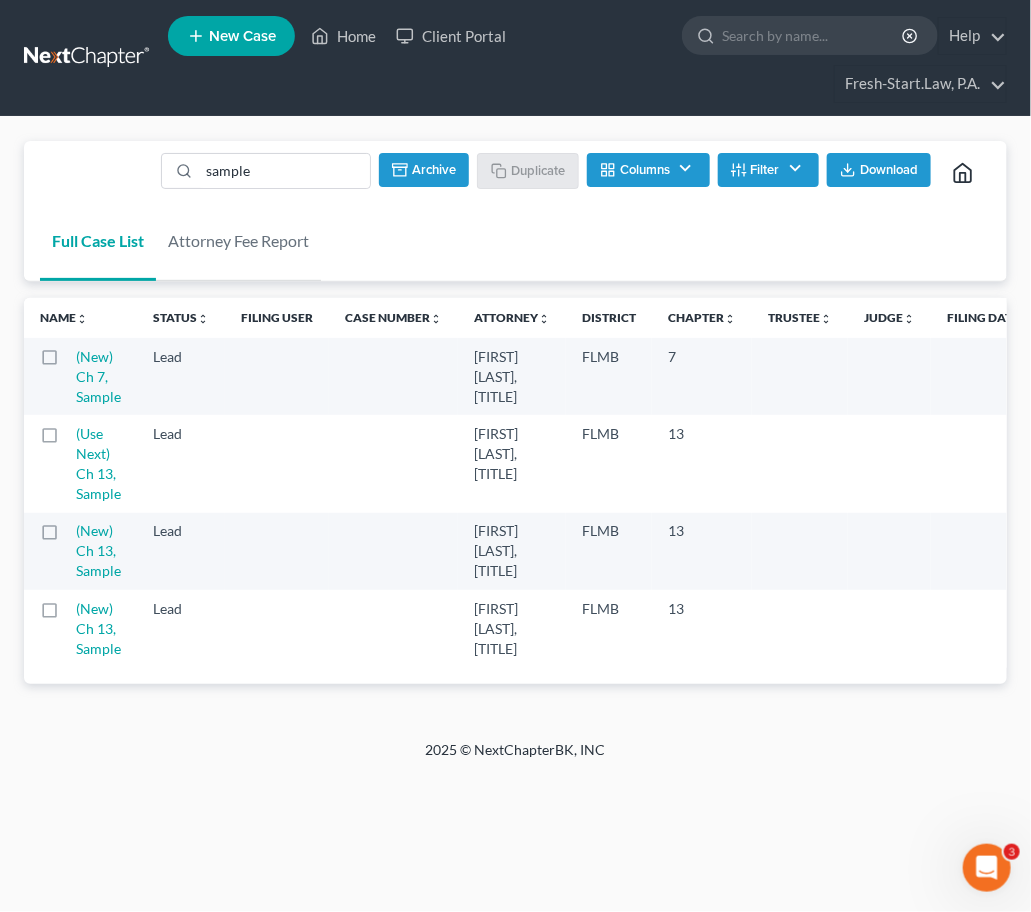 checkbox on "false" 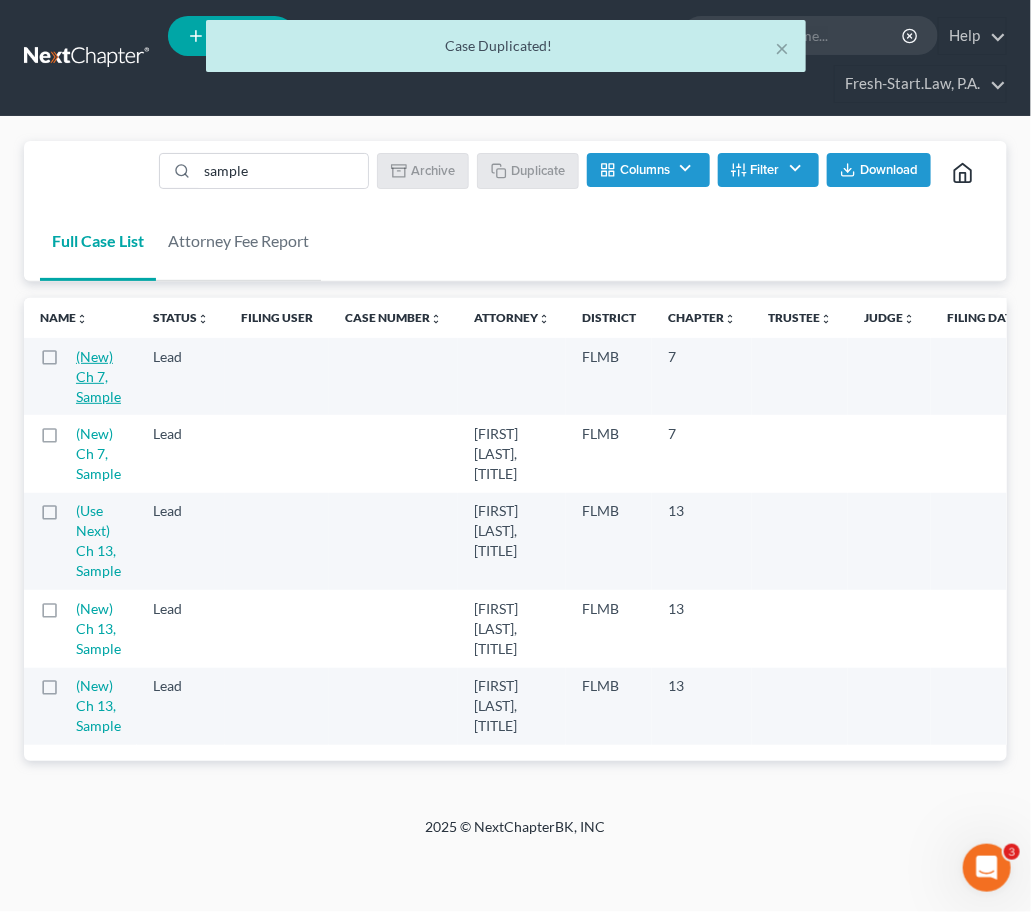 click on "(New) Ch 7, Sample" at bounding box center [98, 376] 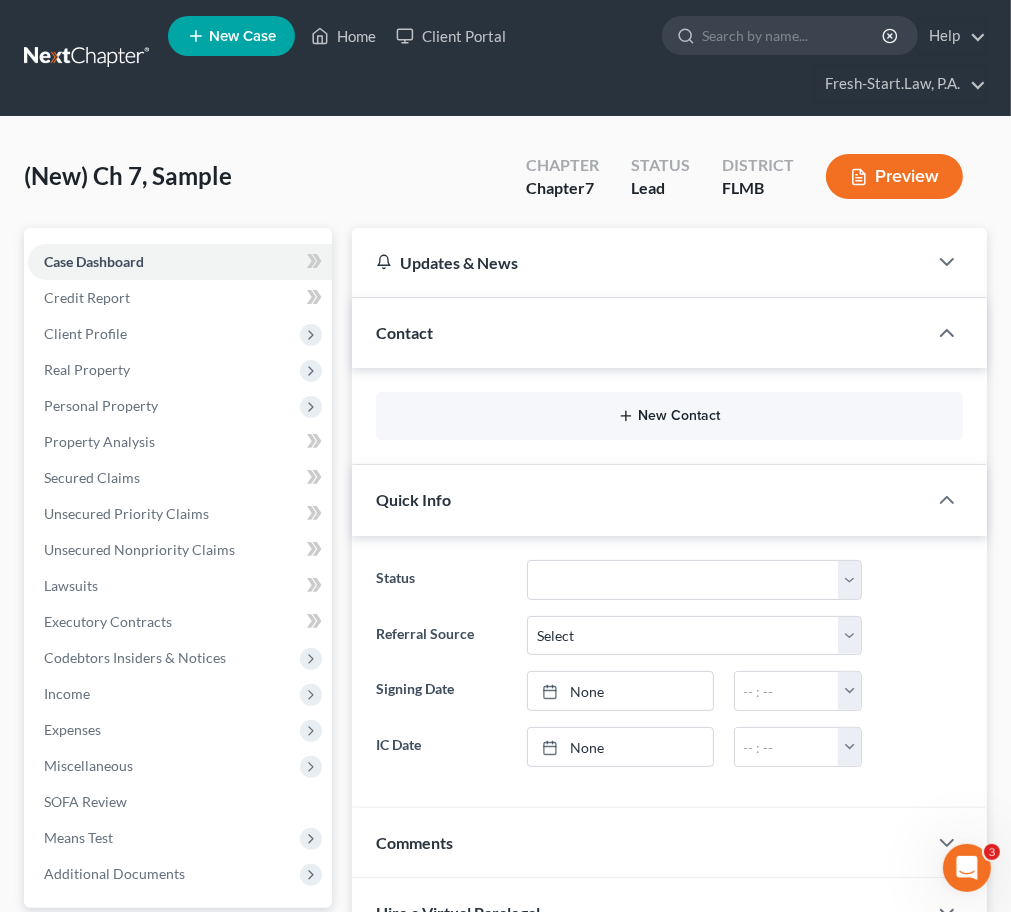 click on "New Contact" at bounding box center (669, 416) 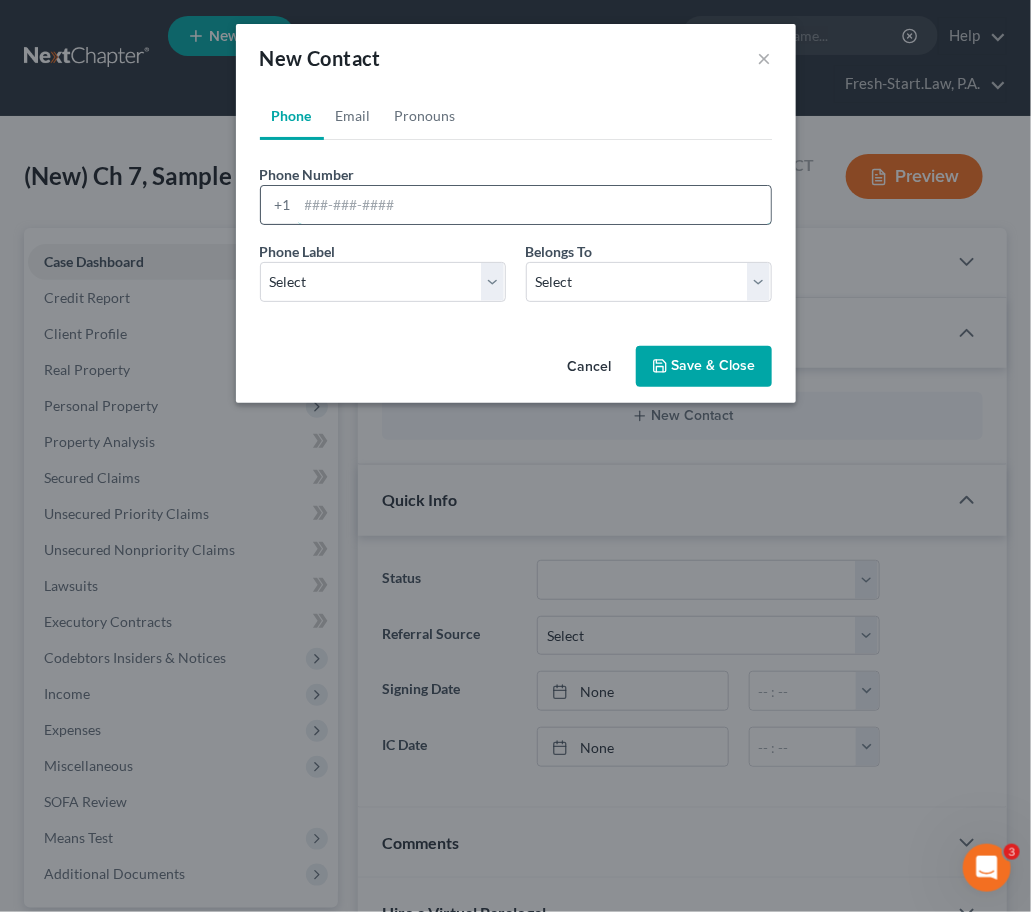 click at bounding box center (534, 205) 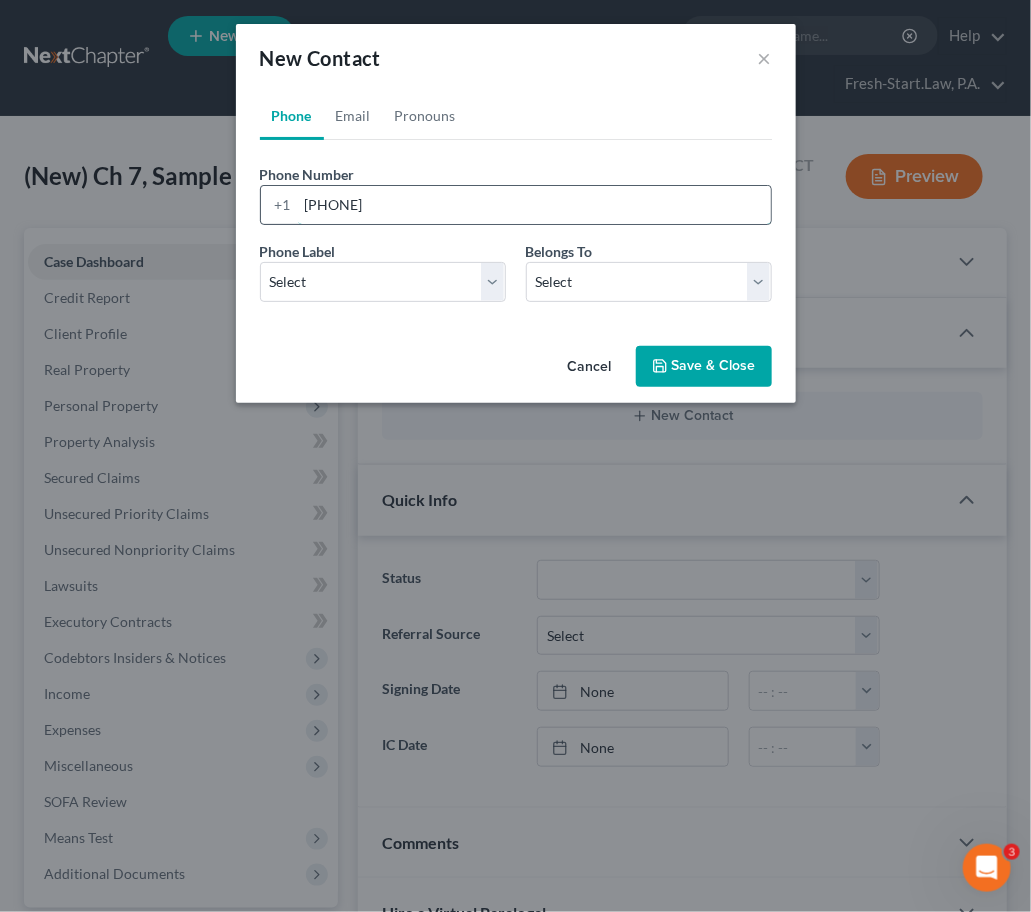 click on "4075419022" at bounding box center (534, 205) 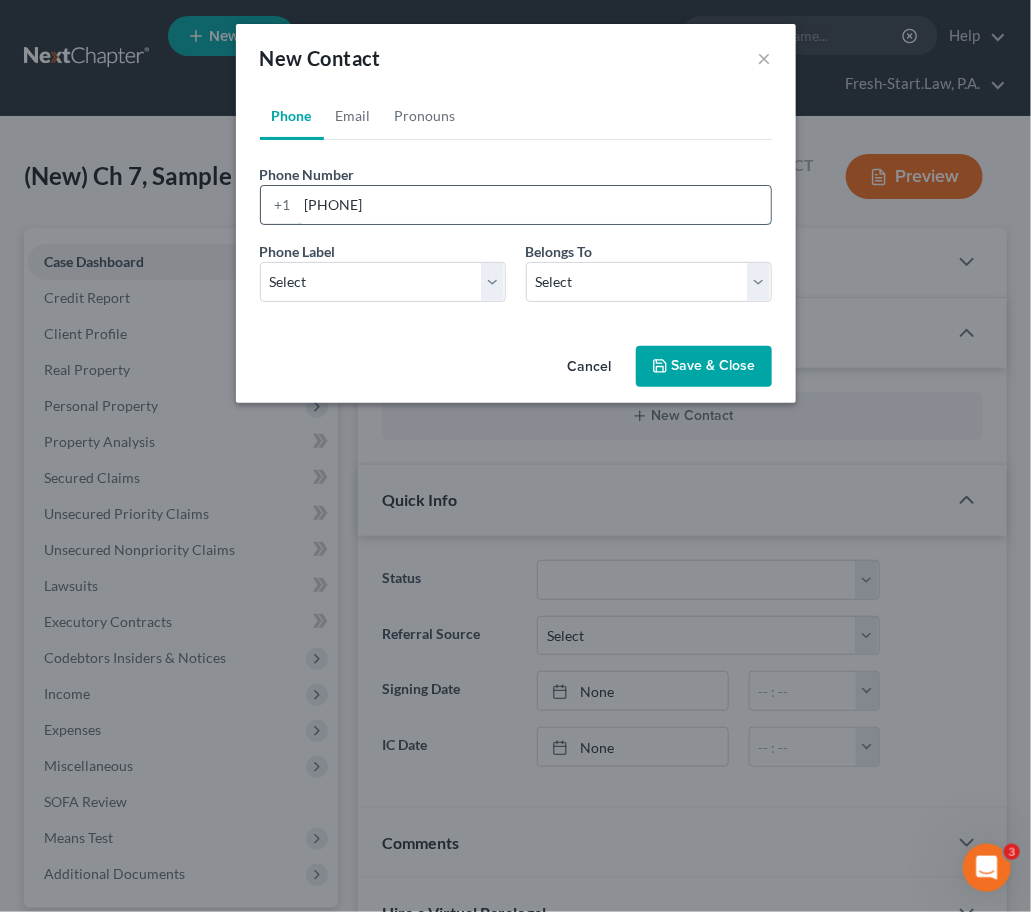 click on "407-5419022" at bounding box center (534, 205) 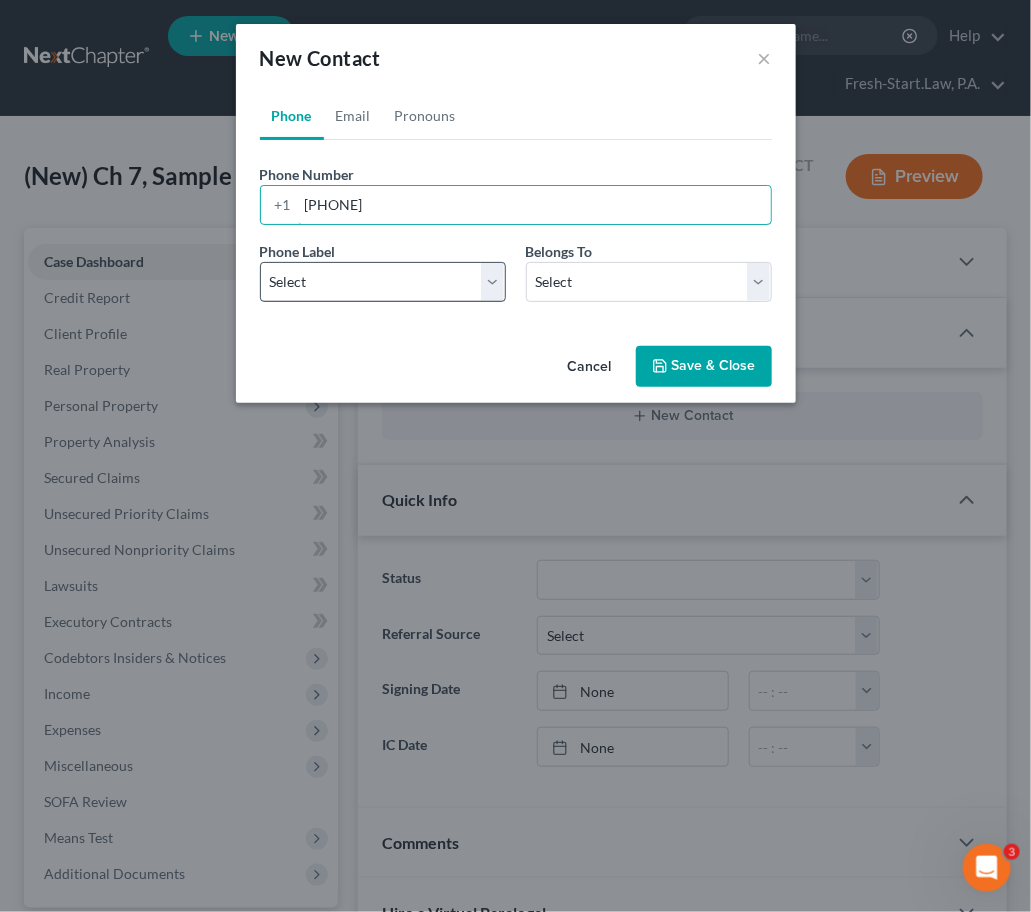 type on "407-541-9022" 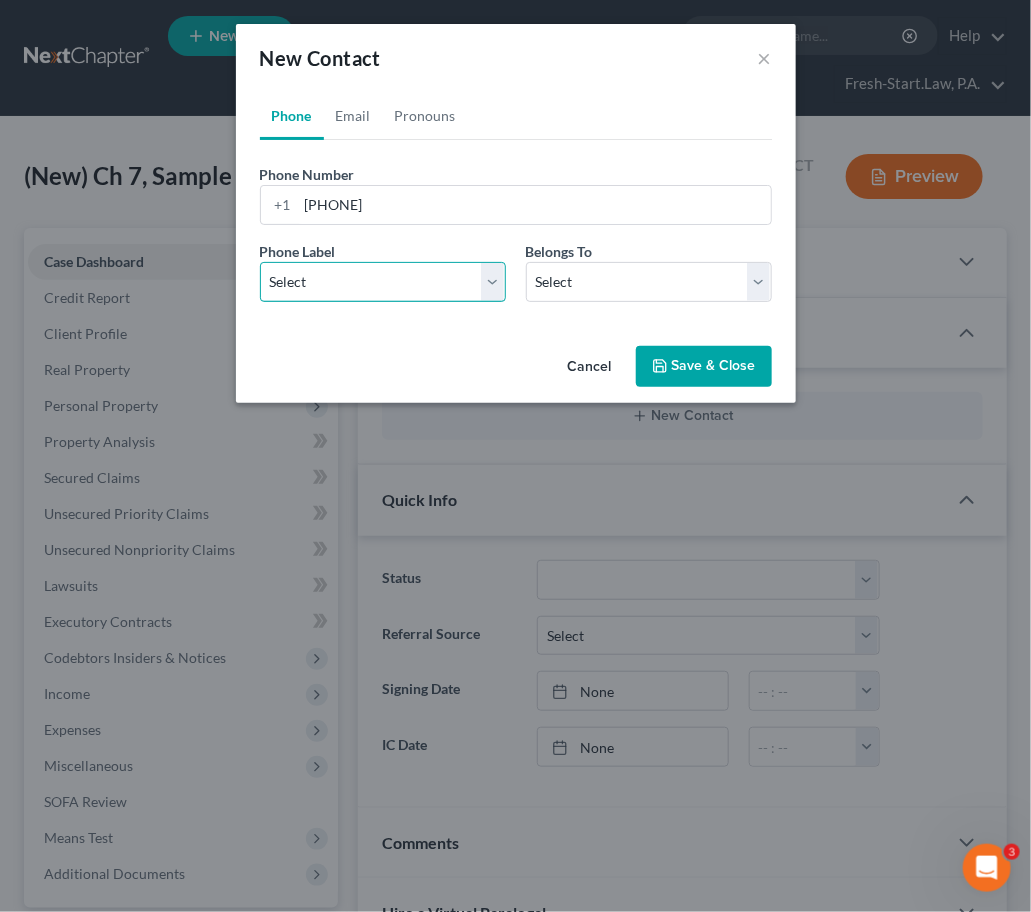 click on "Select Mobile Home Work Other" at bounding box center [383, 282] 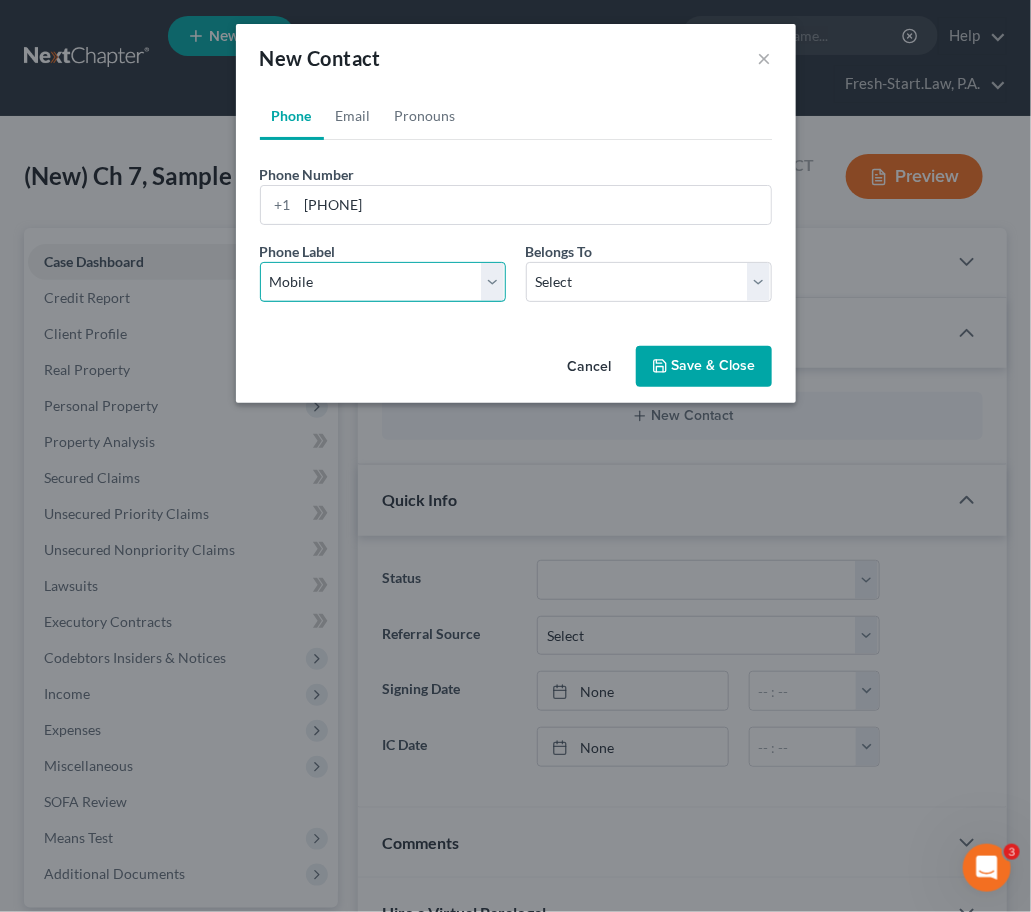 click on "Select Mobile Home Work Other" at bounding box center (383, 282) 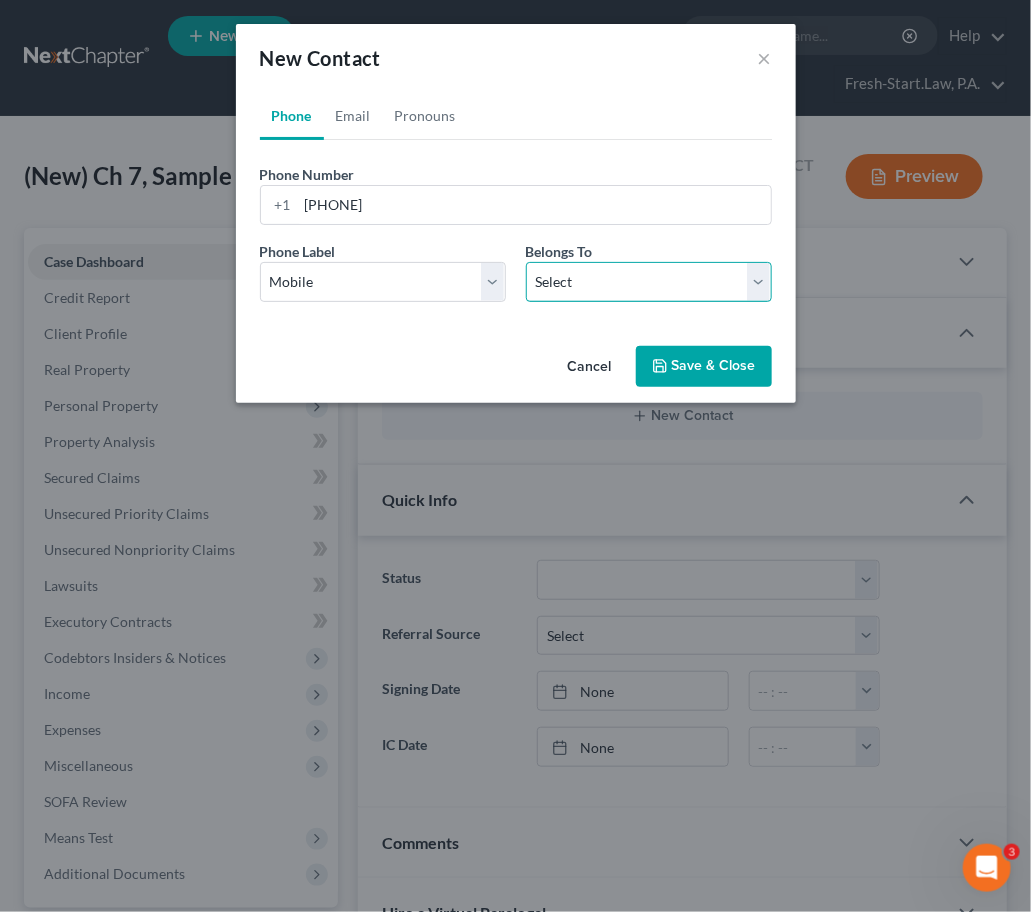 click on "Select Client Other" at bounding box center [649, 282] 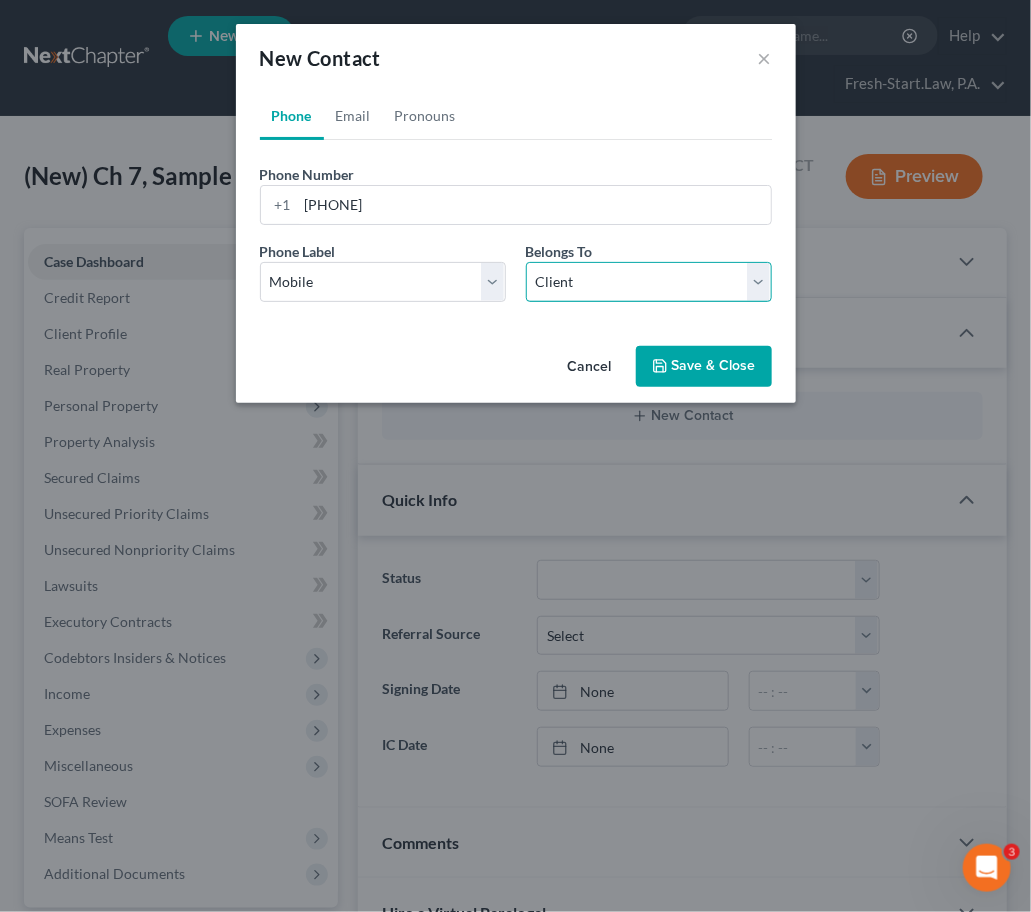 click on "Select Client Other" at bounding box center (649, 282) 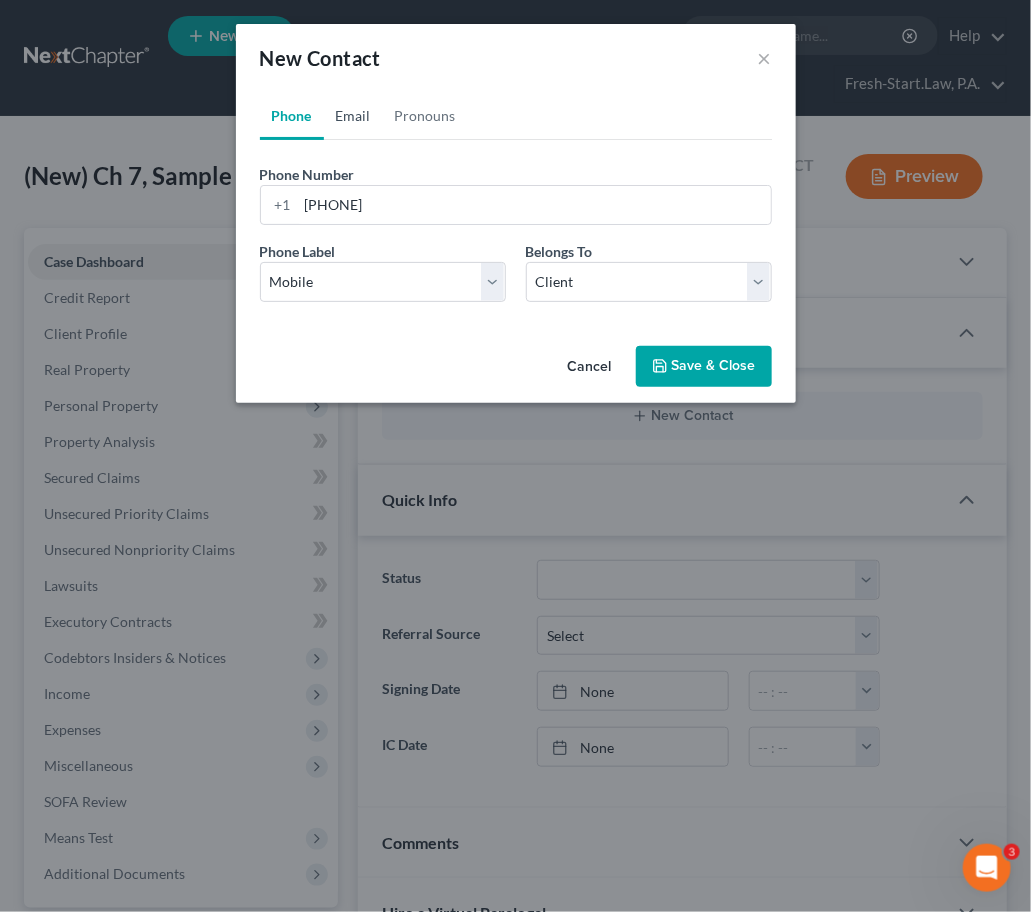 click on "Email" at bounding box center (353, 116) 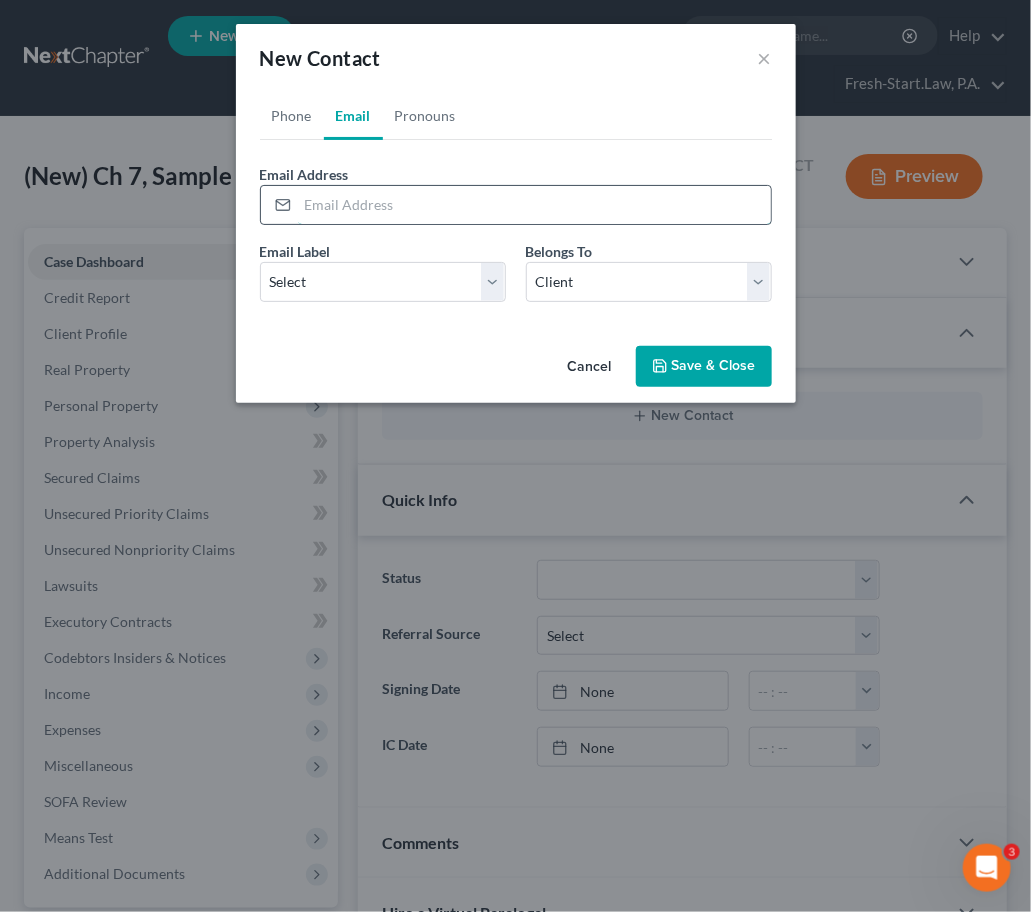 click at bounding box center (534, 205) 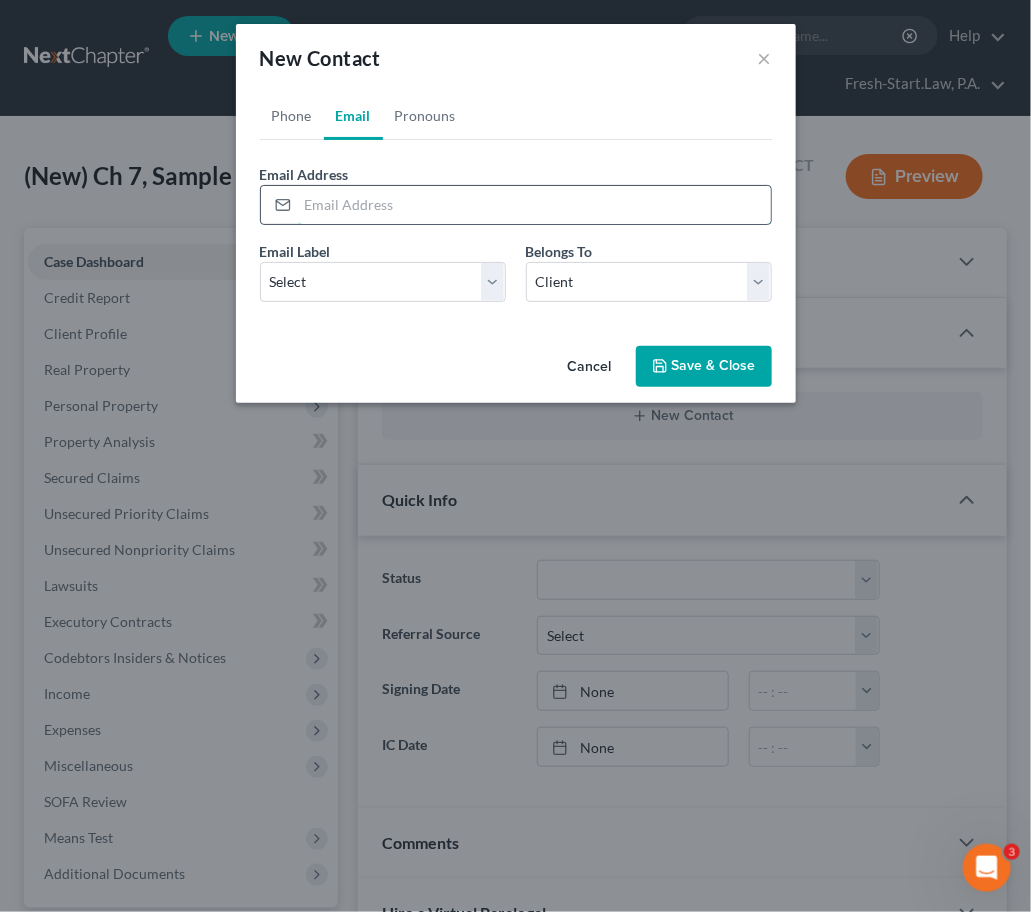paste on "dmog82@gmail.com" 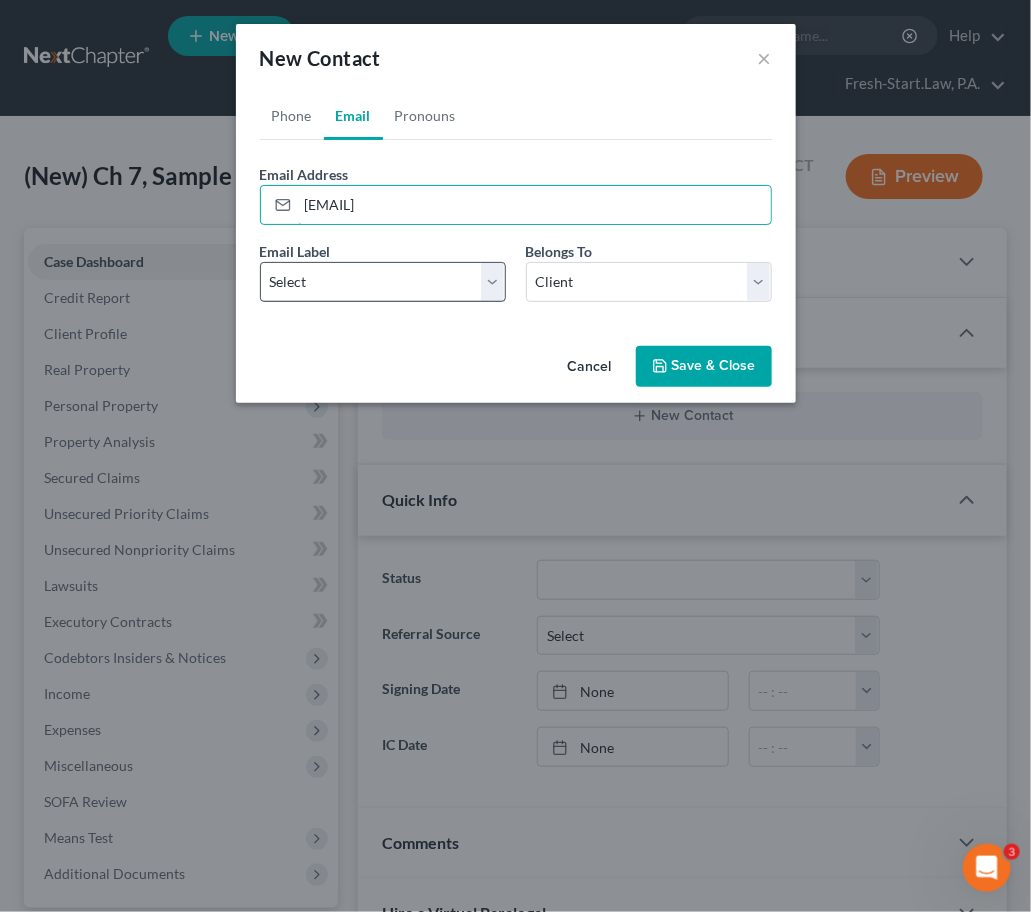type on "dmog82@gmail.com" 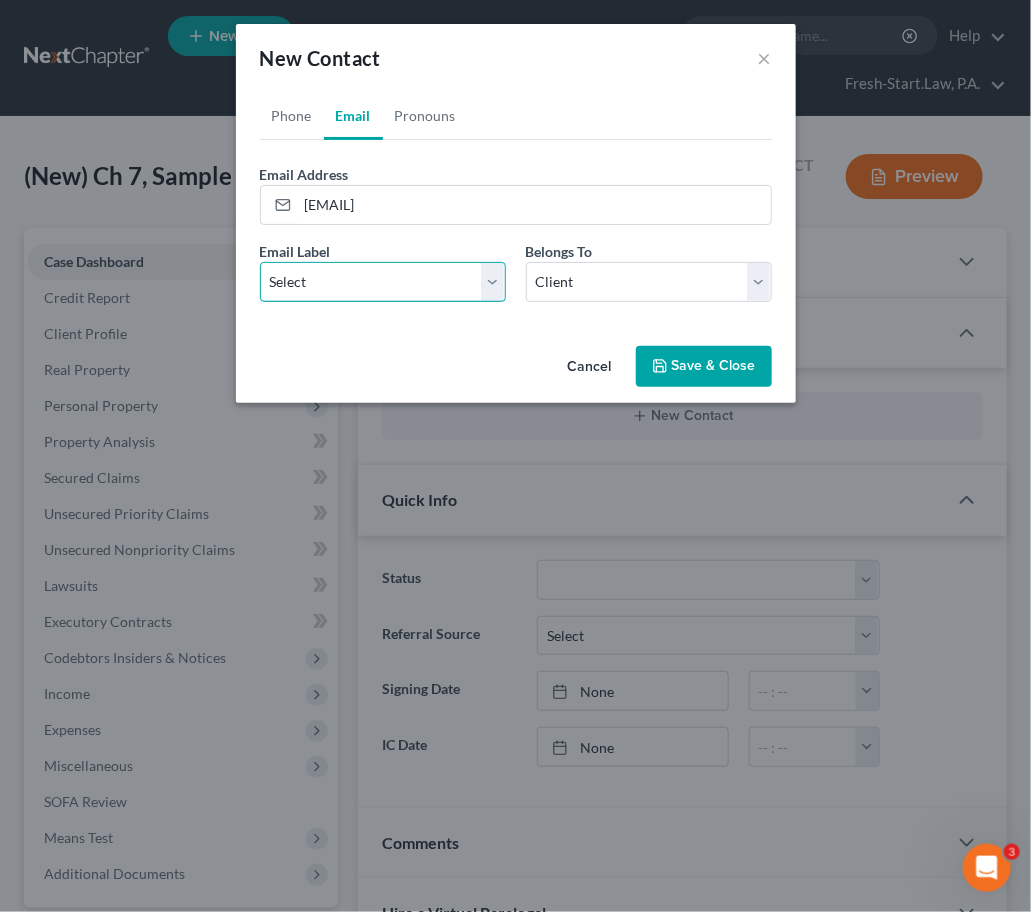 click on "Select Home Work Other" at bounding box center (383, 282) 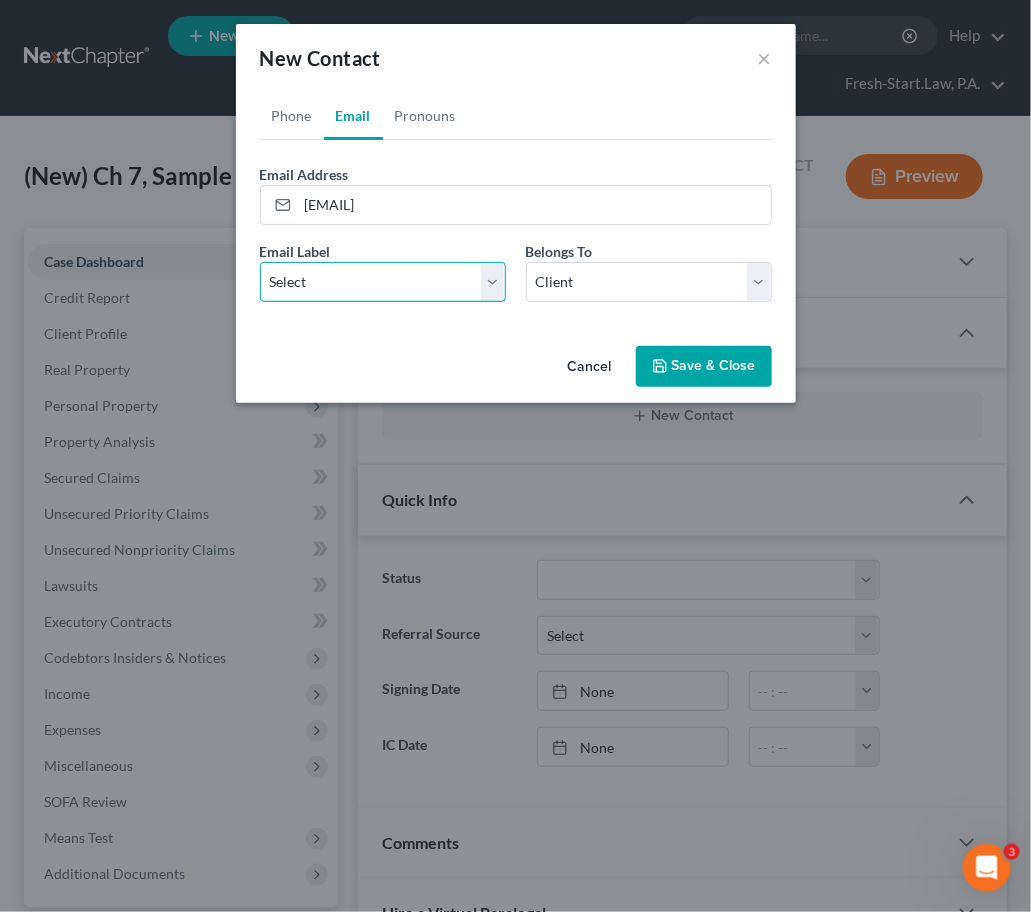 select on "0" 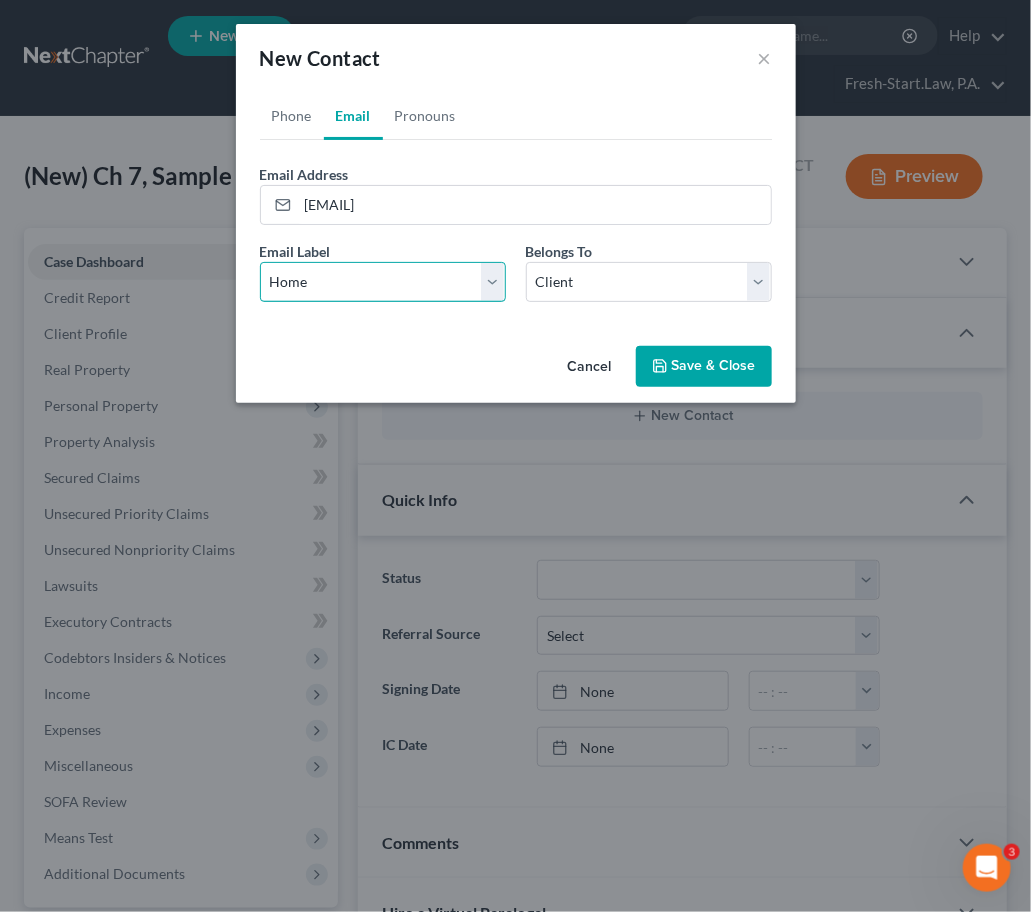 click on "Select Home Work Other" at bounding box center (383, 282) 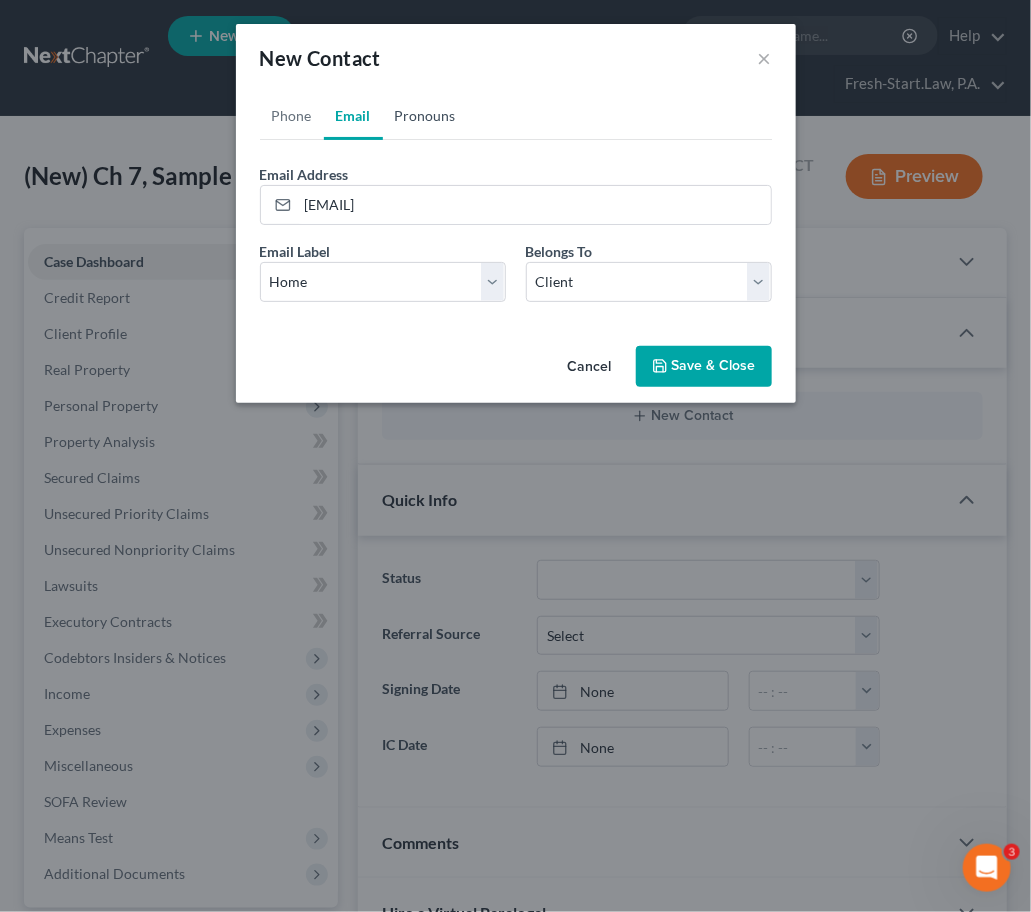 click on "Pronouns" at bounding box center (425, 116) 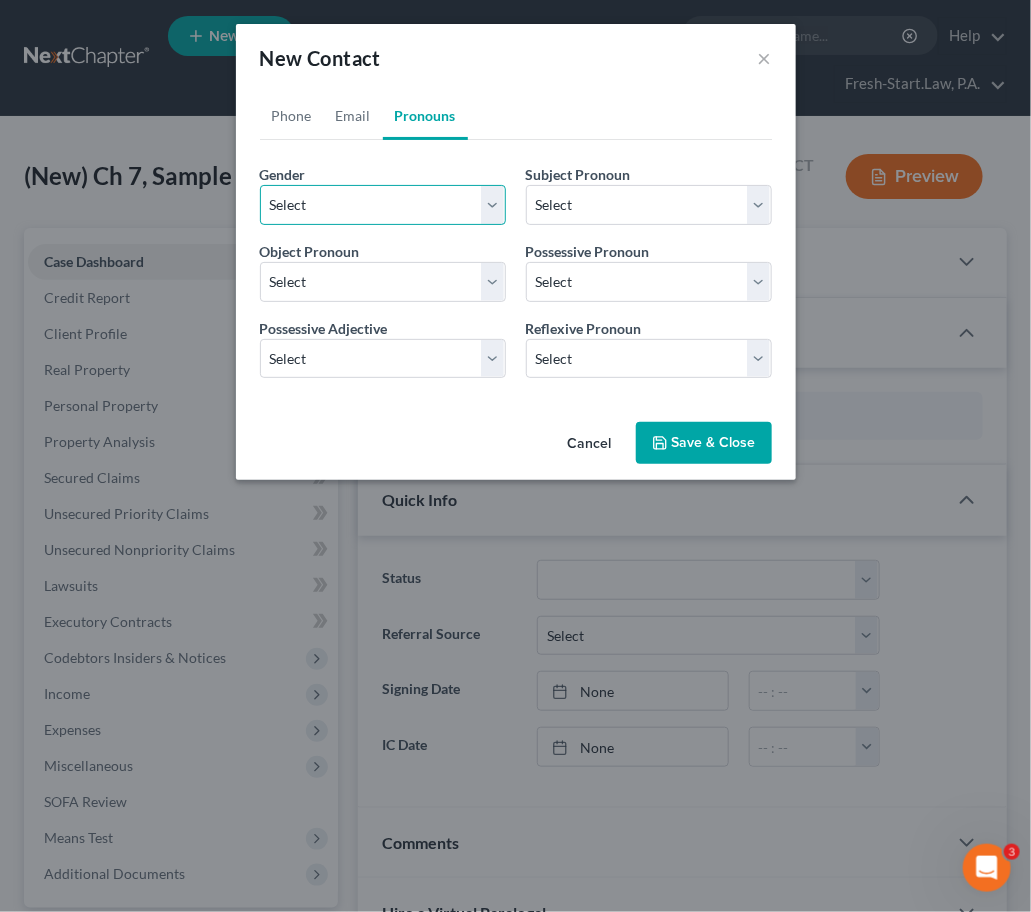 click on "Select Male Female Non Binary More Than One Person" at bounding box center (383, 205) 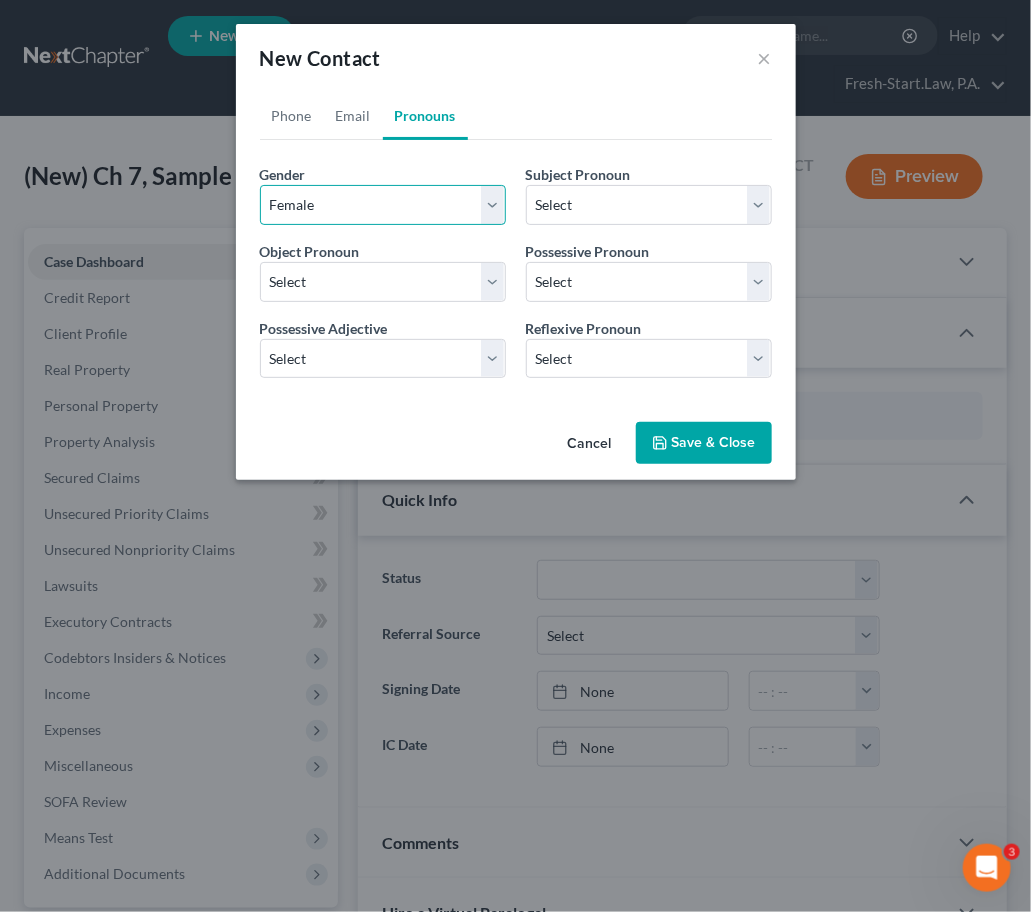 click on "Select Male Female Non Binary More Than One Person" at bounding box center [383, 205] 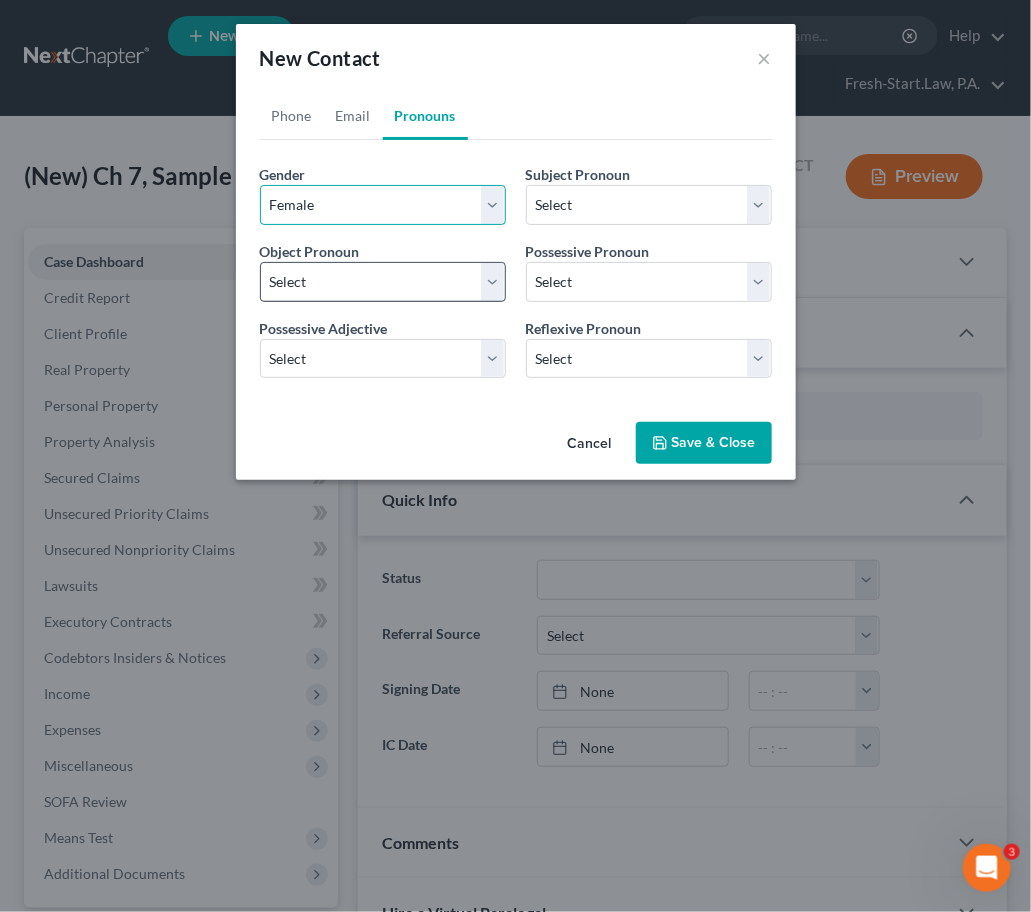 select on "1" 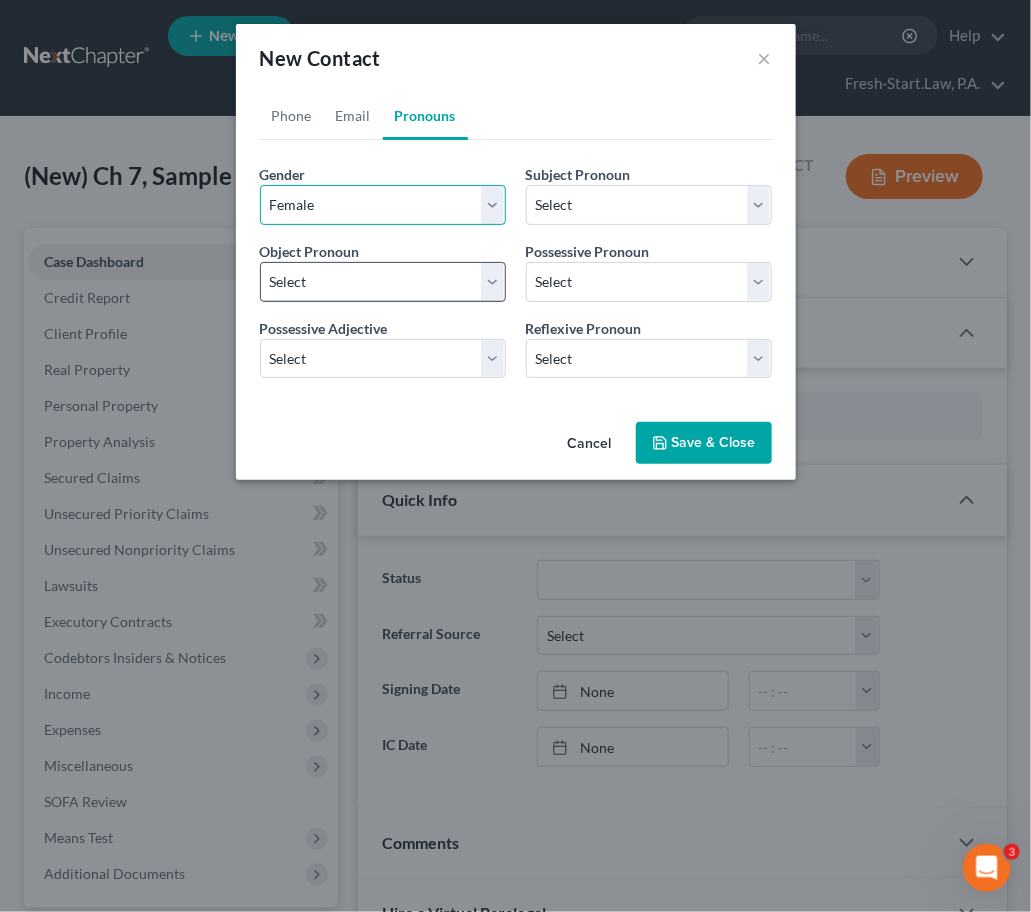 select on "1" 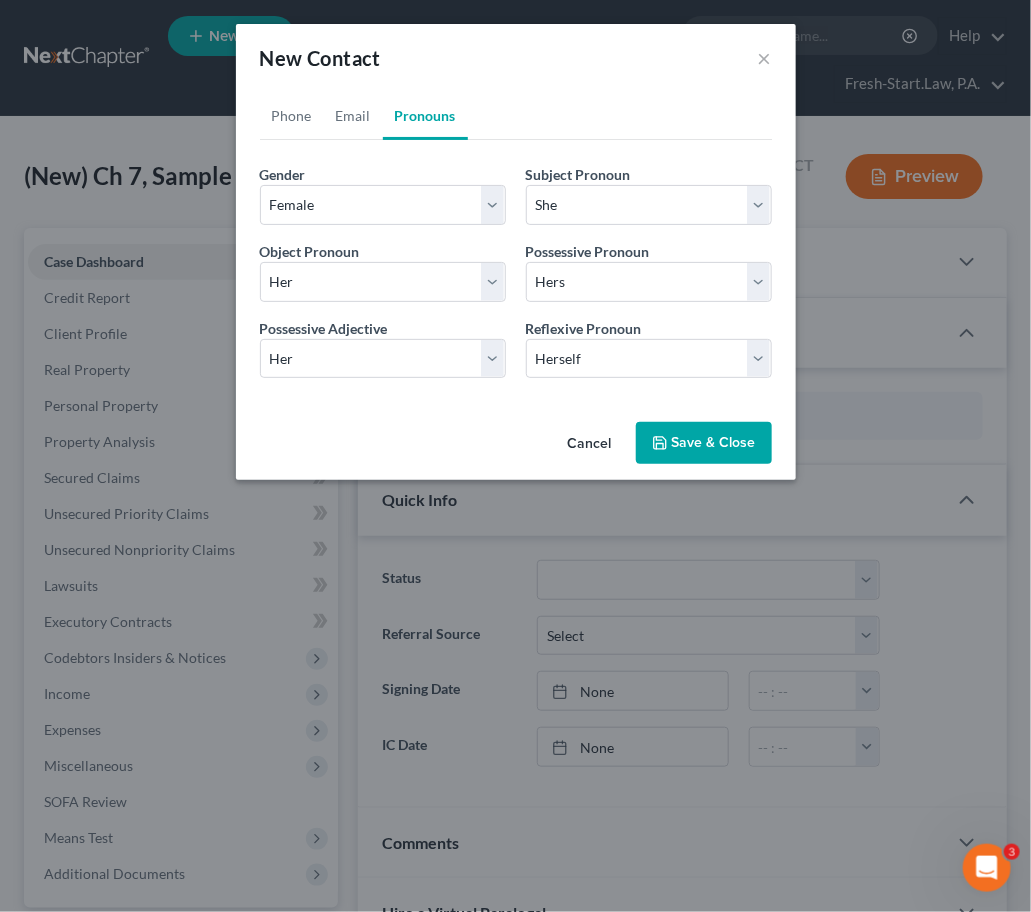 click on "Save & Close" at bounding box center (704, 443) 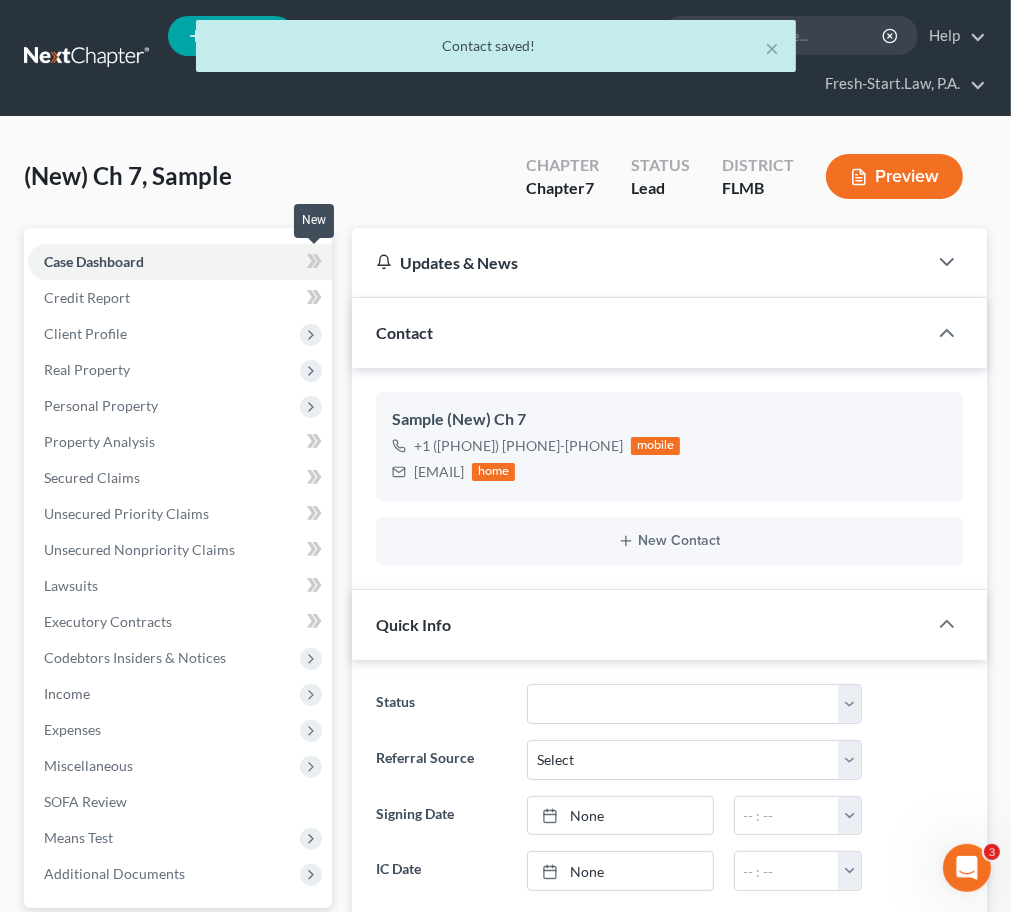 click 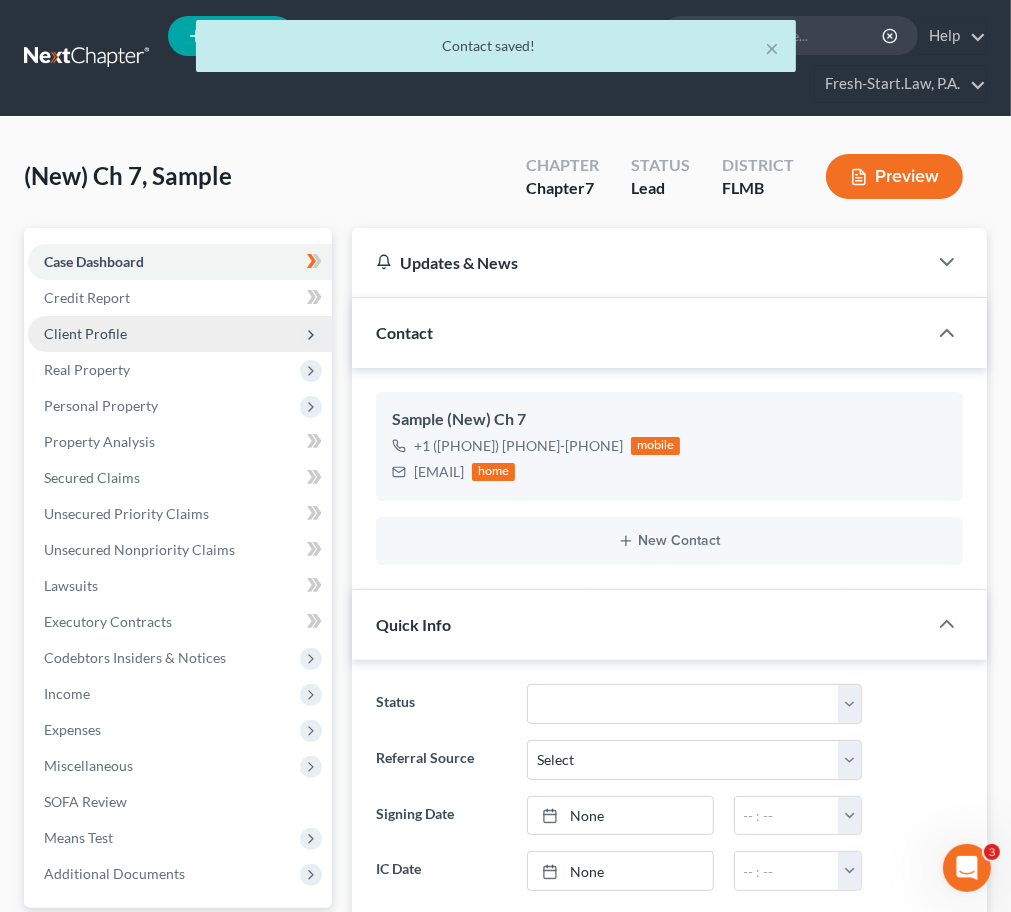 click on "Client Profile" at bounding box center [85, 333] 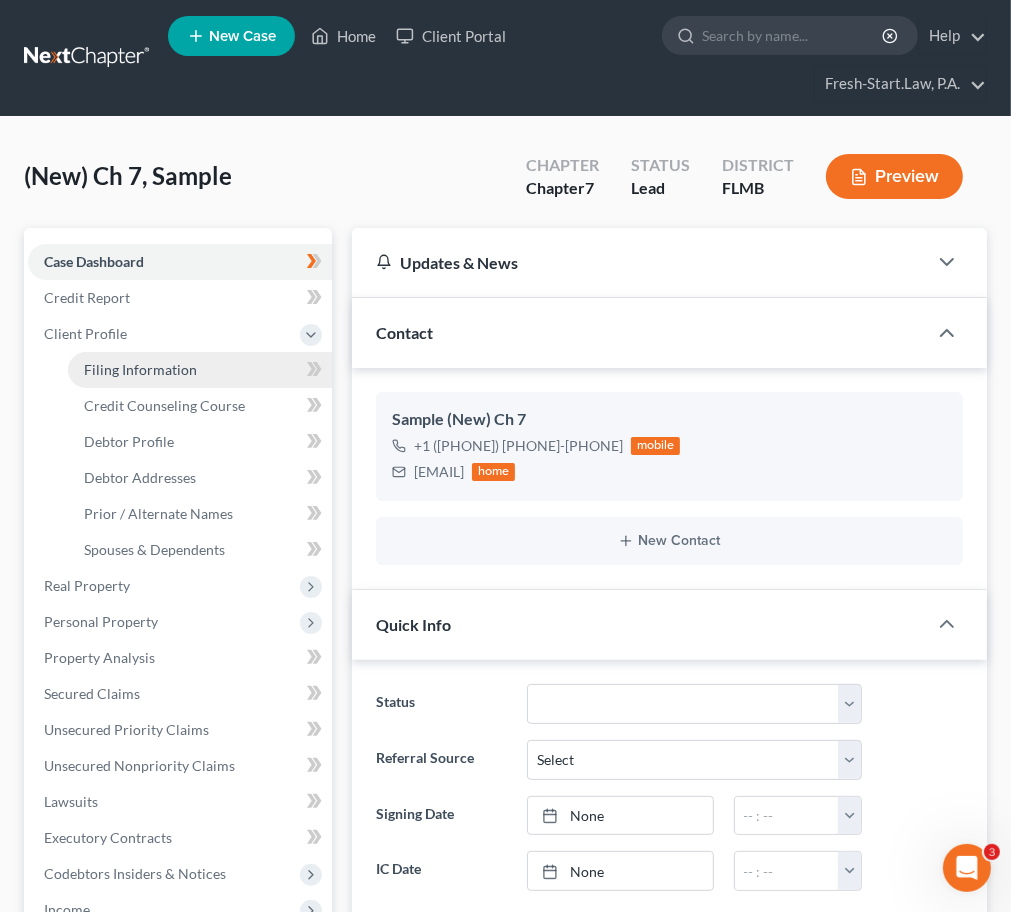 click on "Filing Information" at bounding box center (140, 369) 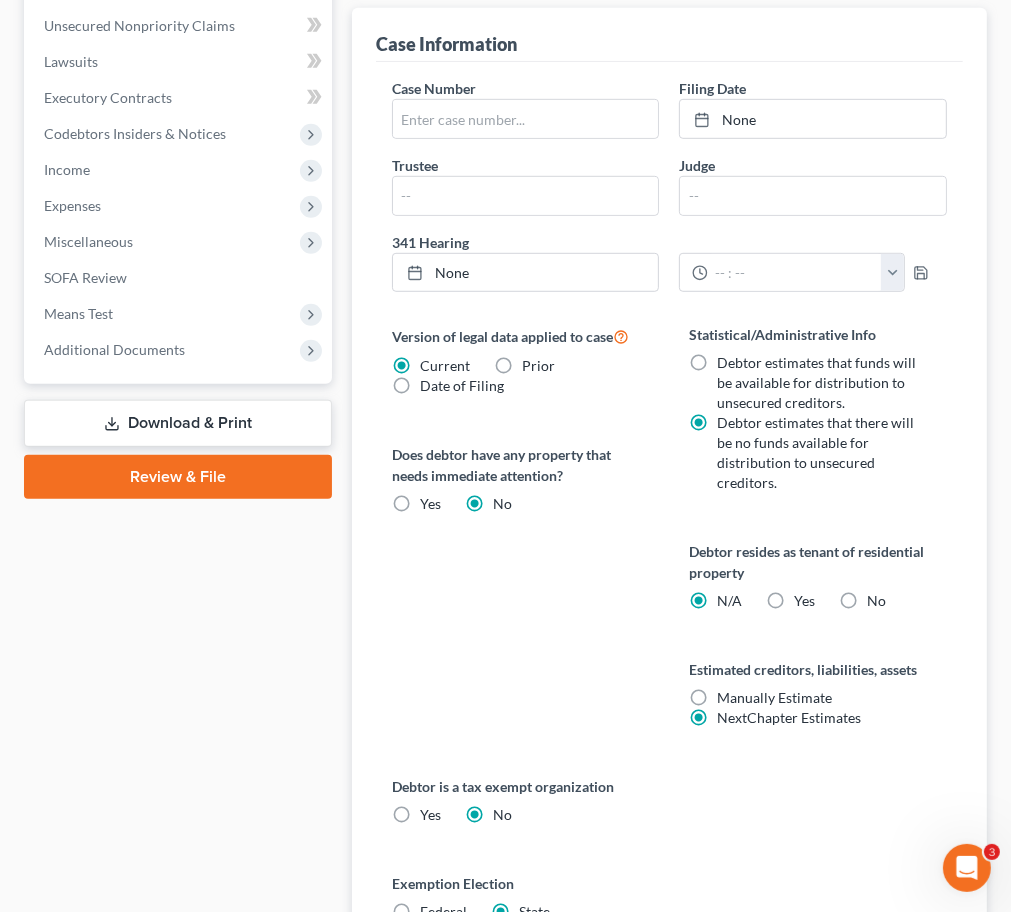 scroll, scrollTop: 800, scrollLeft: 0, axis: vertical 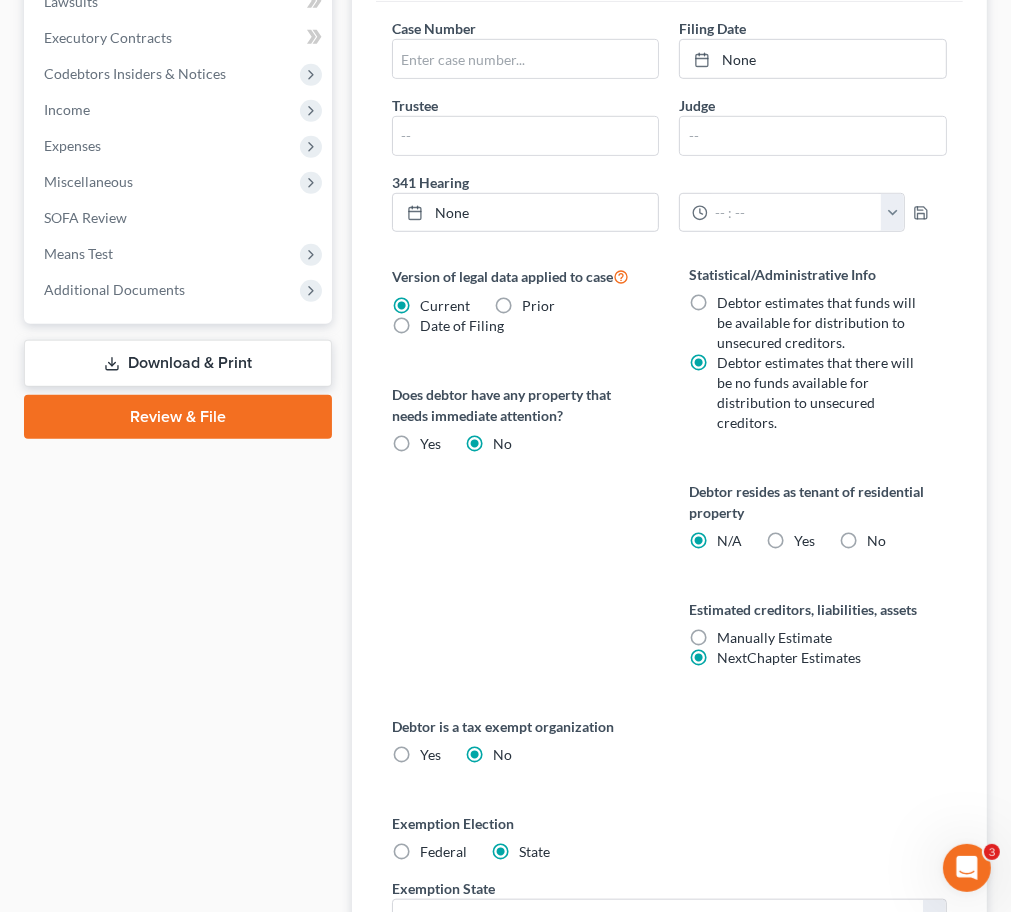 click on "Yes Yes" at bounding box center (804, 541) 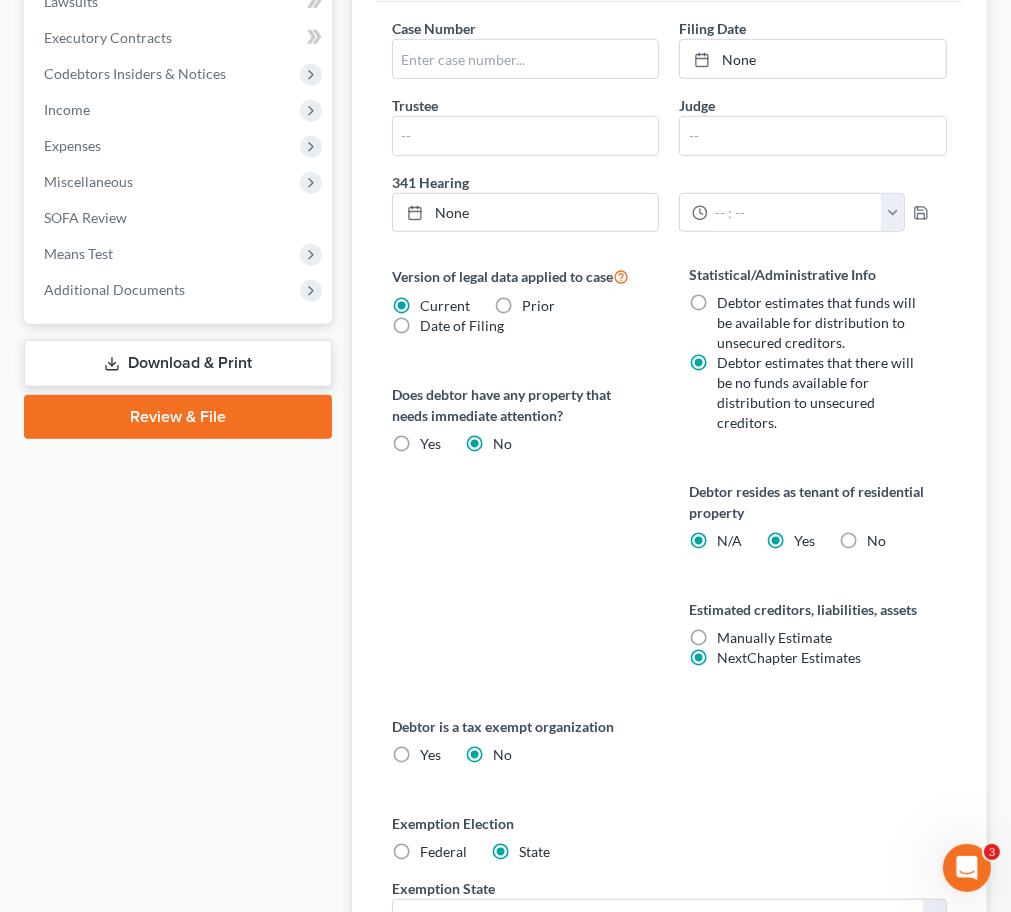 radio on "false" 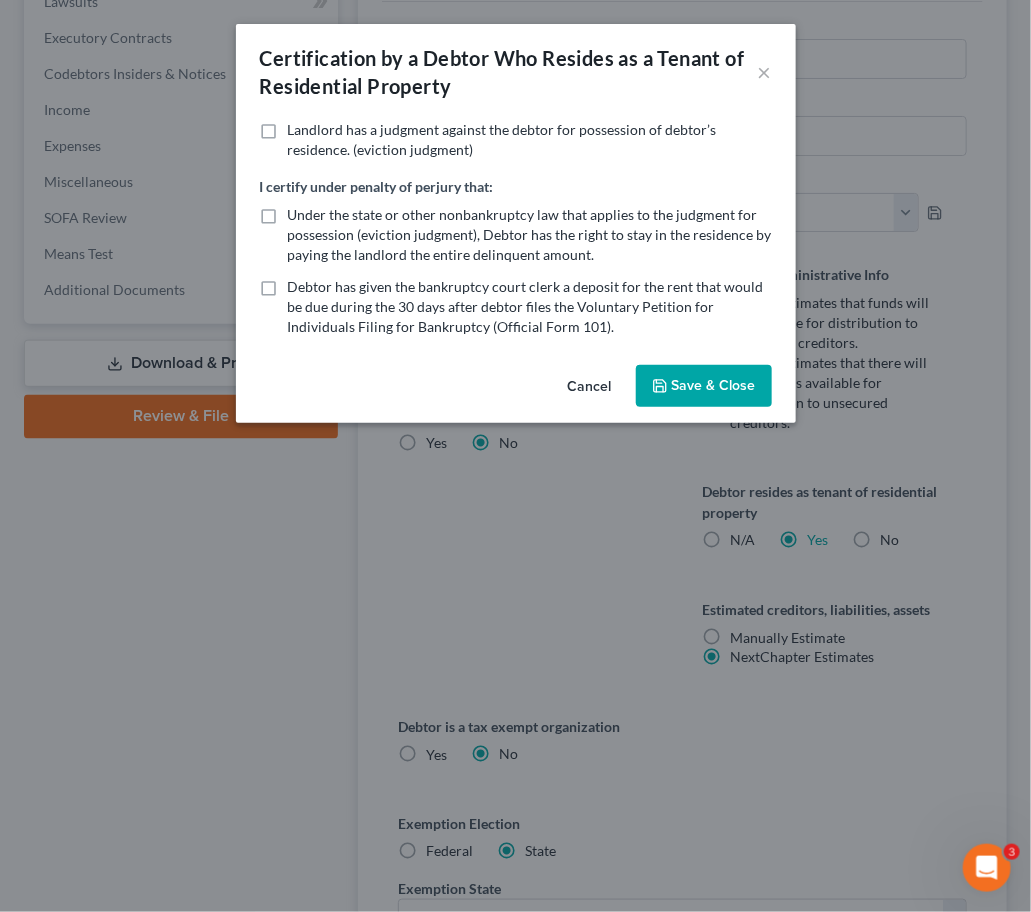 click on "Save & Close" at bounding box center [704, 386] 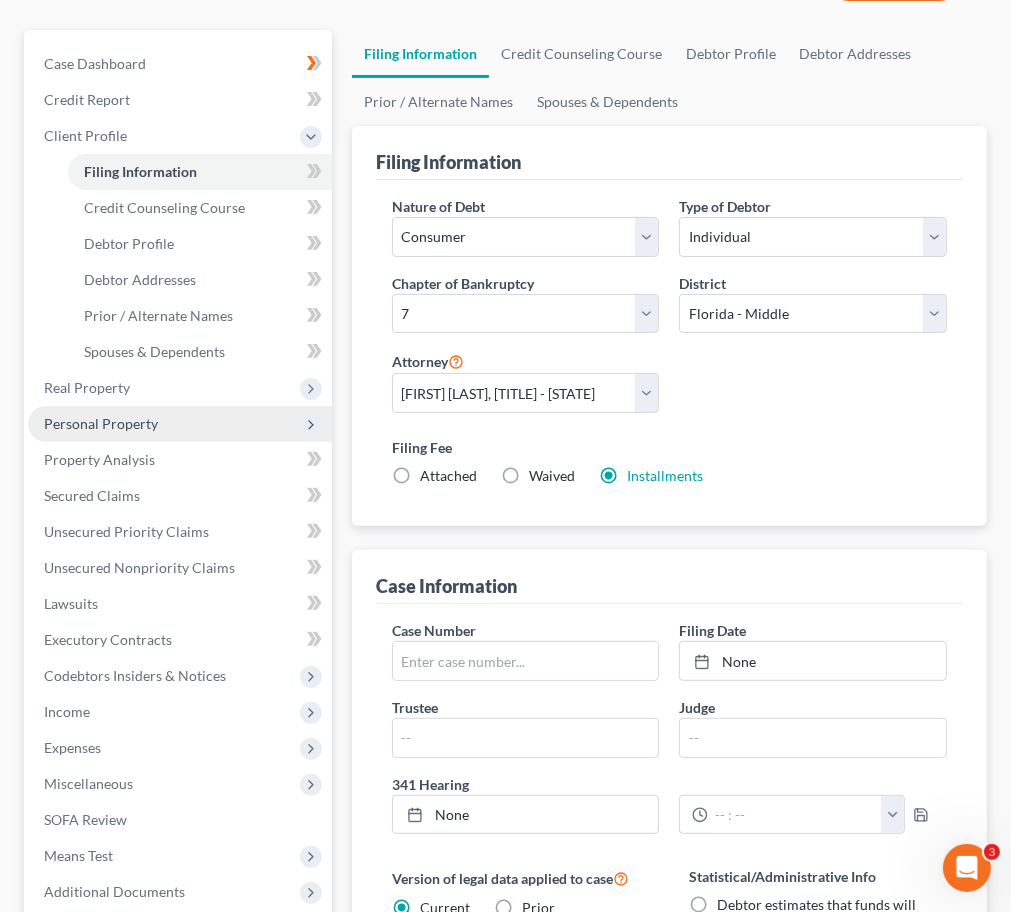 scroll, scrollTop: 0, scrollLeft: 0, axis: both 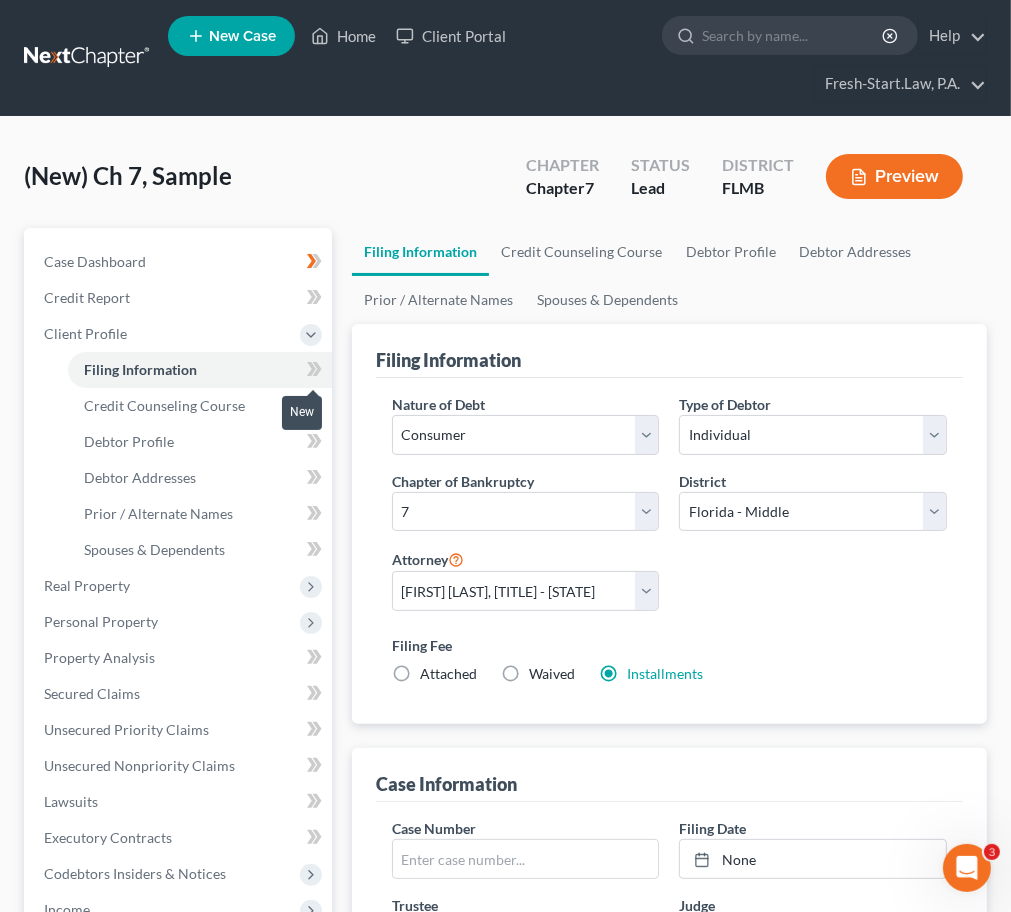 click 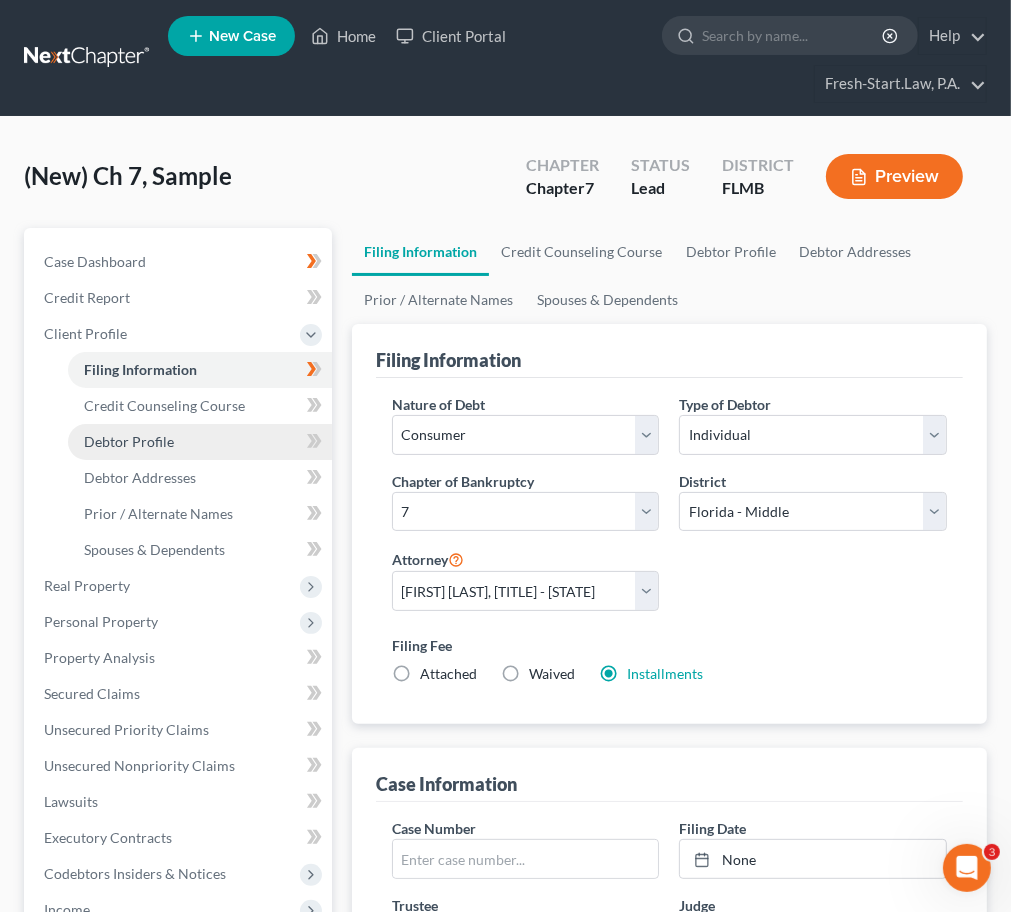 click on "Debtor Profile" at bounding box center [129, 441] 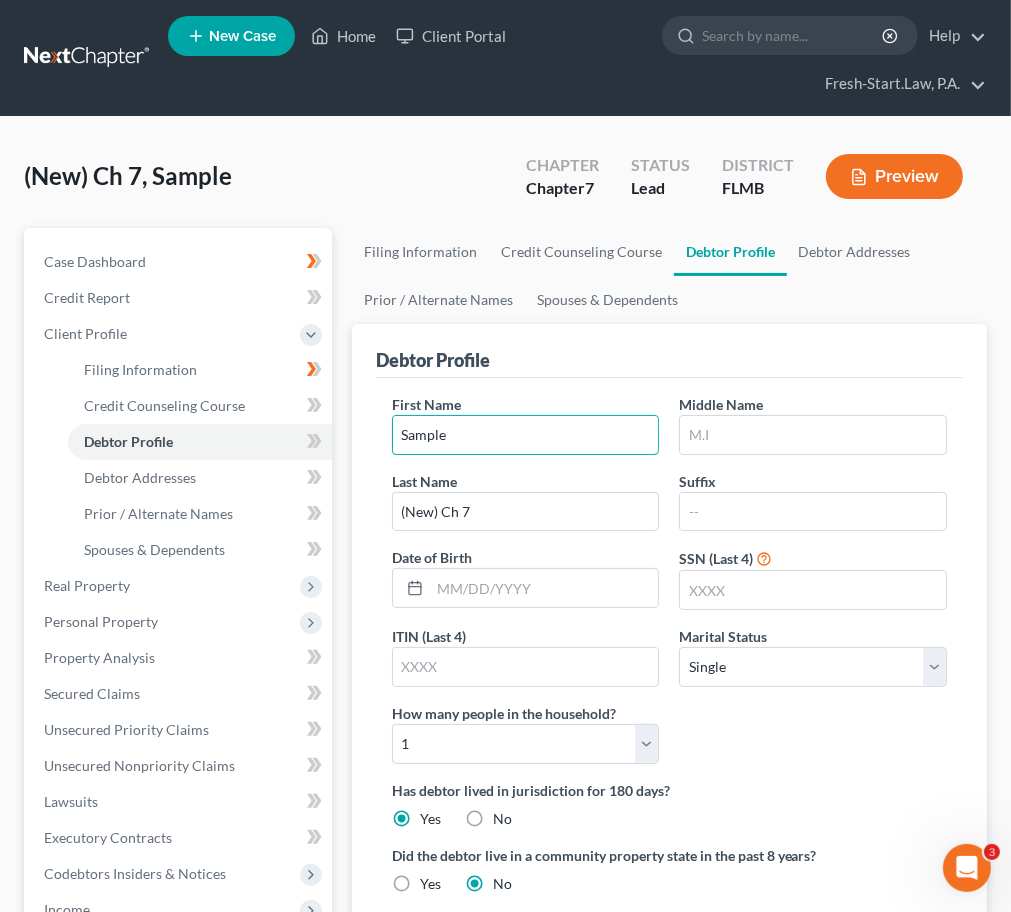 drag, startPoint x: 444, startPoint y: 430, endPoint x: 333, endPoint y: 439, distance: 111.364265 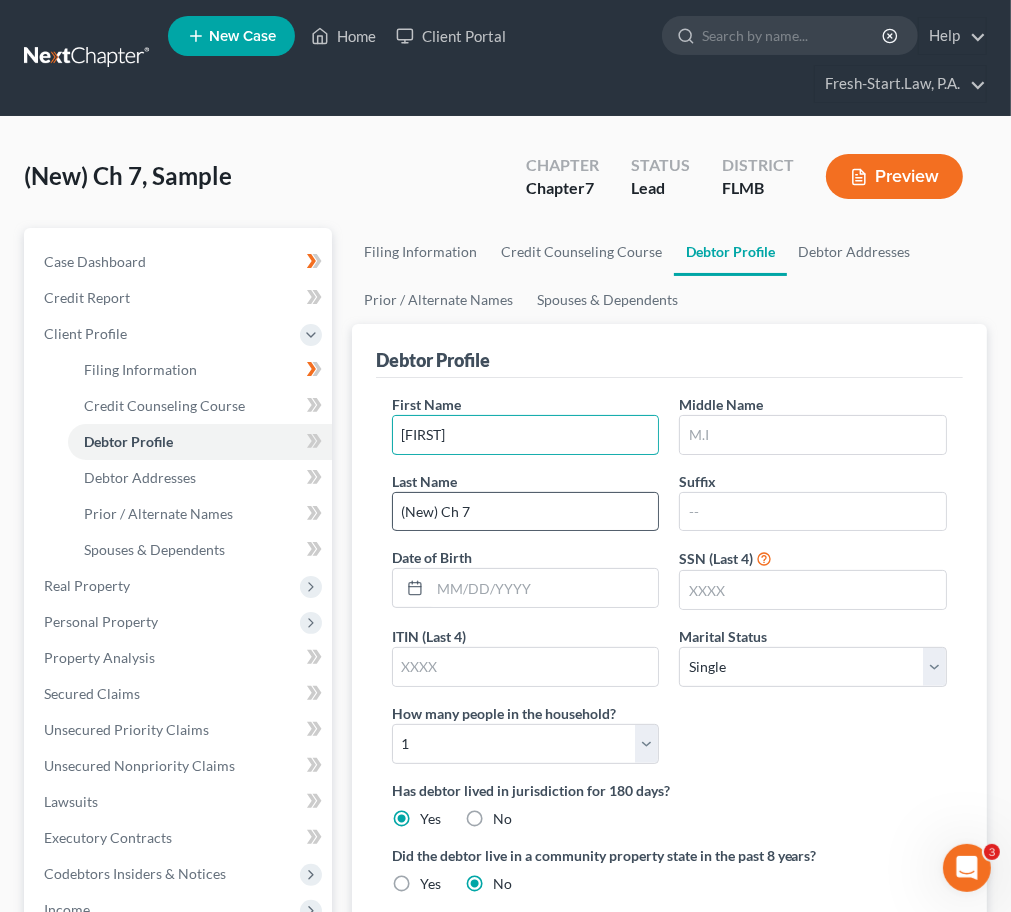 type on "Diana" 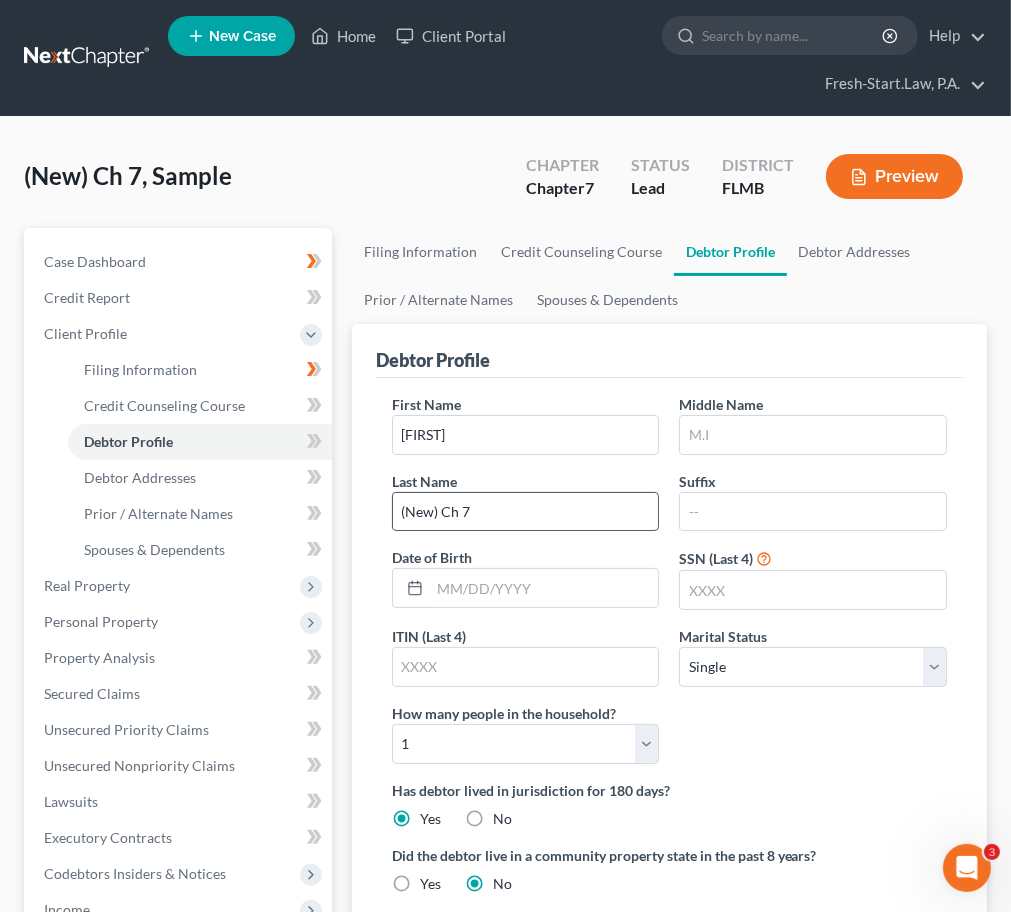 click on "(New) Ch 7" at bounding box center (526, 512) 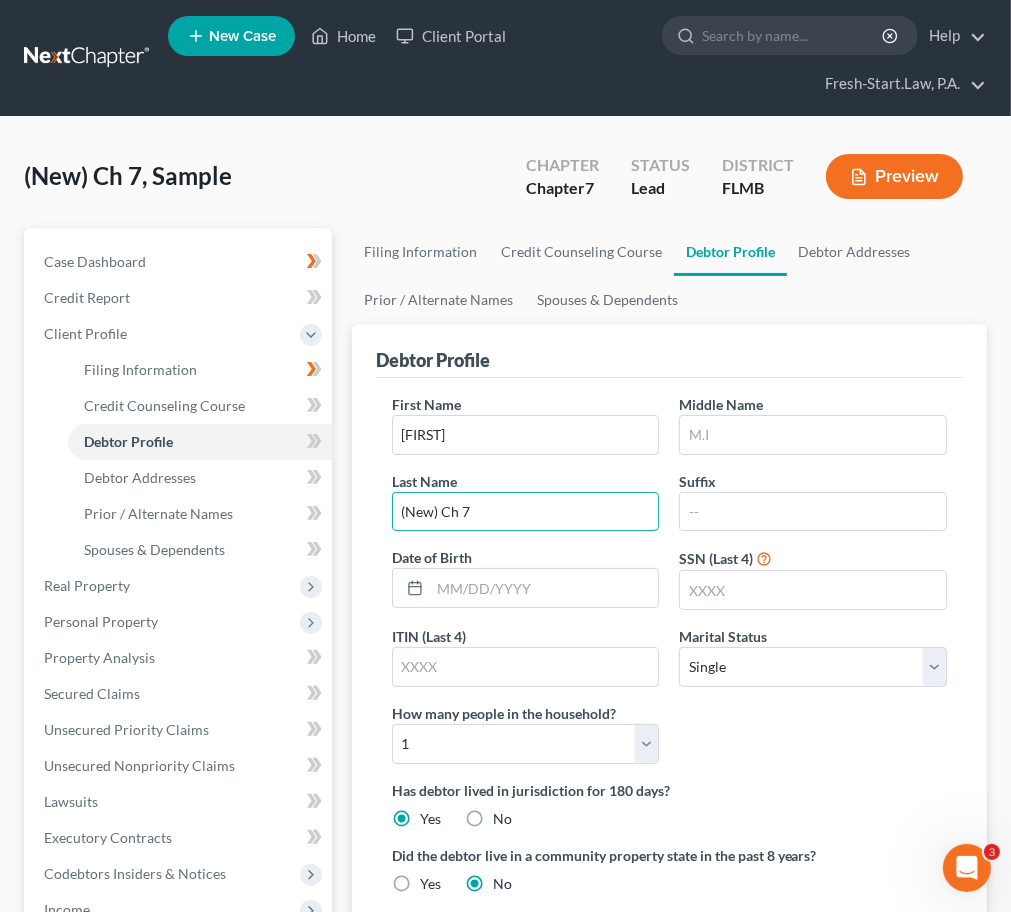 drag, startPoint x: 487, startPoint y: 507, endPoint x: 318, endPoint y: 510, distance: 169.02663 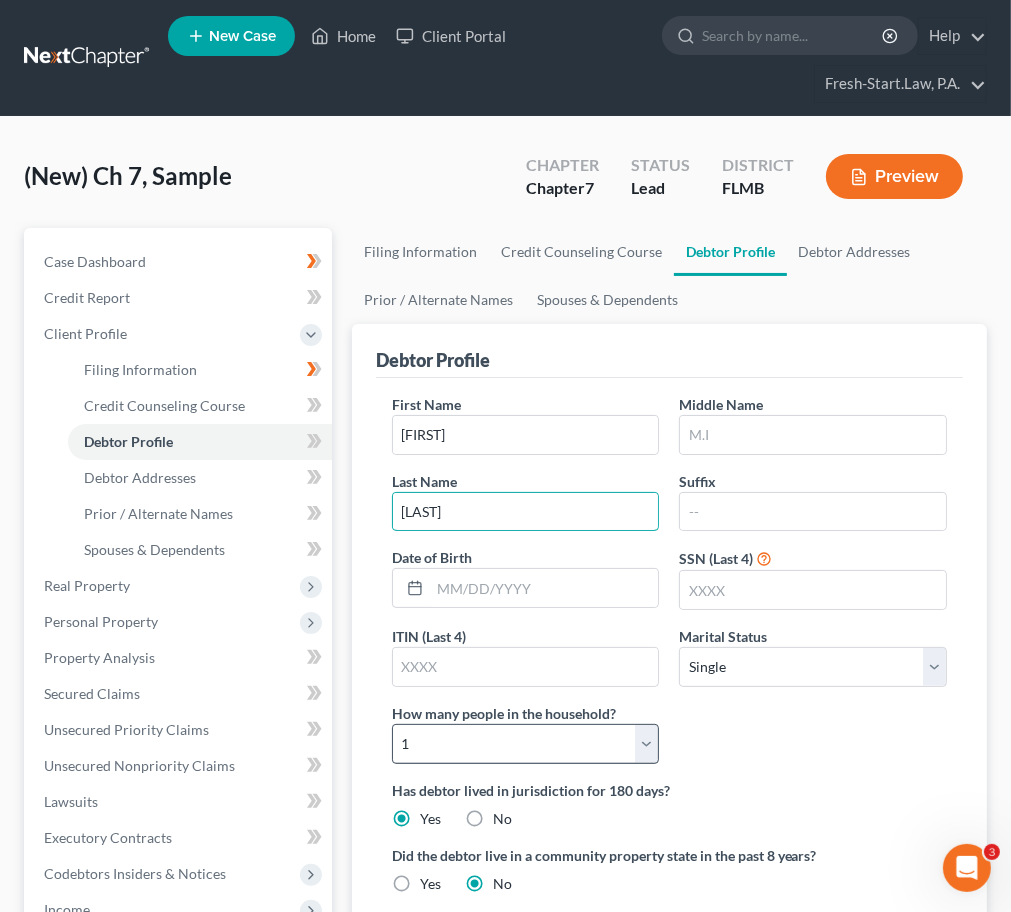 type on "Ospina" 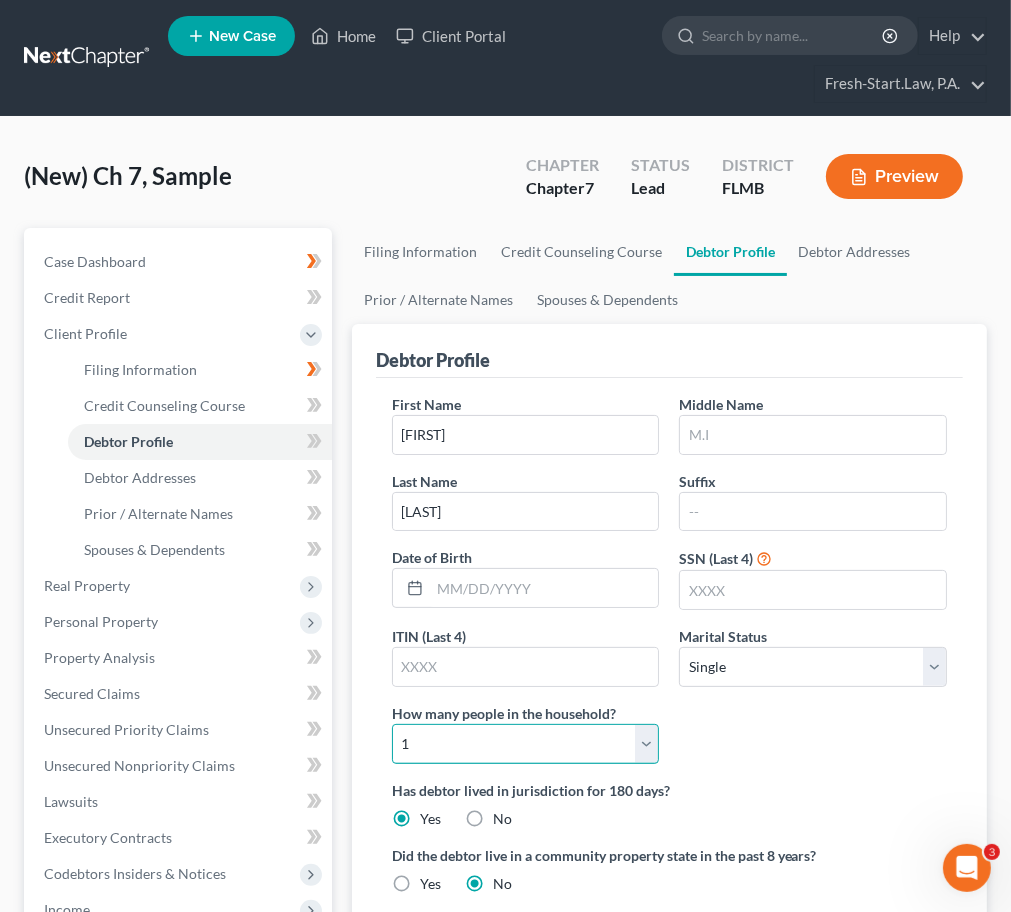 click on "Select 1 2 3 4 5 6 7 8 9 10 11 12 13 14 15 16 17 18 19 20" at bounding box center (526, 744) 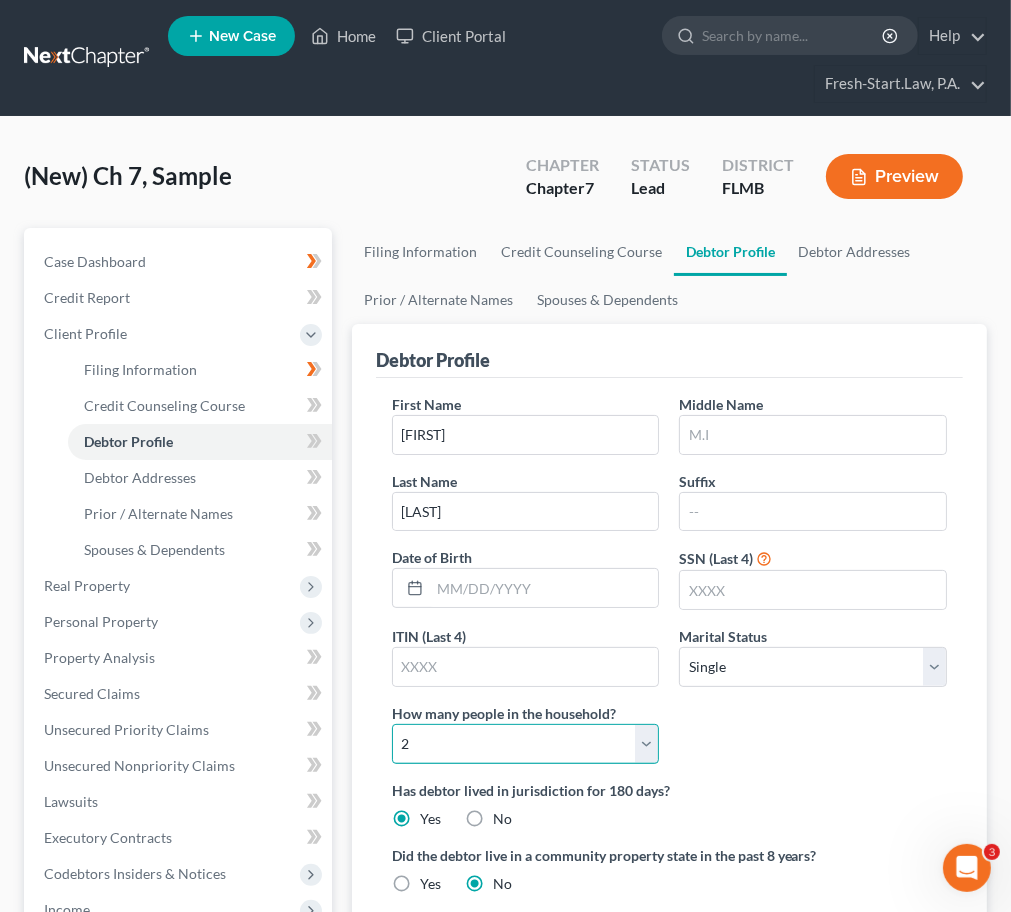 click on "Select 1 2 3 4 5 6 7 8 9 10 11 12 13 14 15 16 17 18 19 20" at bounding box center [526, 744] 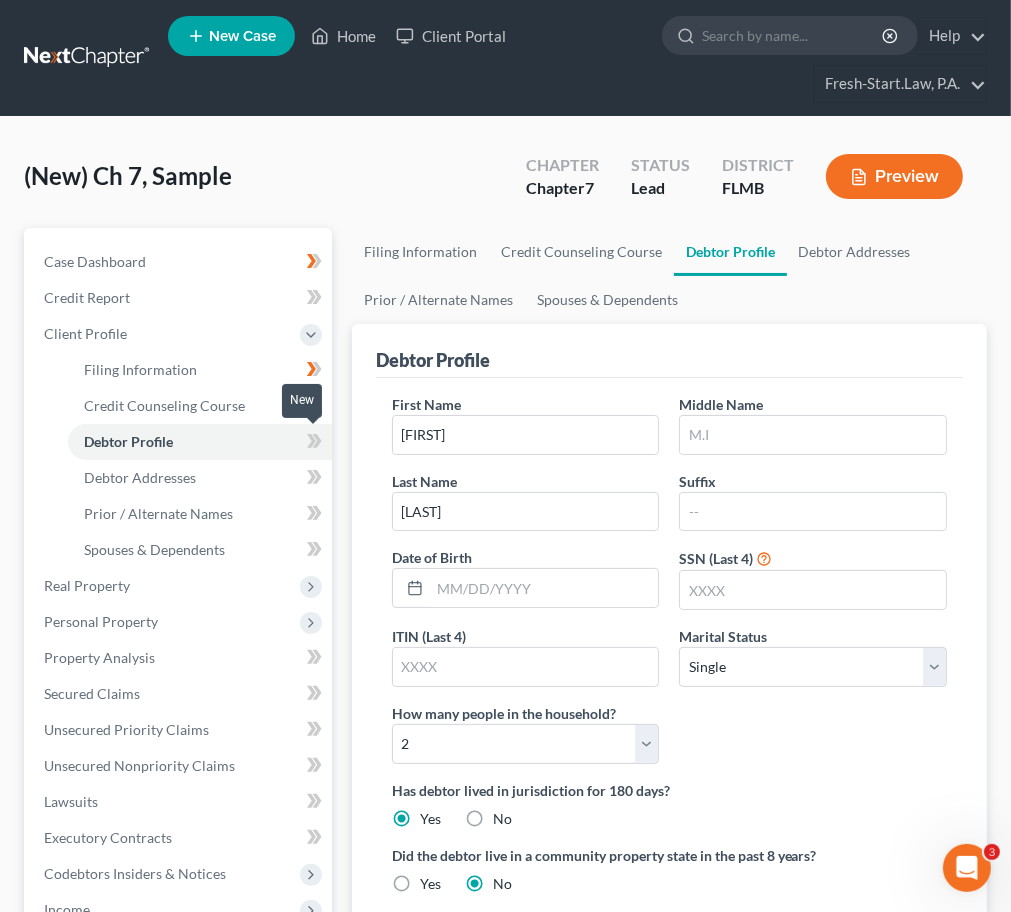 click 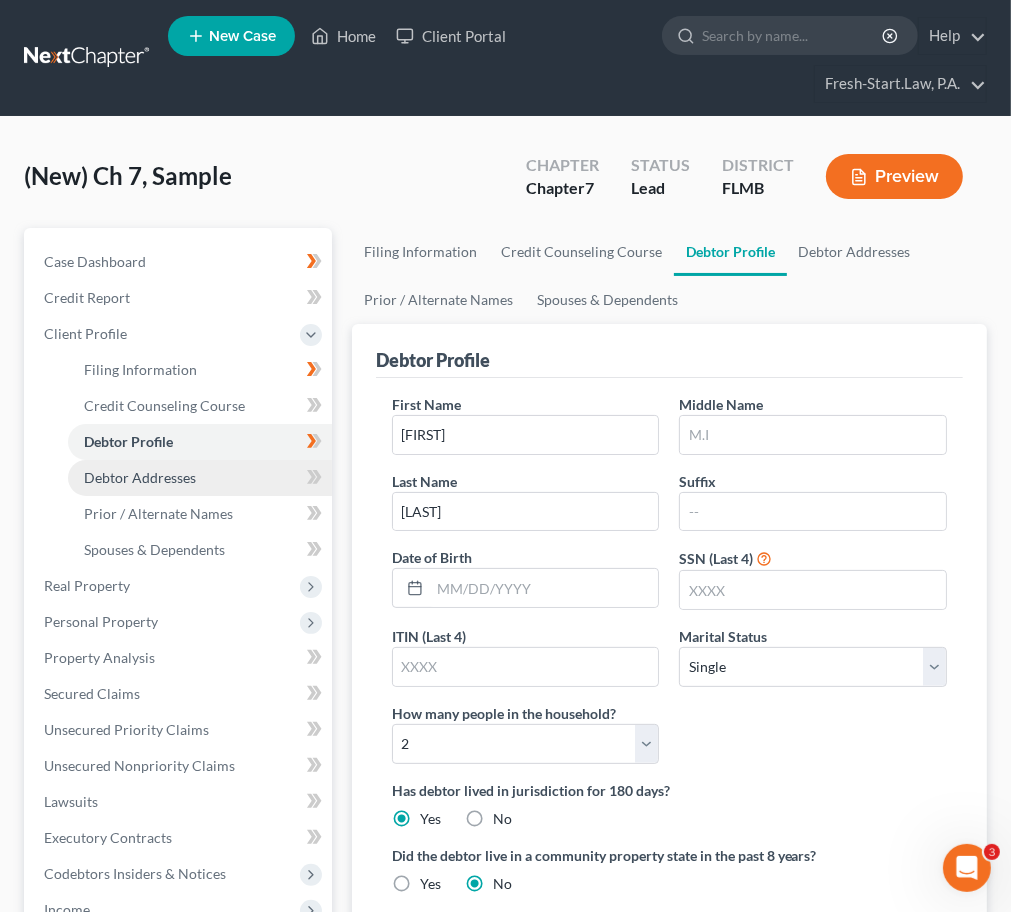 click on "Debtor Addresses" at bounding box center [140, 477] 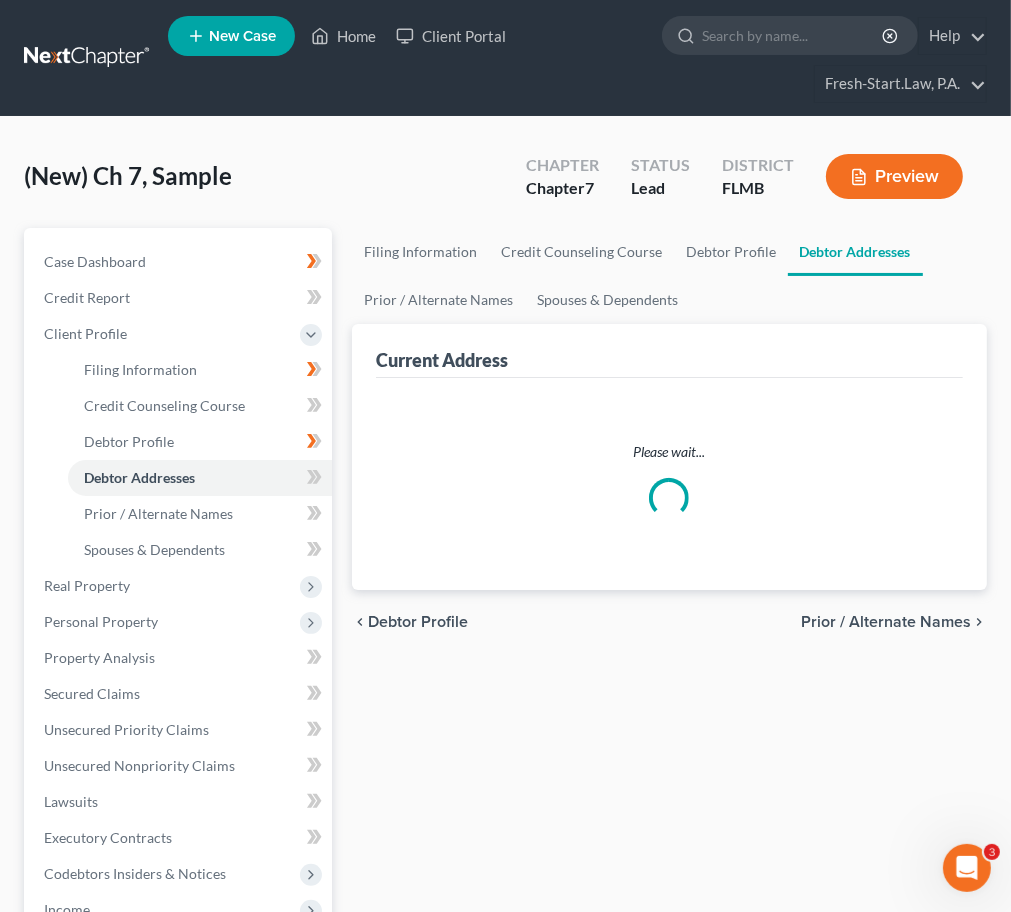select on "0" 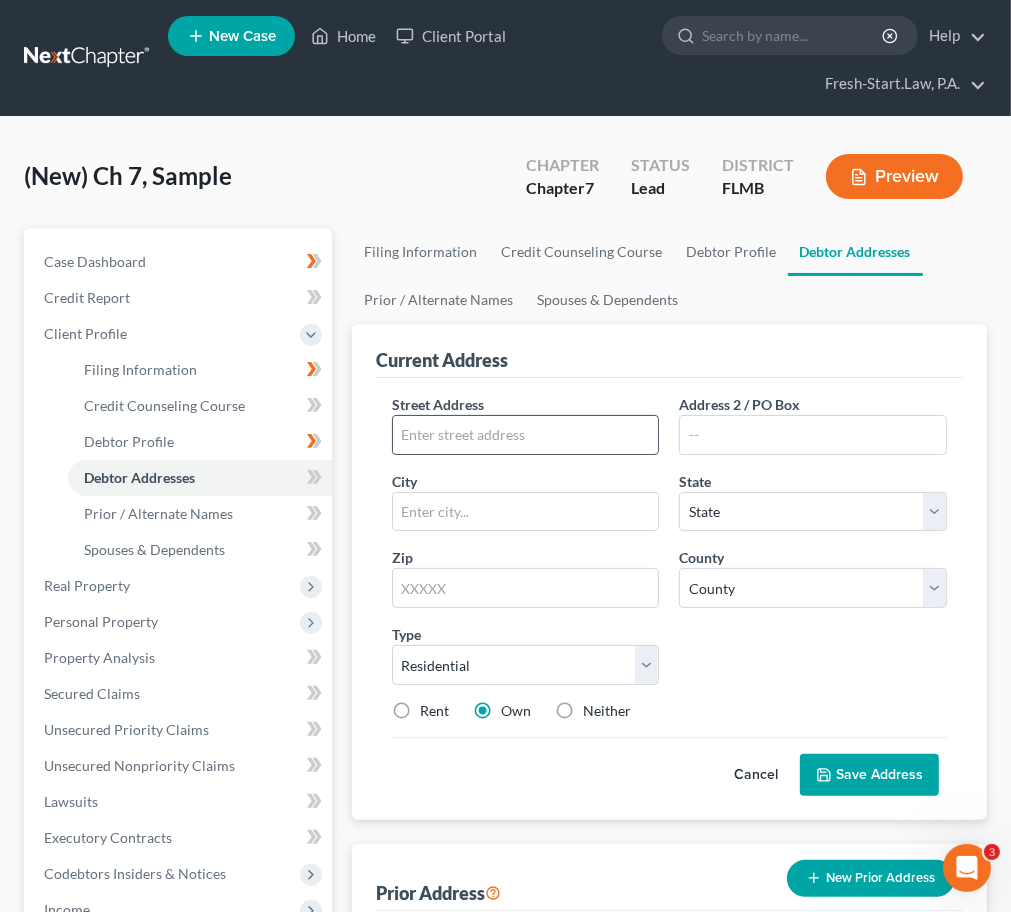click at bounding box center [526, 435] 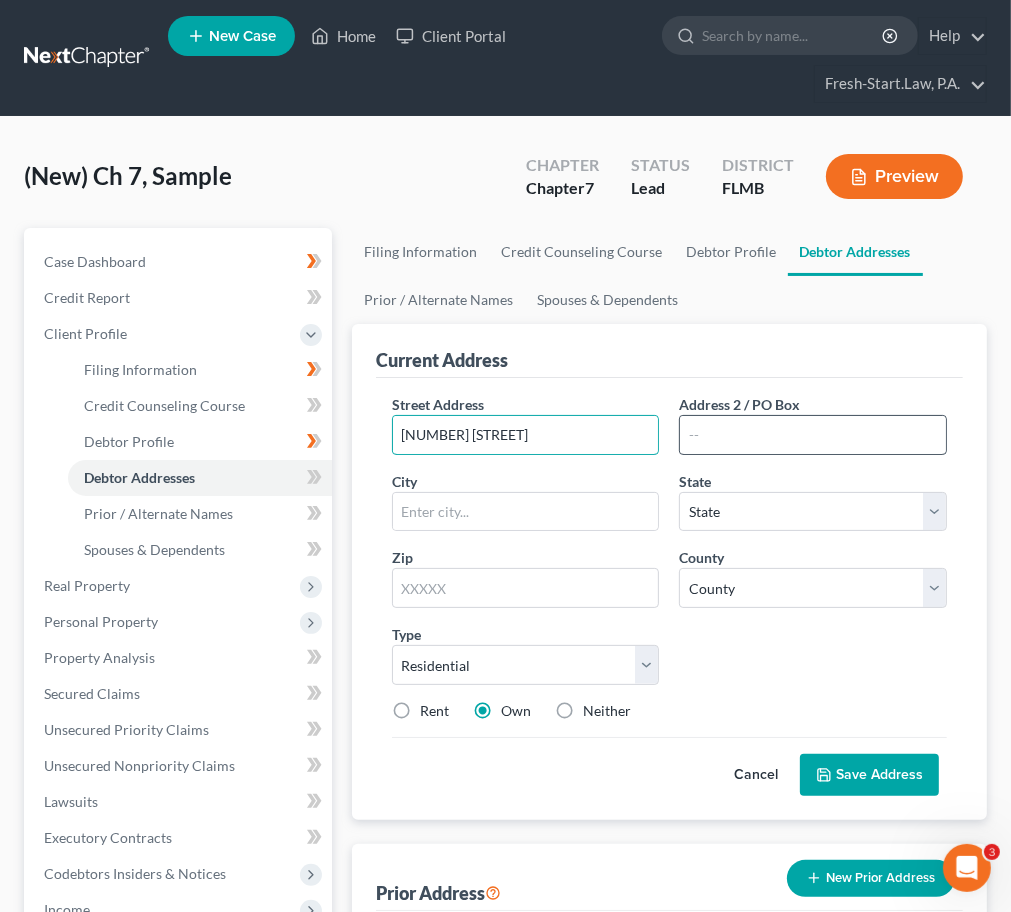 type on "1733 Lakemont Ave" 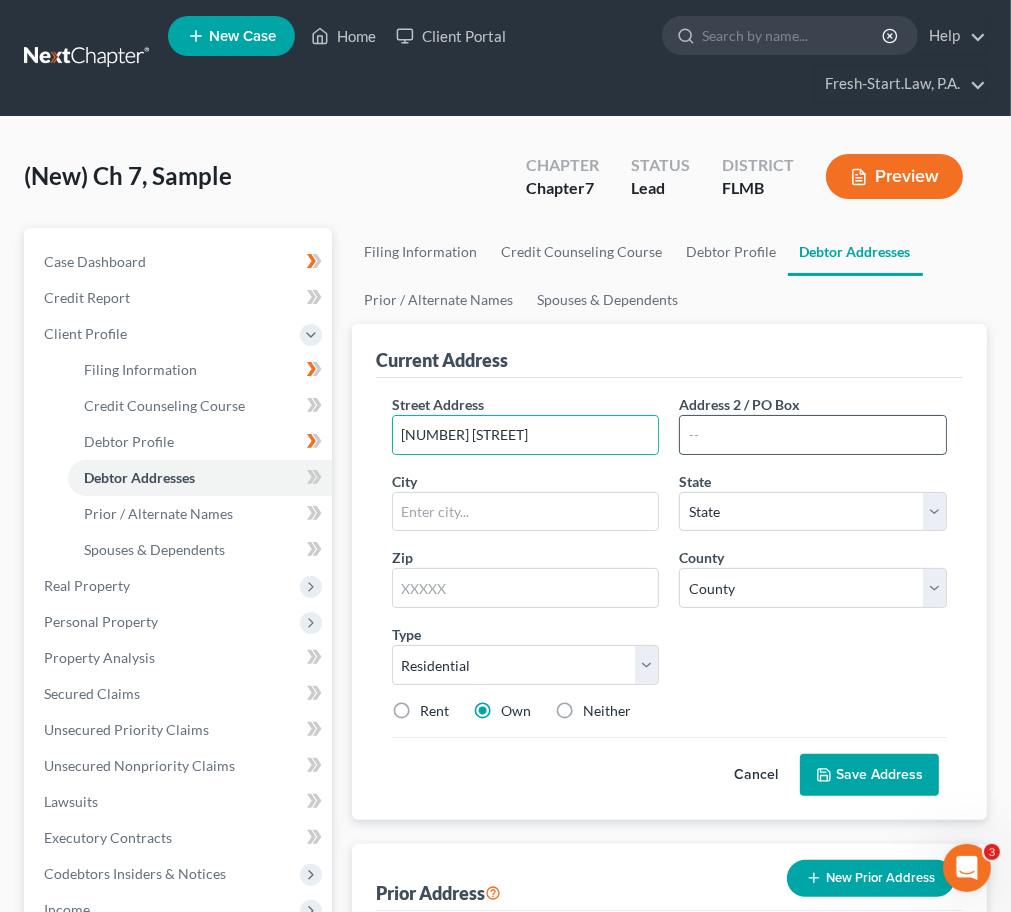 click at bounding box center (813, 435) 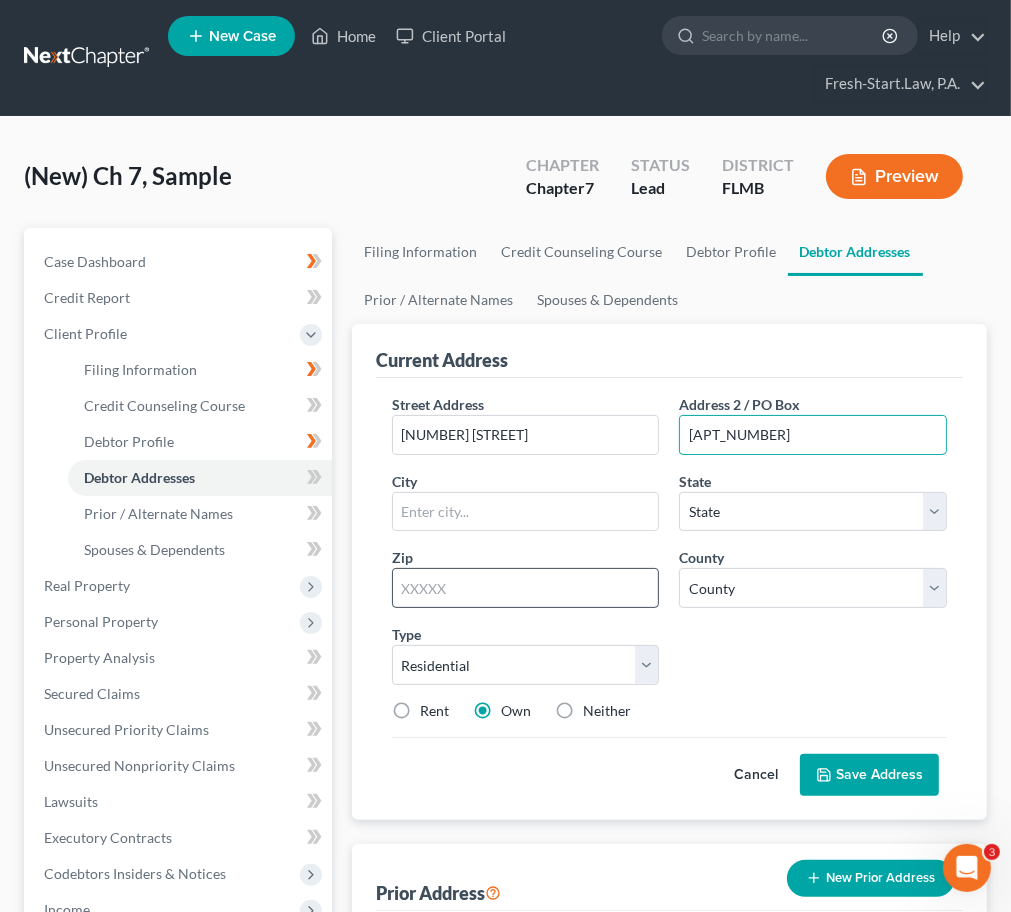 type on "Apt 306" 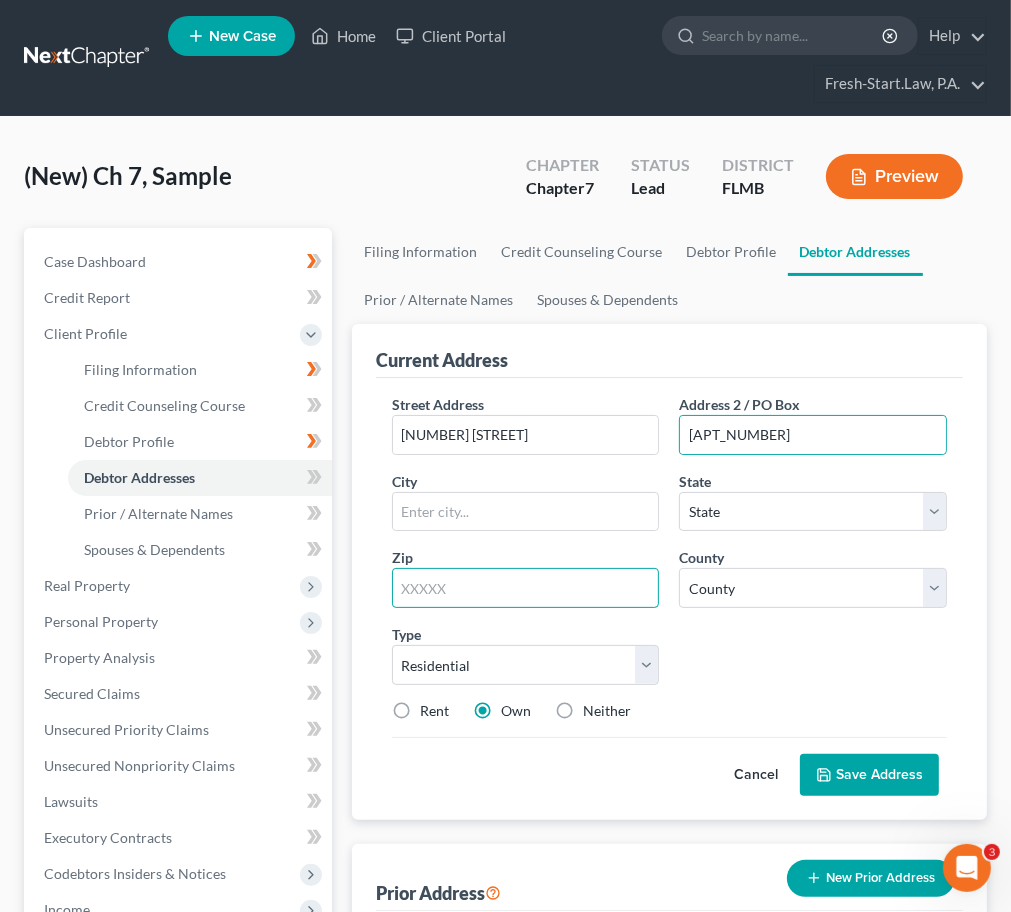 click at bounding box center (526, 588) 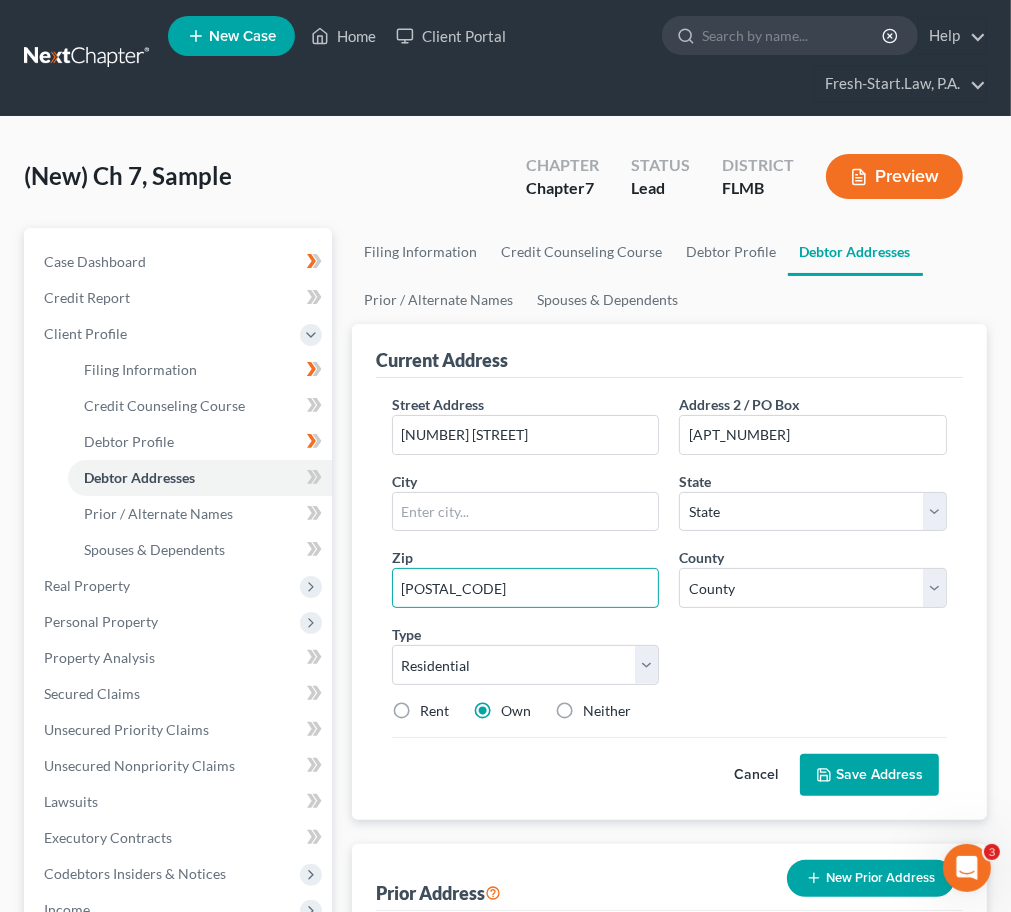 type on "32814" 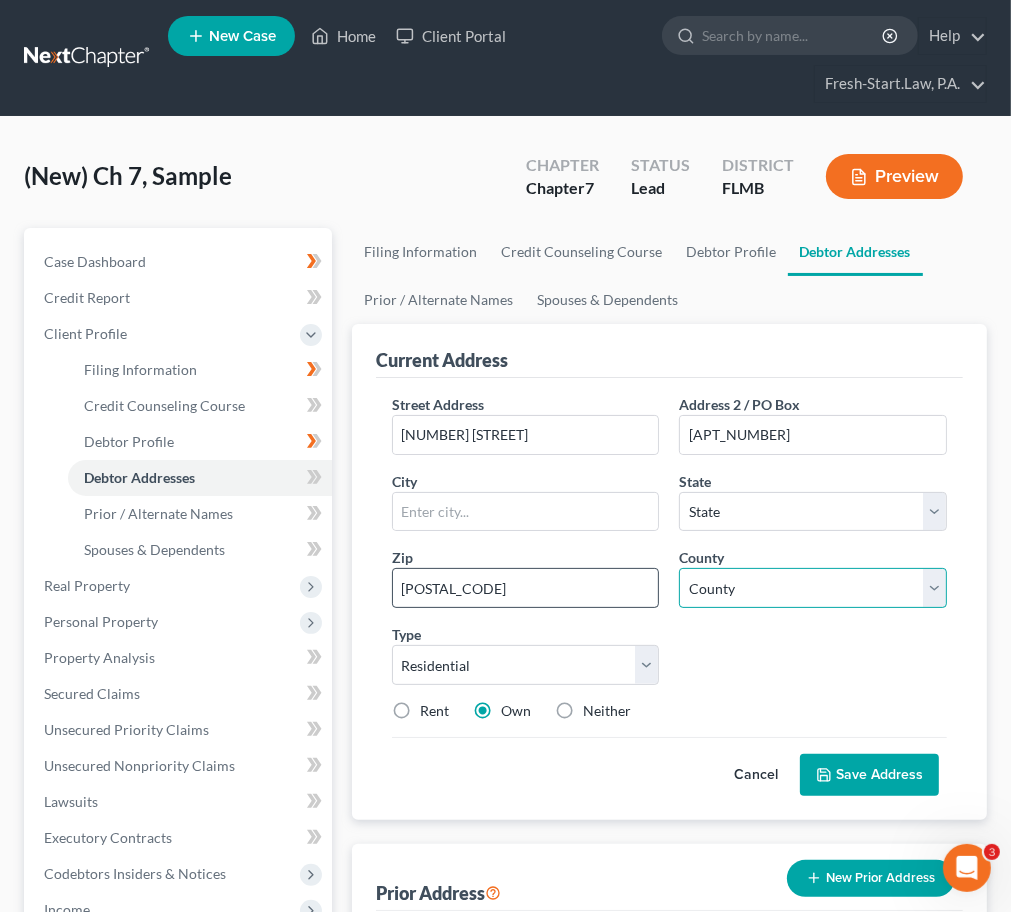 type on "Orlando" 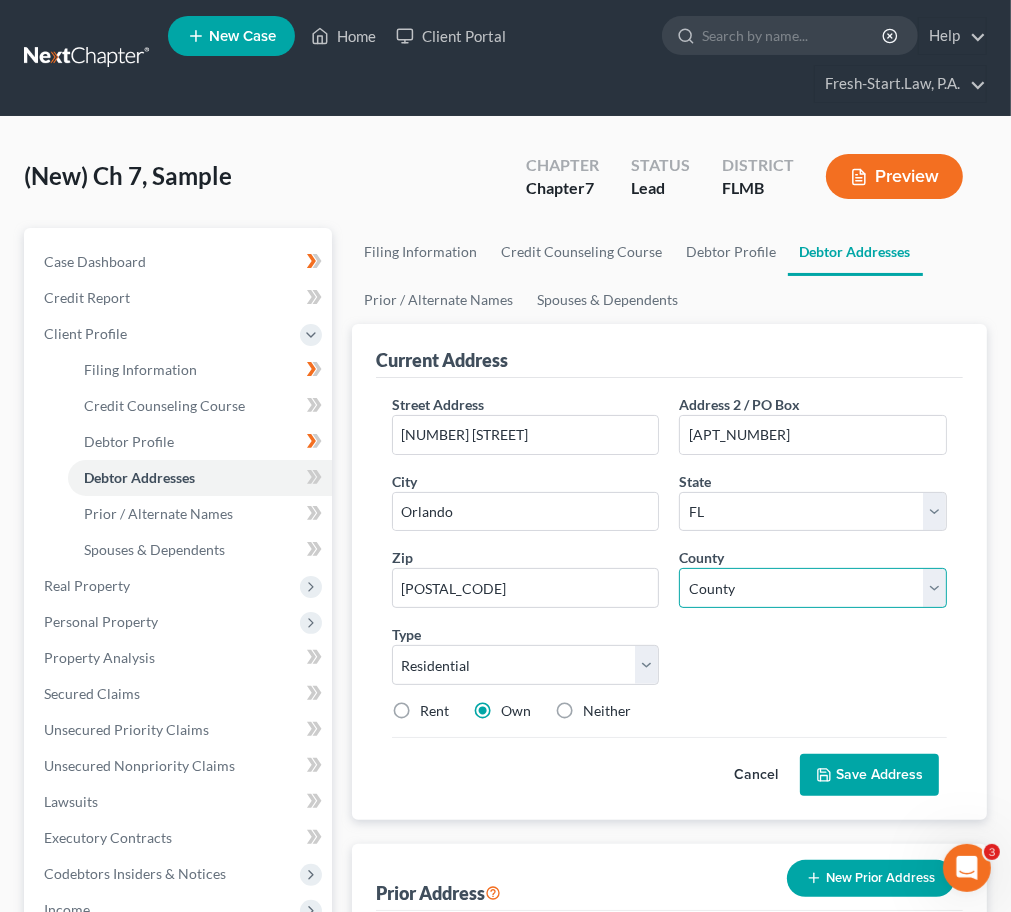 click on "County Alachua County Baker County Bay County Bradford County Brevard County Broward County Calhoun County Charlotte County Citrus County Clay County Collier County Columbia County DeSoto County Dixie County Duval County Escambia County Flagler County Franklin County Gadsden County Gilchrist County Glades County Gulf County Hamilton County Hardee County Hendry County Hernando County Highlands County Hillsborough County Holmes County Indian River County Jackson County Jefferson County Lafayette County Lake County Lee County Leon County Levy County Liberty County Madison County Manatee County Marion County Martin County Miami-Dade County Monroe County Nassau County Okaloosa County Okeechobee County Orange County Osceola County Palm Beach County Pasco County Pinellas County Polk County Putnam County Santa Rosa County Sarasota County Seminole County St. Johns County St. Lucie County Sumter County Suwannee County Taylor County Union County Volusia County Wakulla County Walton County Washington County" at bounding box center [813, 588] 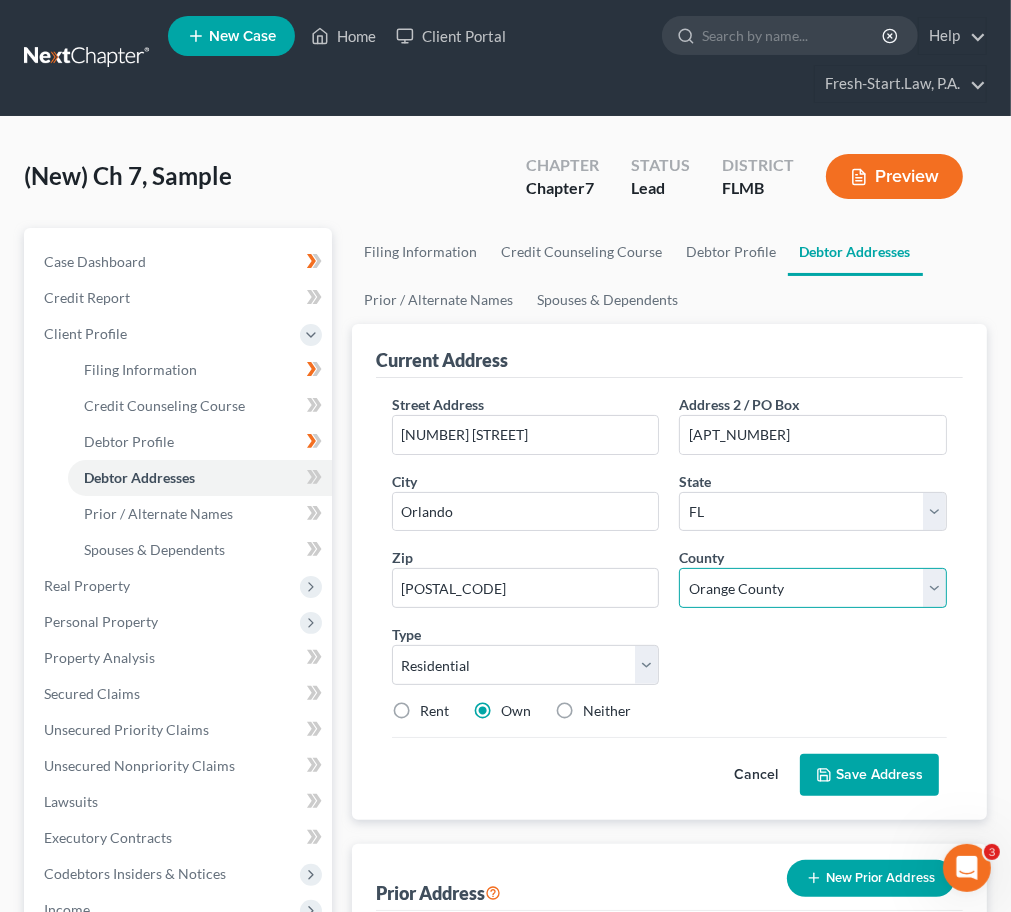 click on "County Alachua County Baker County Bay County Bradford County Brevard County Broward County Calhoun County Charlotte County Citrus County Clay County Collier County Columbia County DeSoto County Dixie County Duval County Escambia County Flagler County Franklin County Gadsden County Gilchrist County Glades County Gulf County Hamilton County Hardee County Hendry County Hernando County Highlands County Hillsborough County Holmes County Indian River County Jackson County Jefferson County Lafayette County Lake County Lee County Leon County Levy County Liberty County Madison County Manatee County Marion County Martin County Miami-Dade County Monroe County Nassau County Okaloosa County Okeechobee County Orange County Osceola County Palm Beach County Pasco County Pinellas County Polk County Putnam County Santa Rosa County Sarasota County Seminole County St. Johns County St. Lucie County Sumter County Suwannee County Taylor County Union County Volusia County Wakulla County Walton County Washington County" at bounding box center (813, 588) 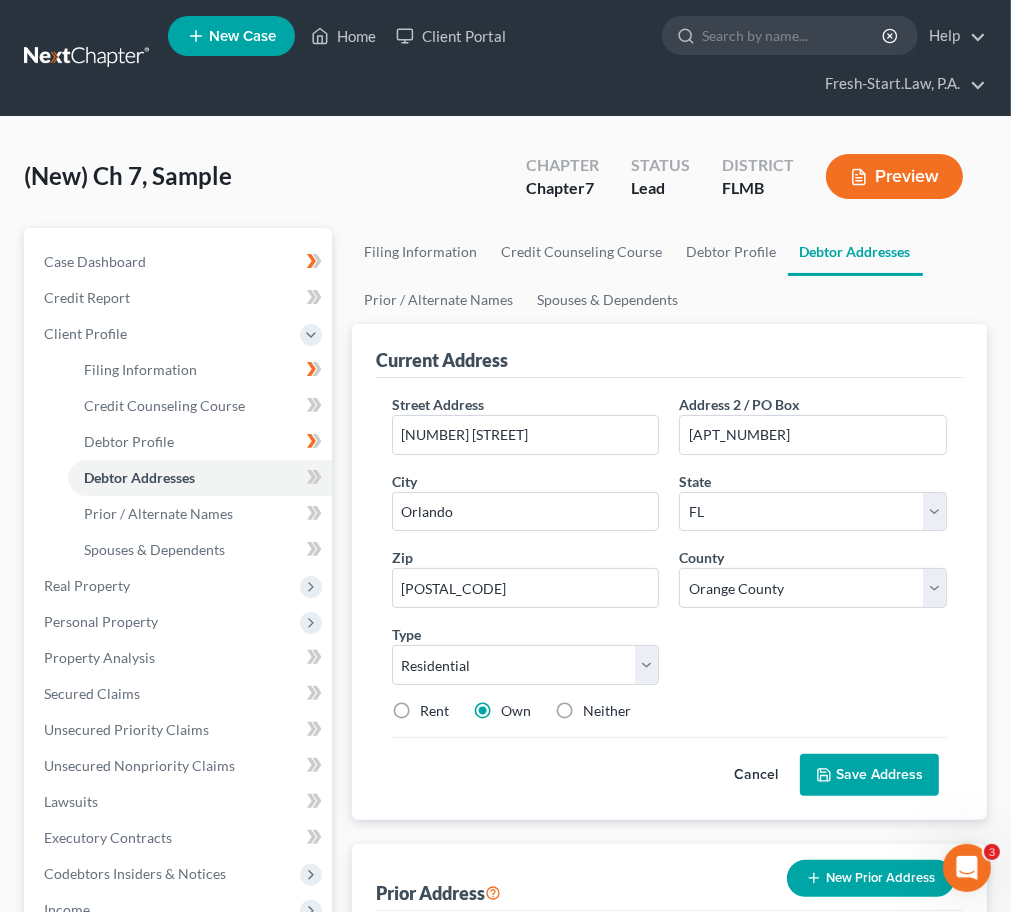 click on "Rent" at bounding box center [434, 711] 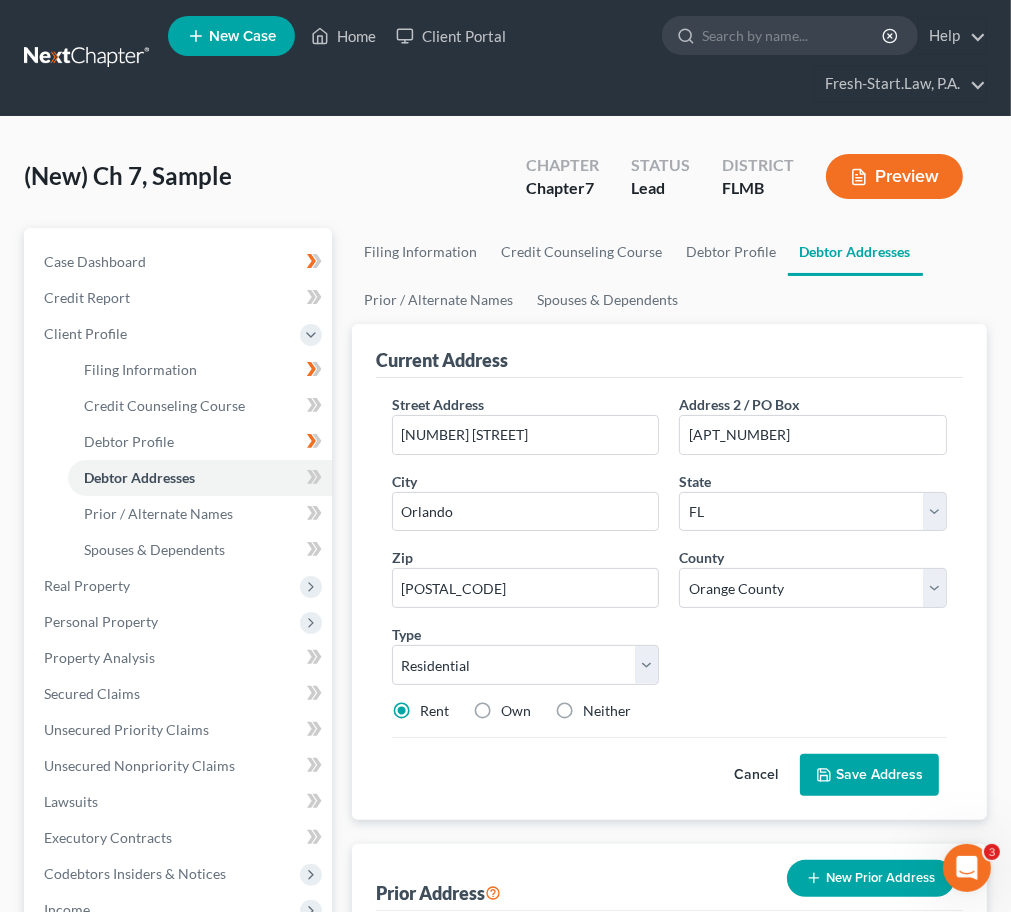 click on "Save Address" at bounding box center (869, 775) 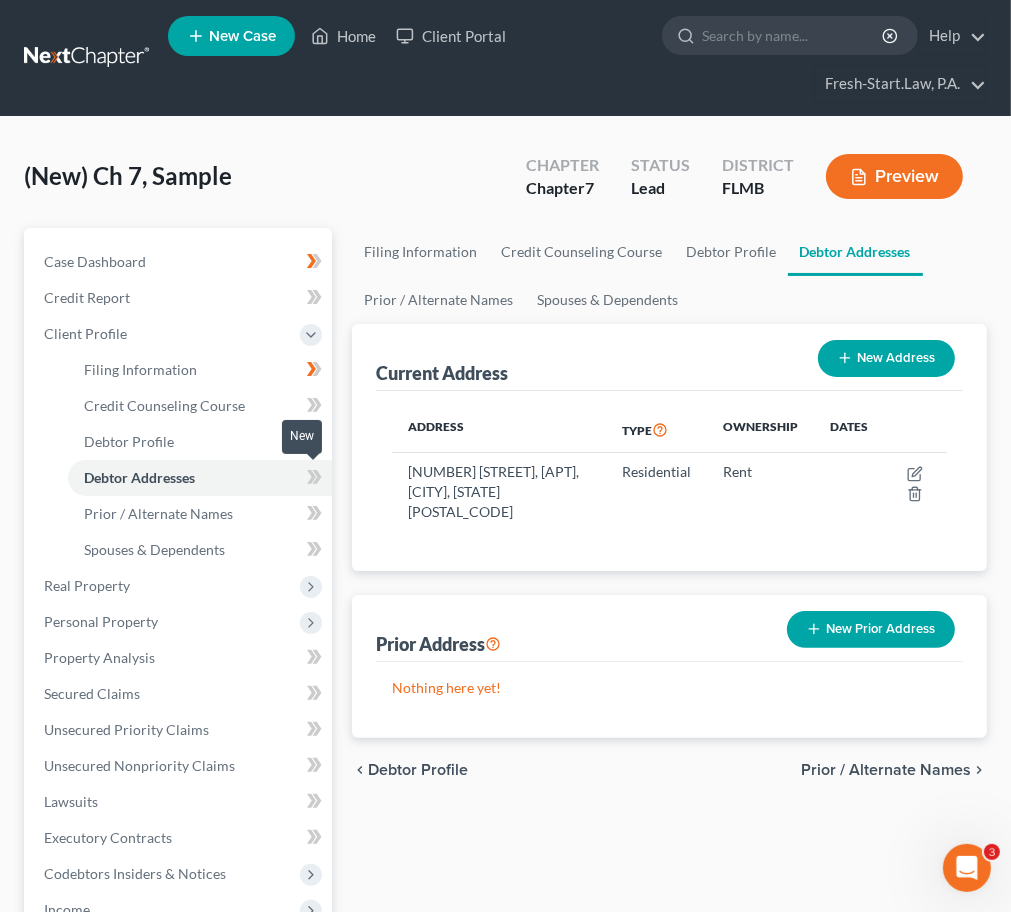 click 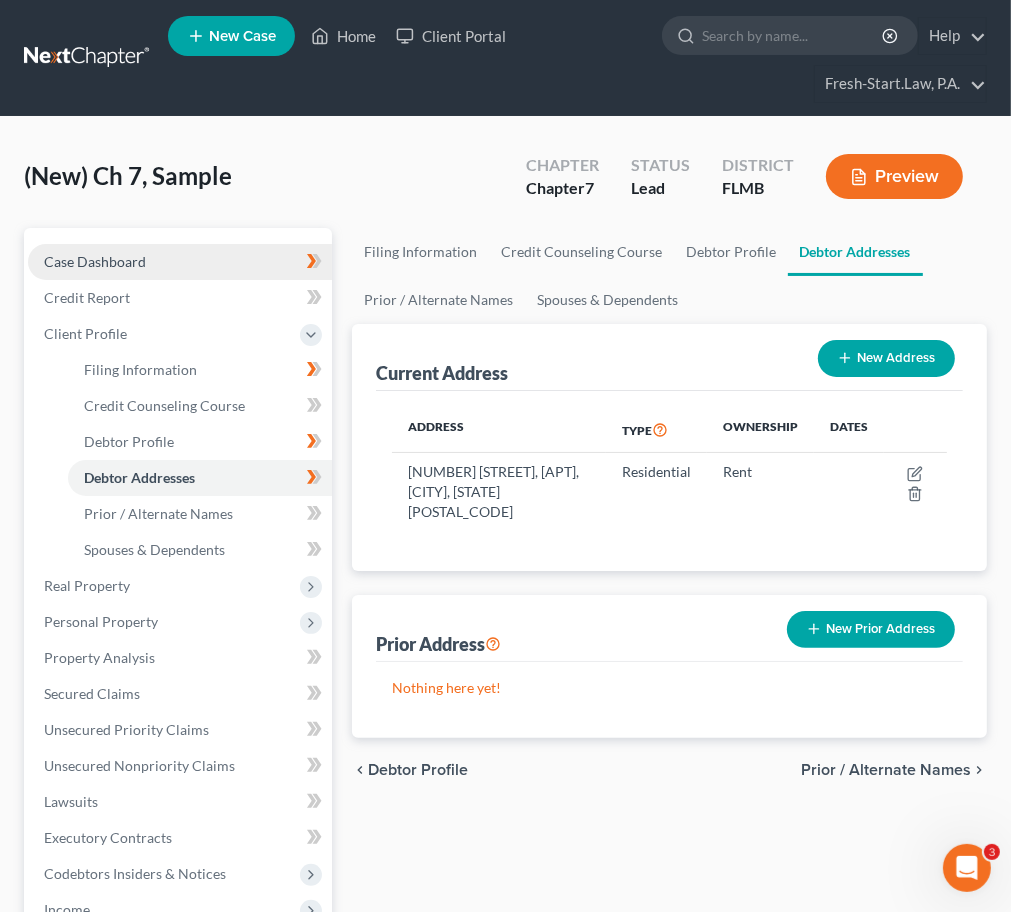 click on "Case Dashboard" at bounding box center [180, 262] 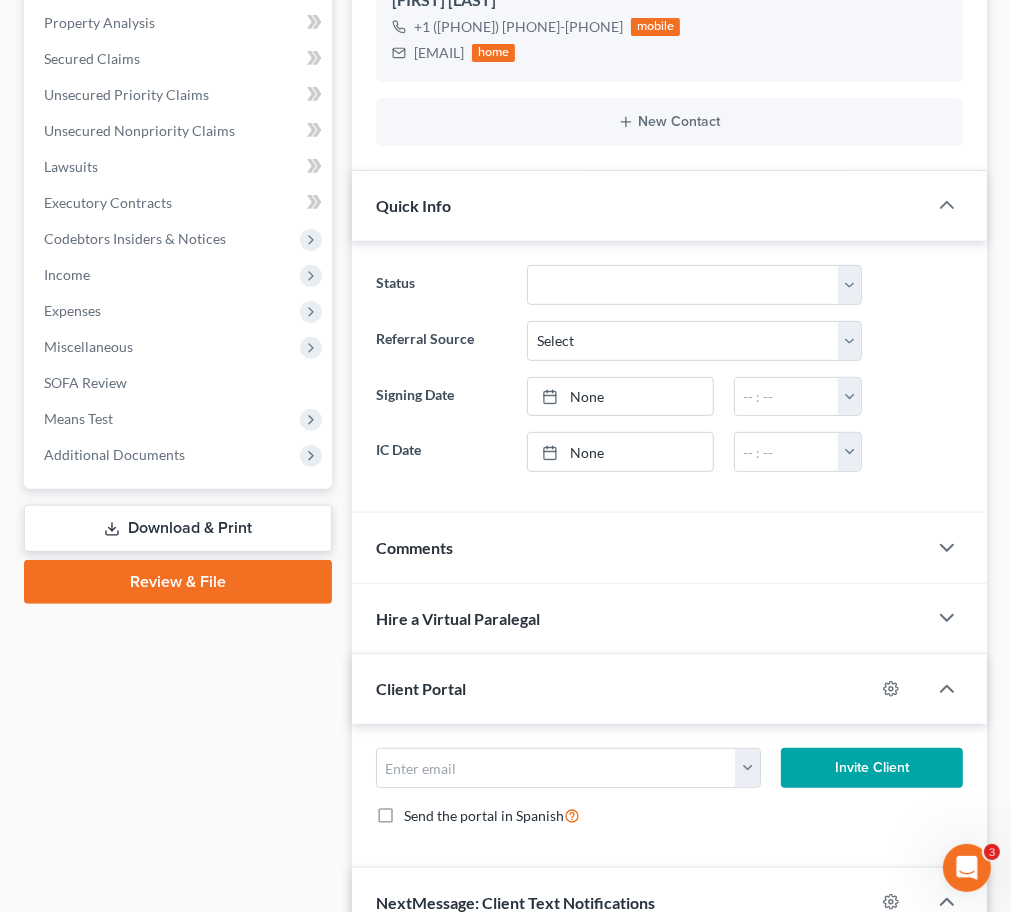 scroll, scrollTop: 533, scrollLeft: 0, axis: vertical 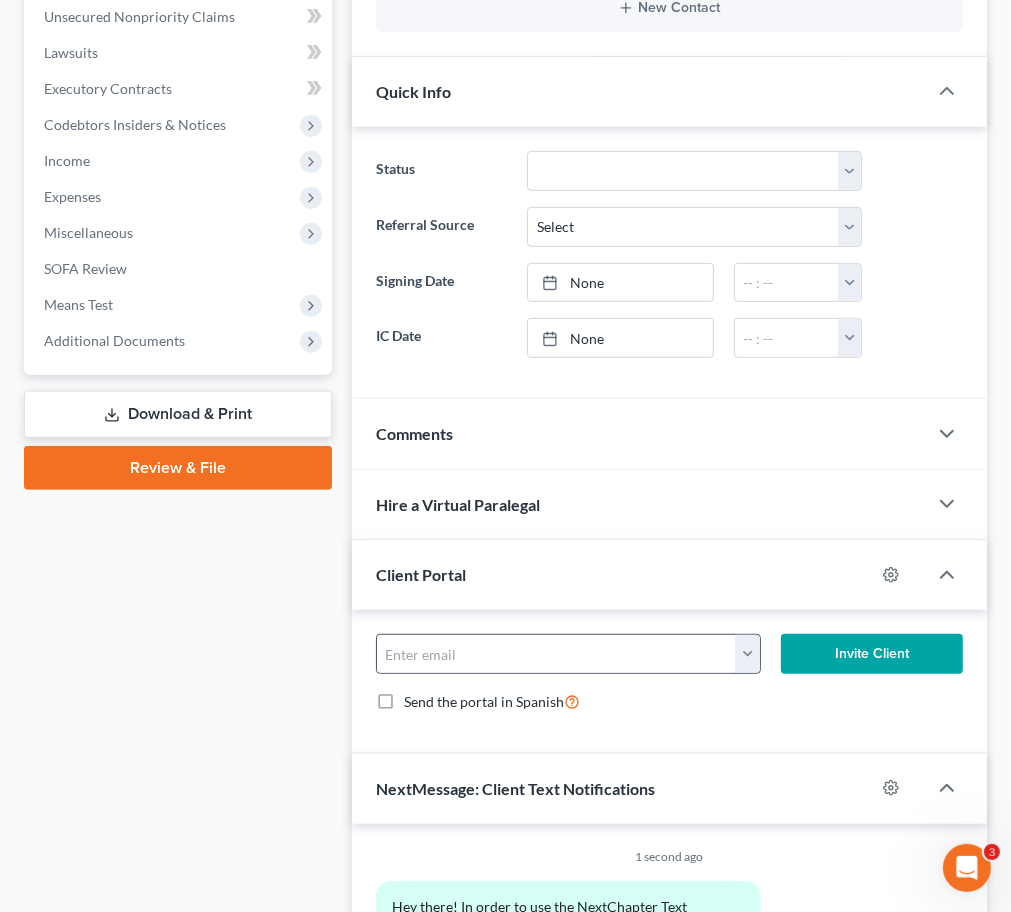 click at bounding box center (747, 654) 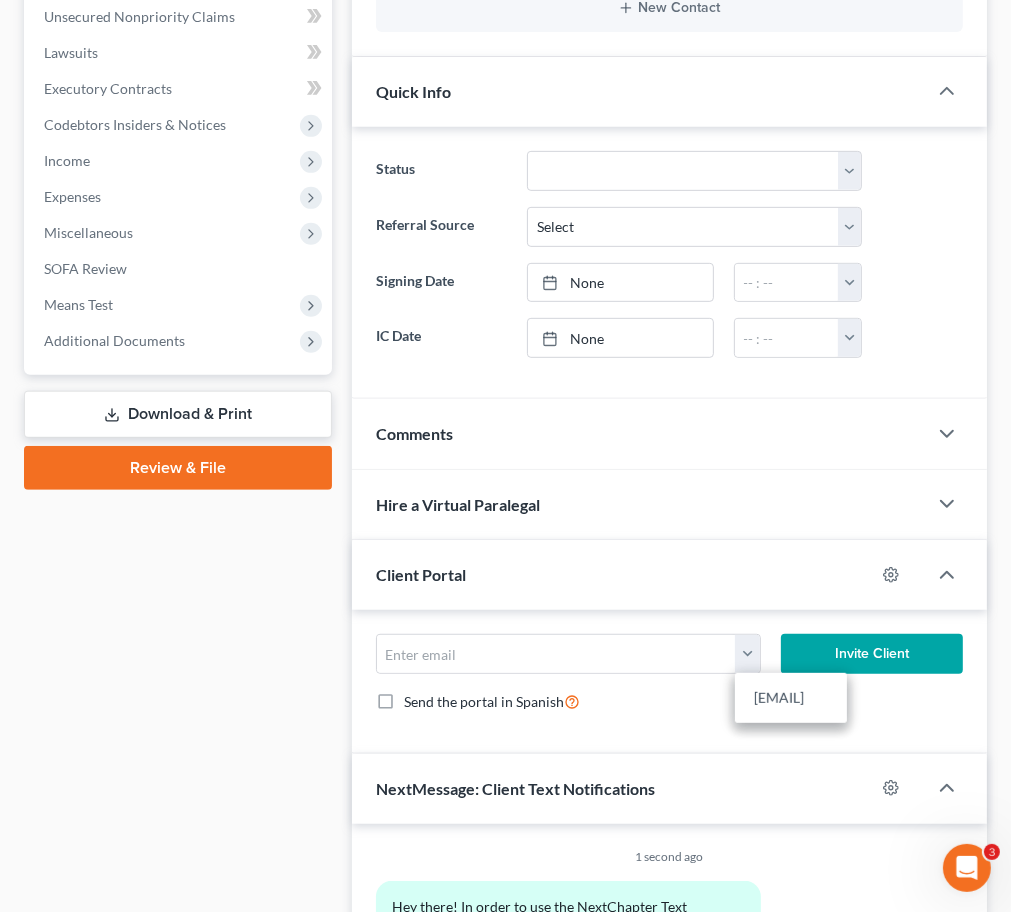 click on "dmog82@gmail.com" at bounding box center (791, 698) 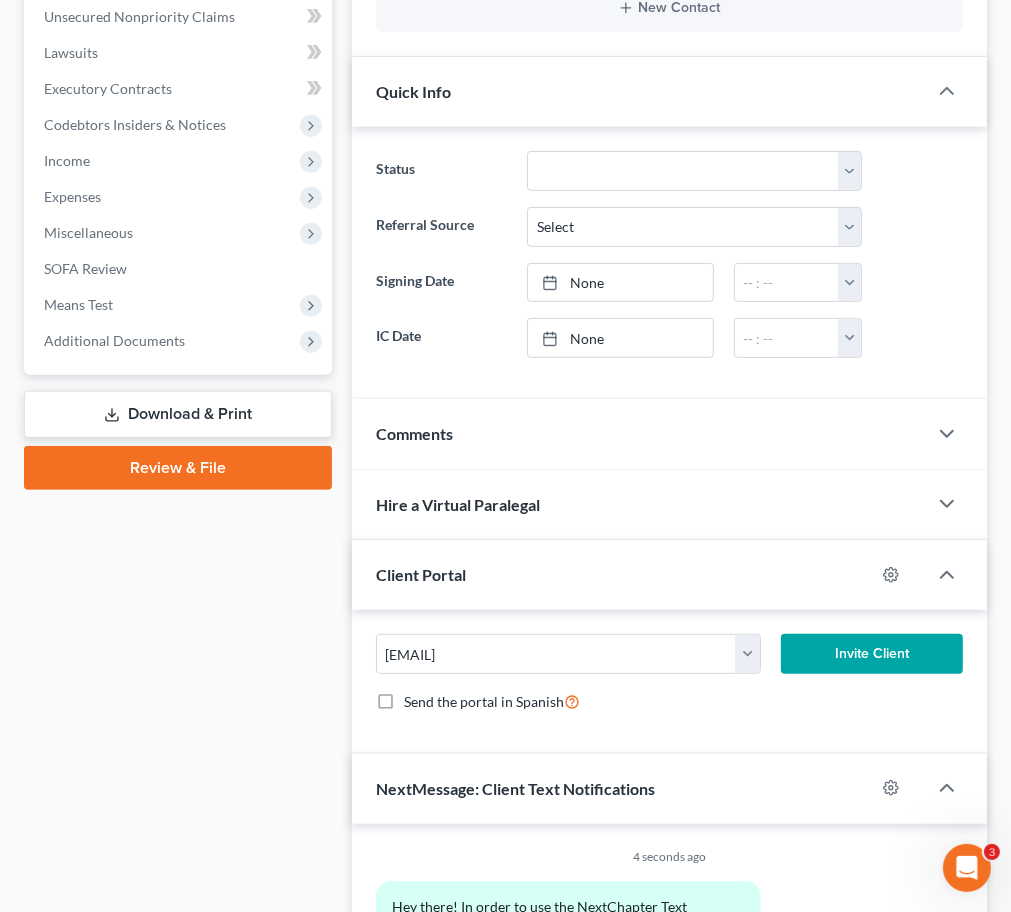 click on "Invite Client" at bounding box center [872, 654] 